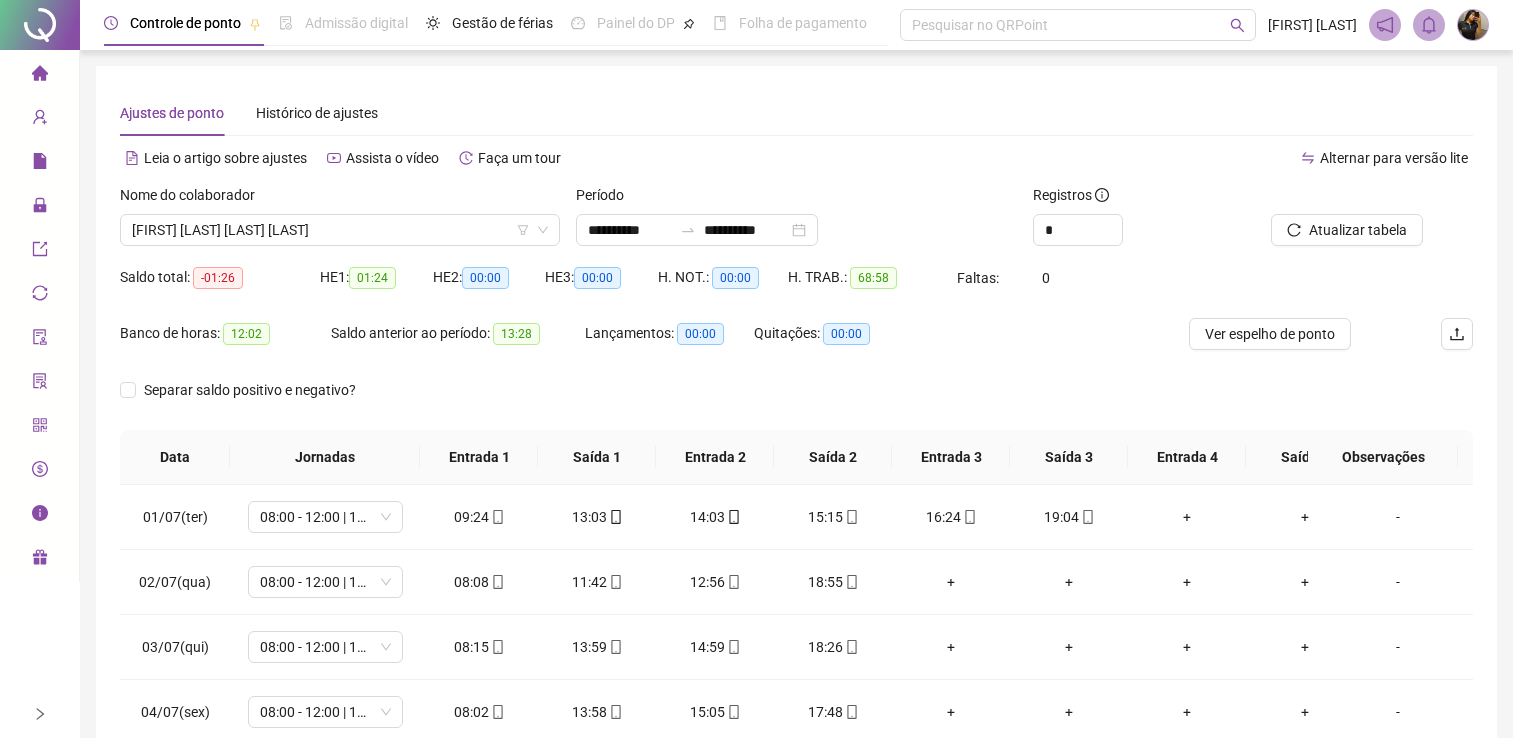 scroll, scrollTop: 0, scrollLeft: 0, axis: both 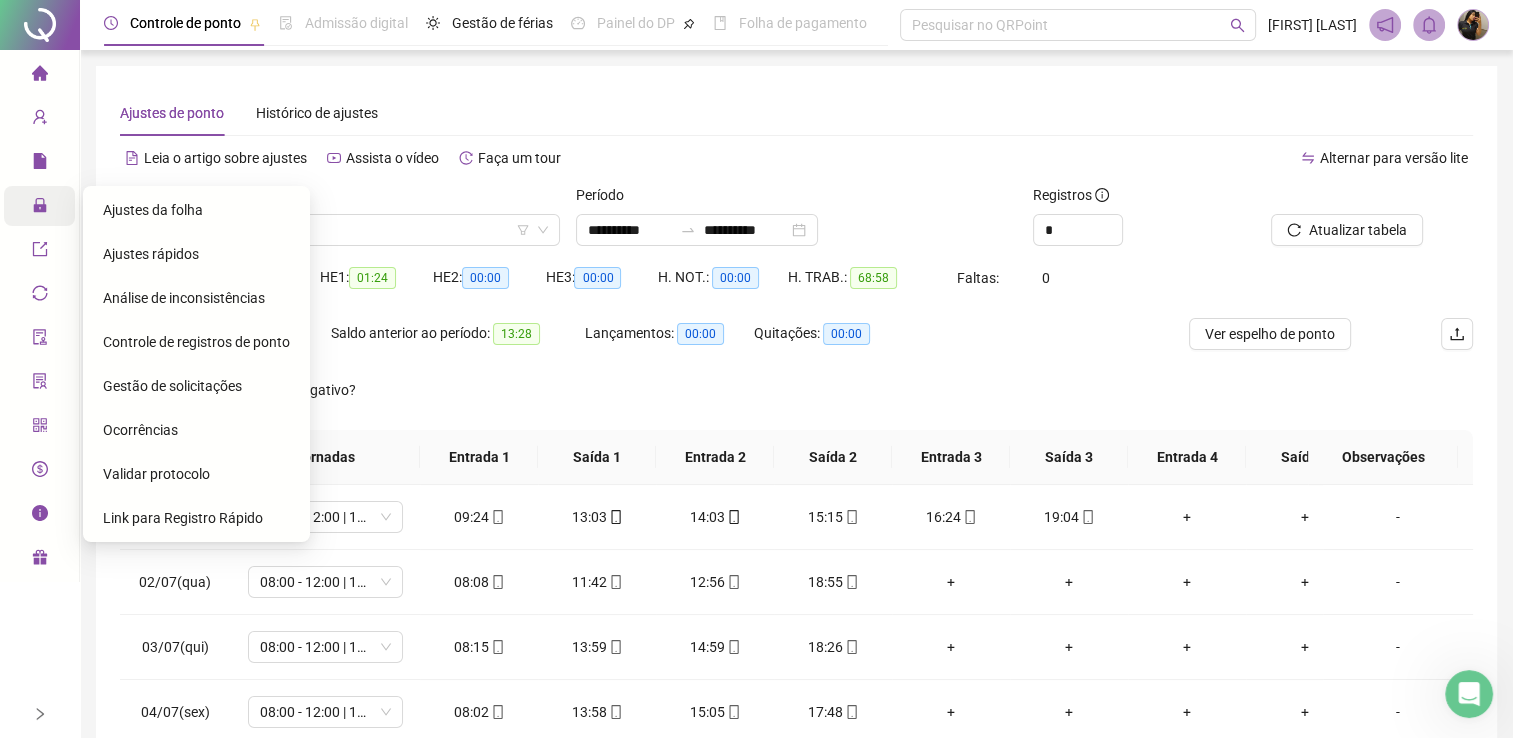click 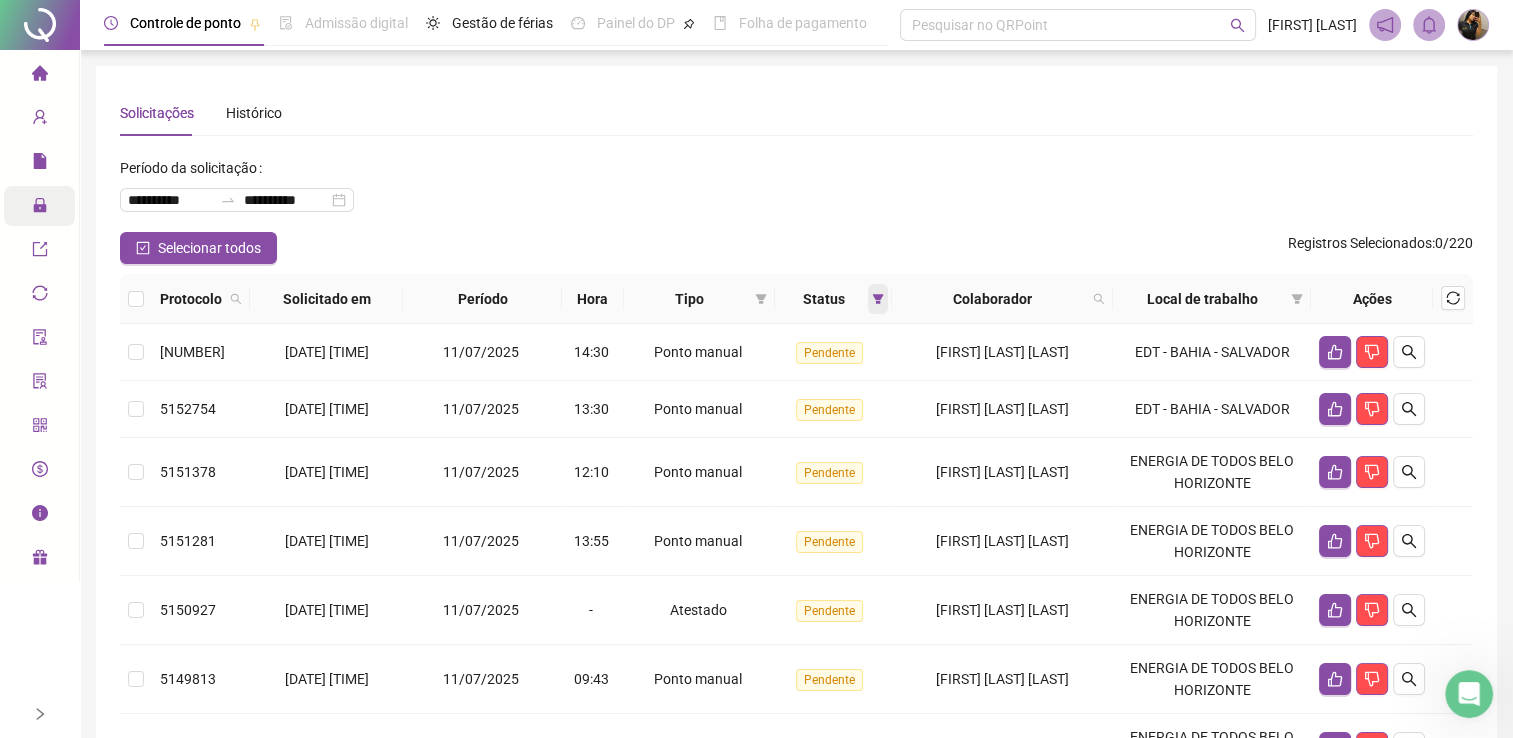 click 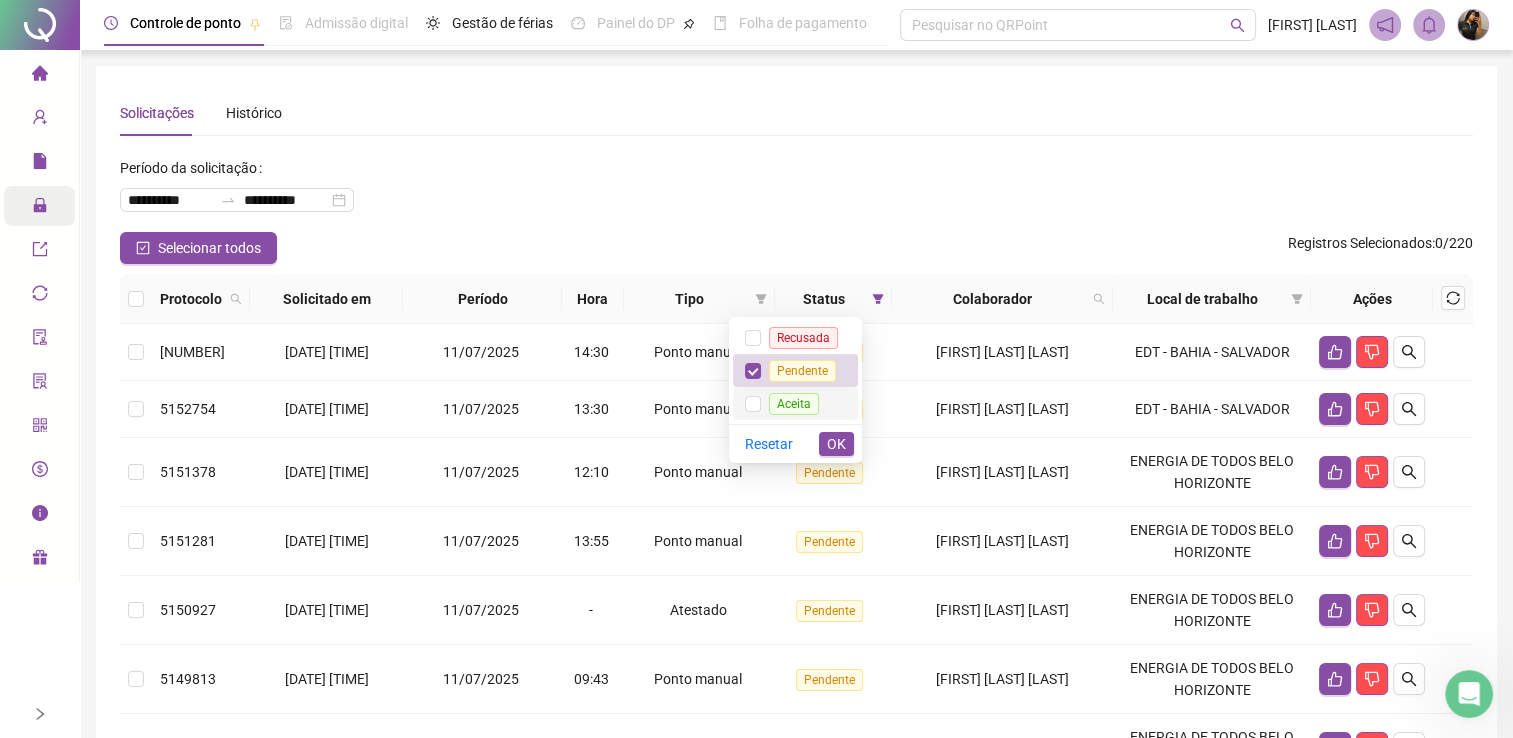click on "Aceita" at bounding box center [794, 404] 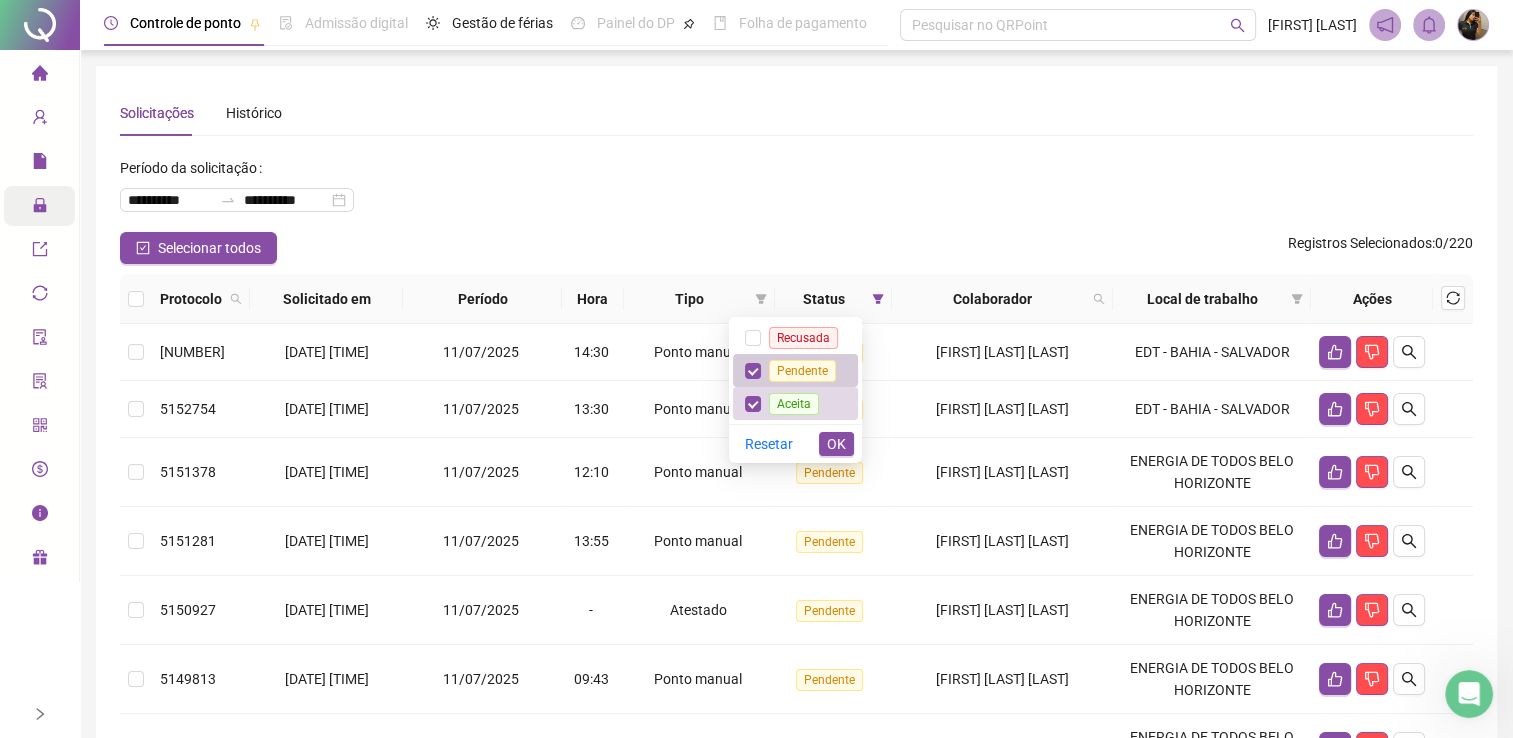 click on "Pendente" at bounding box center (802, 371) 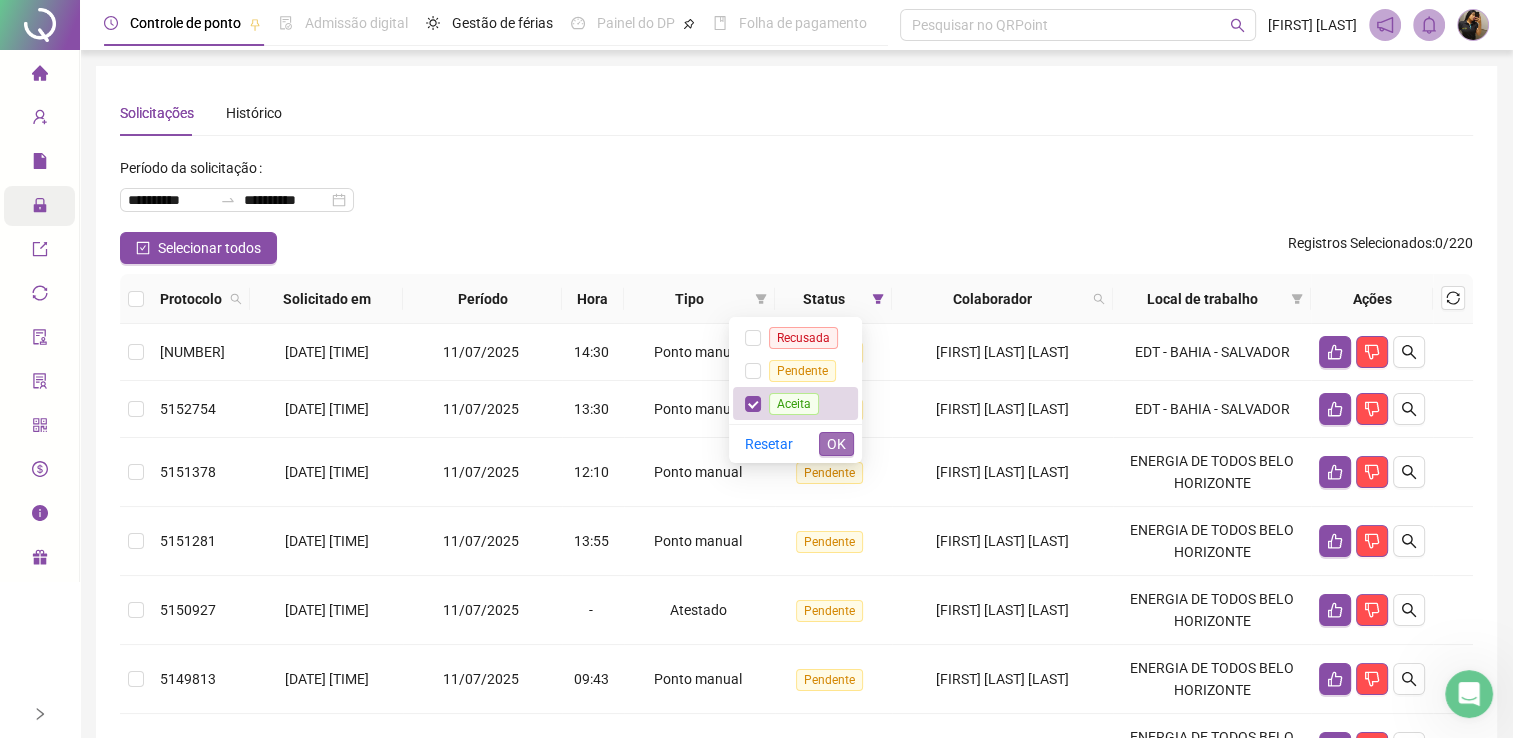 click on "OK" at bounding box center (836, 444) 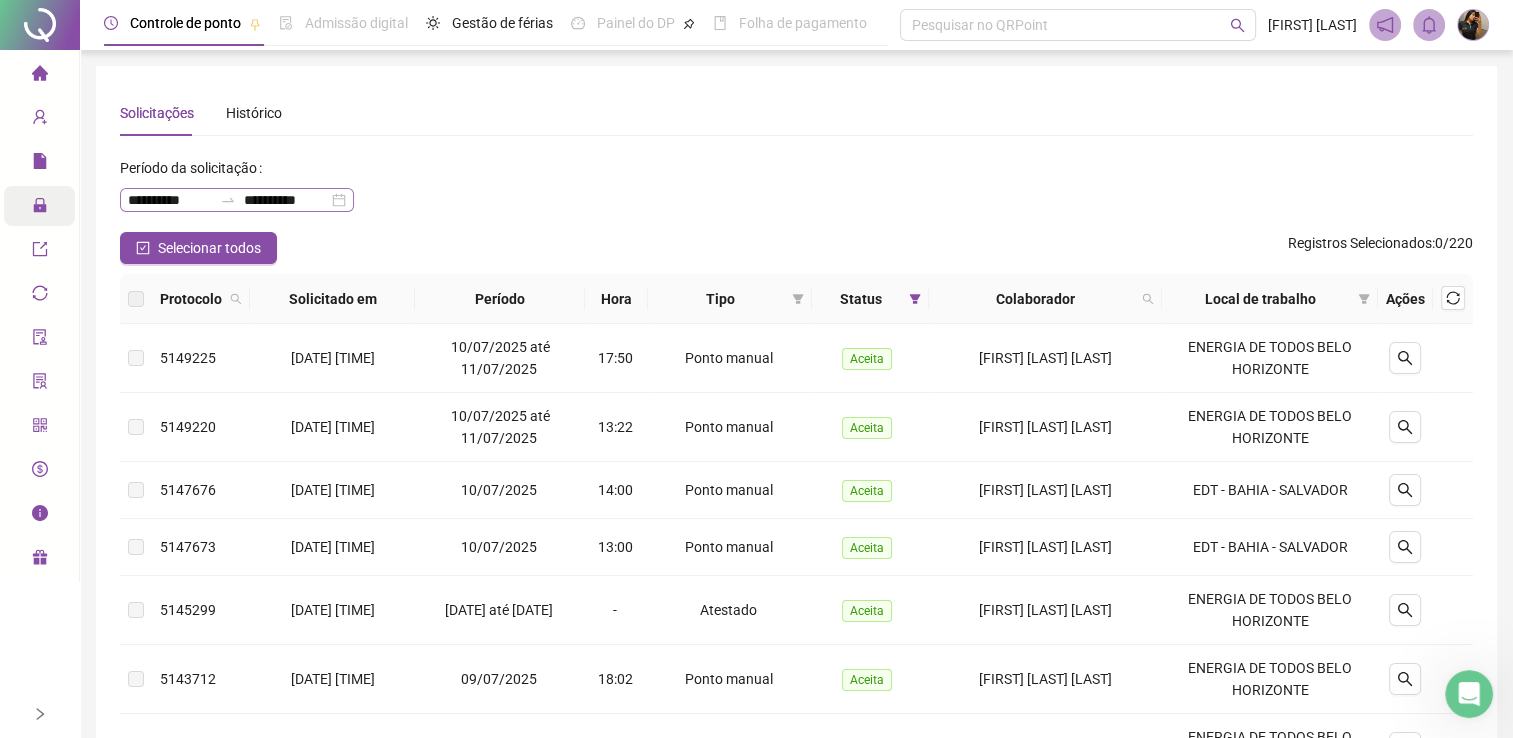 click on "**********" at bounding box center [237, 200] 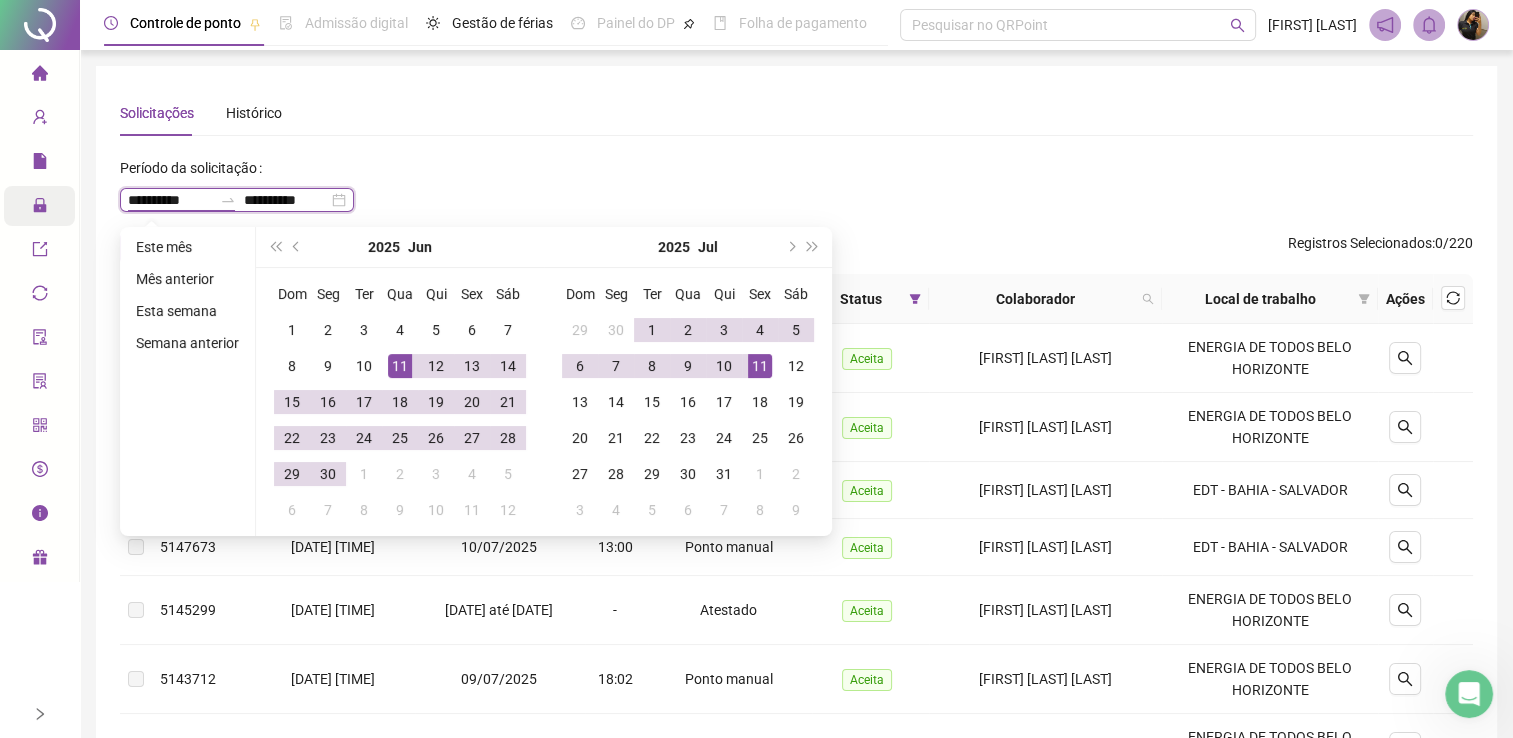 click on "**********" at bounding box center (170, 200) 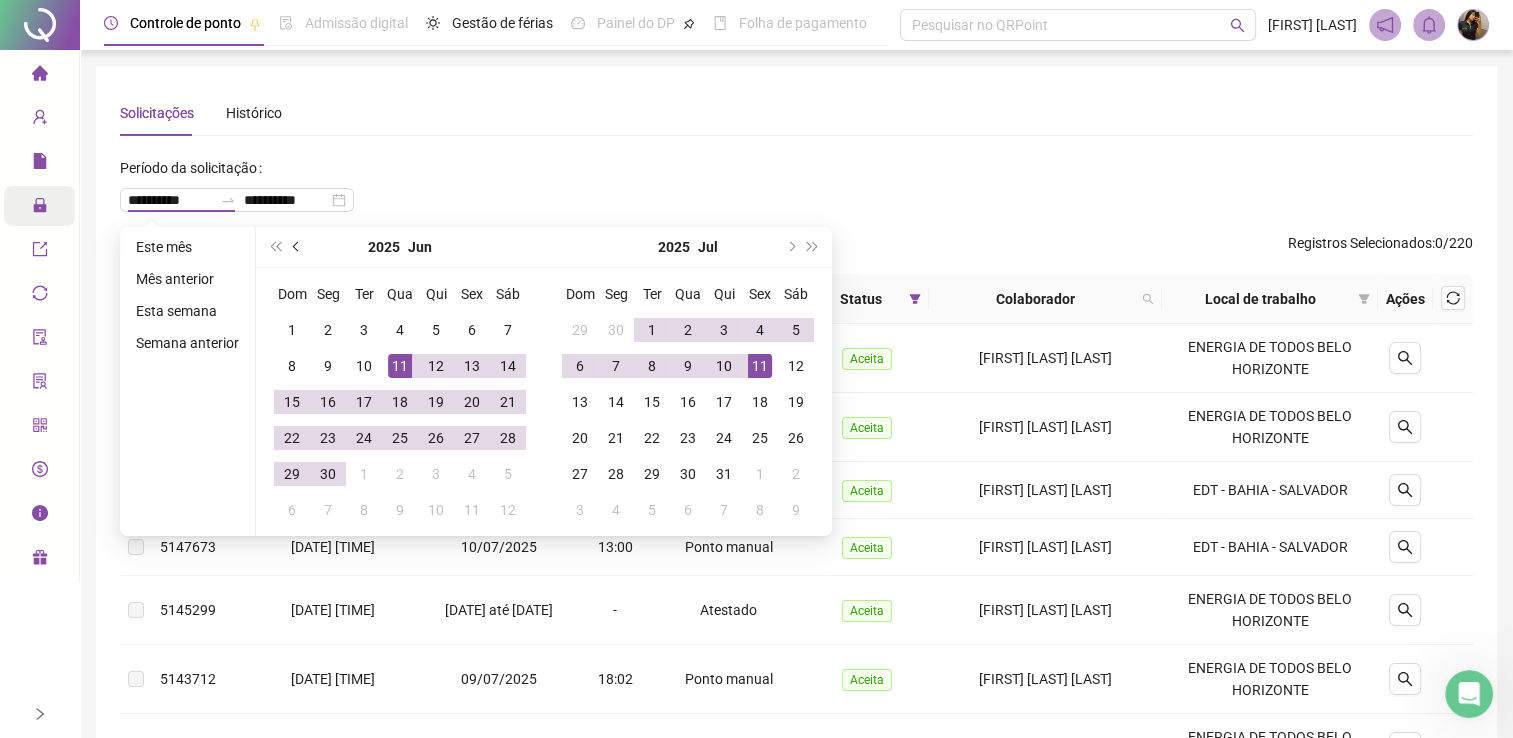 click at bounding box center [298, 247] 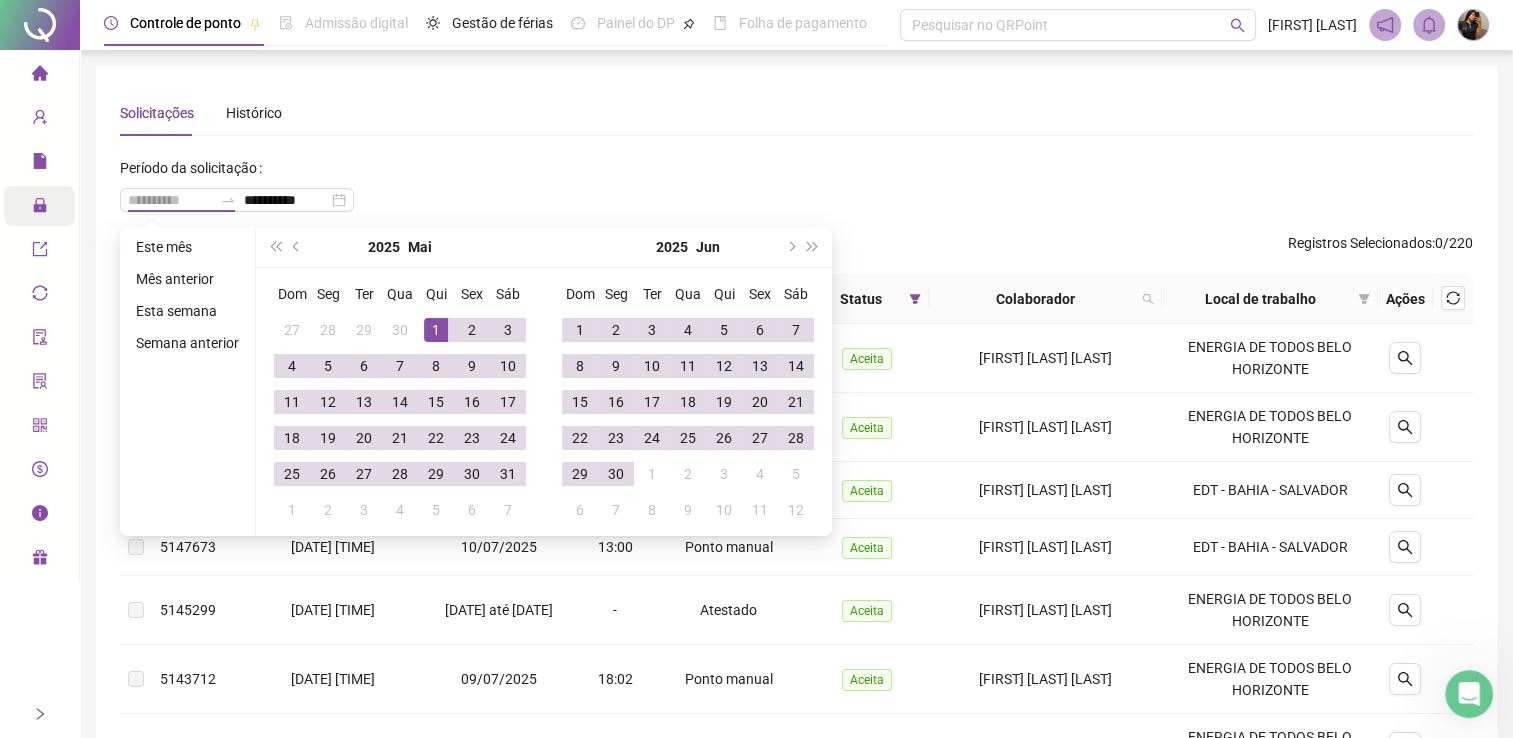 type on "**********" 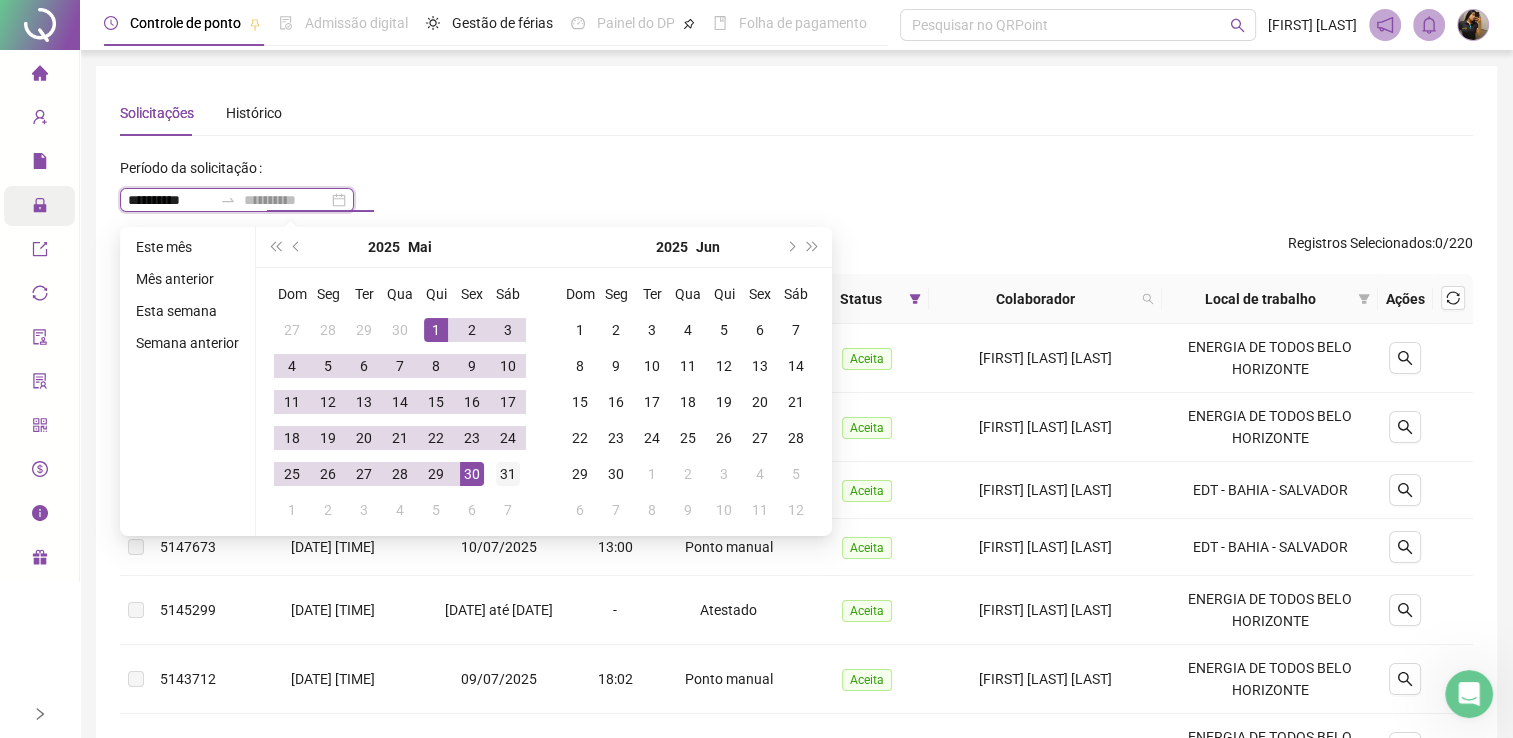 type on "**********" 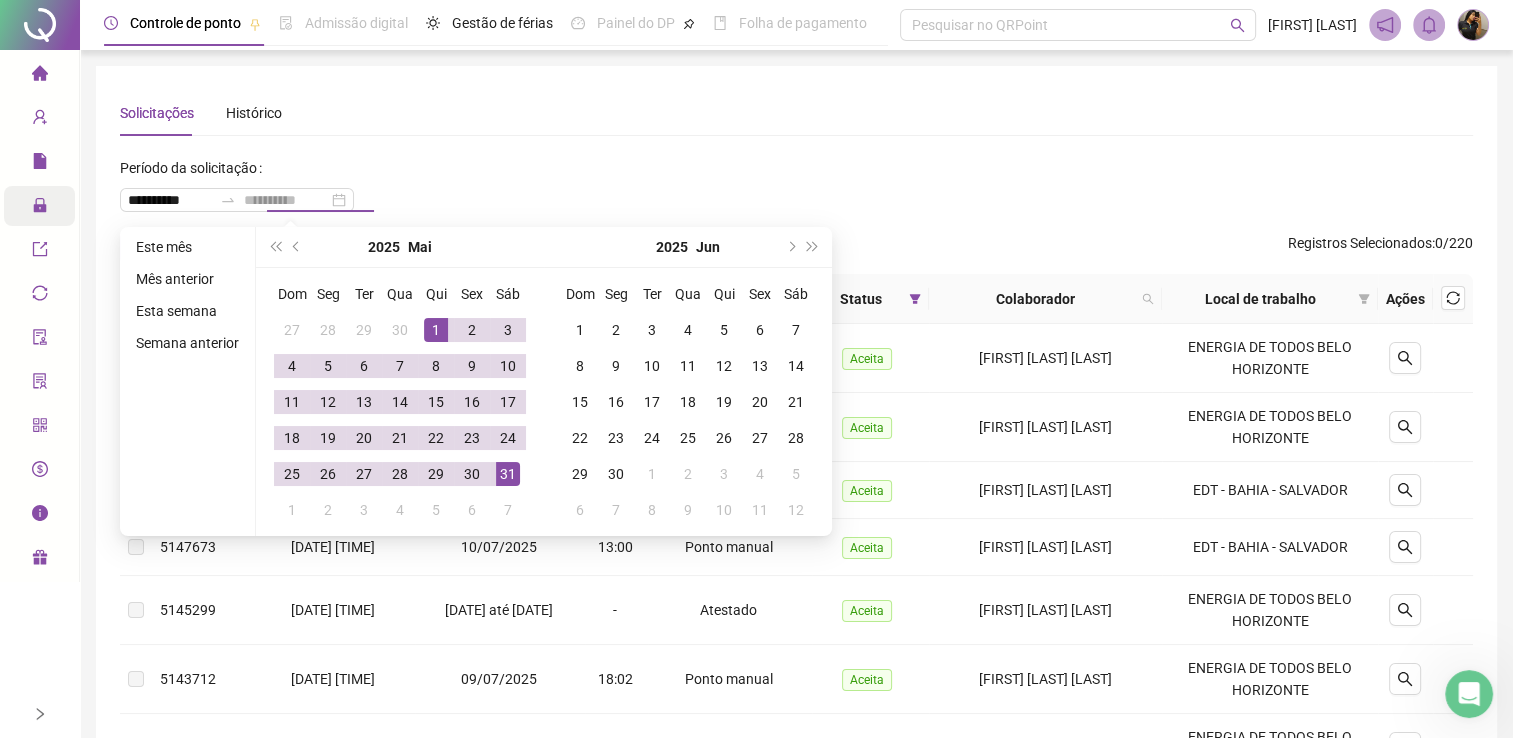 click on "31" at bounding box center (508, 474) 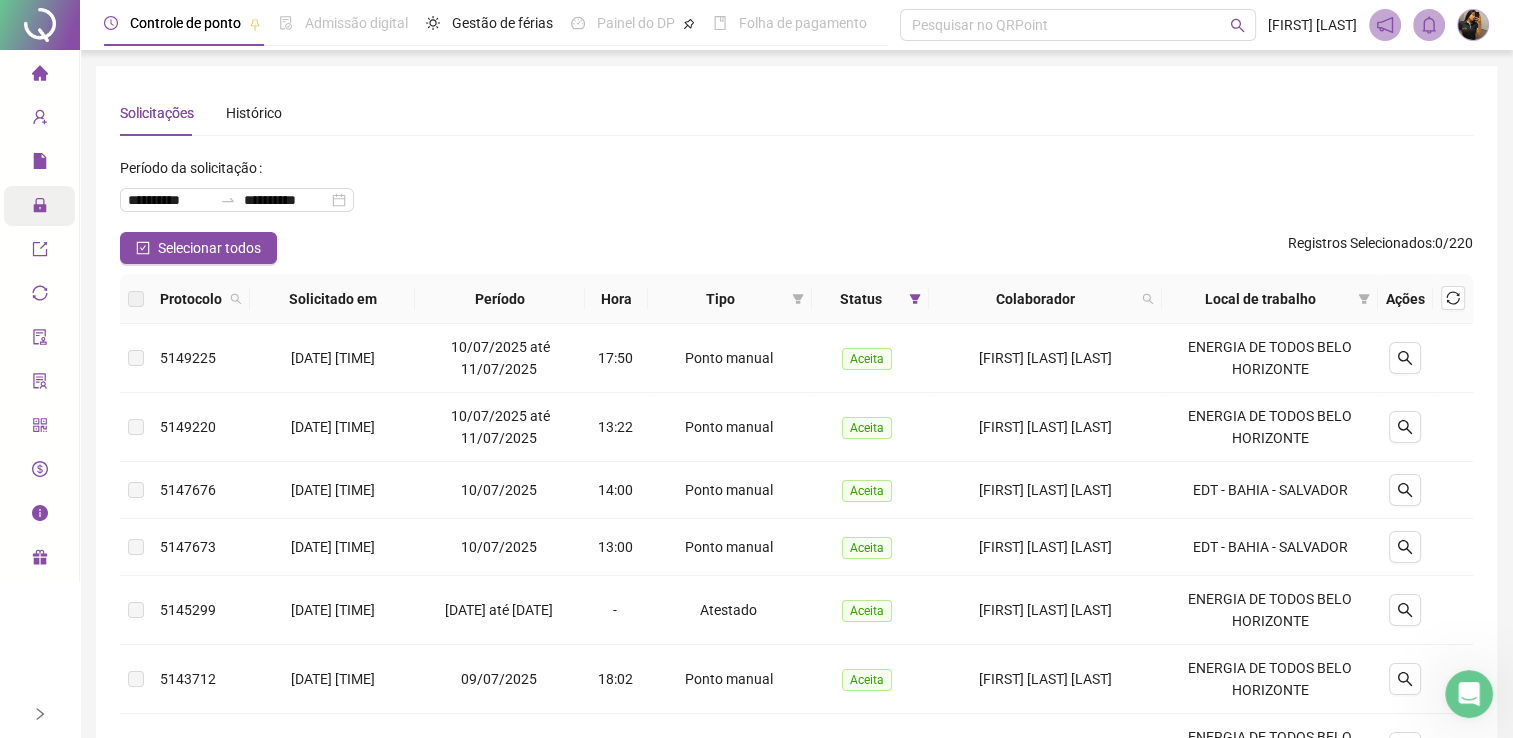 click on "**********" at bounding box center [796, 192] 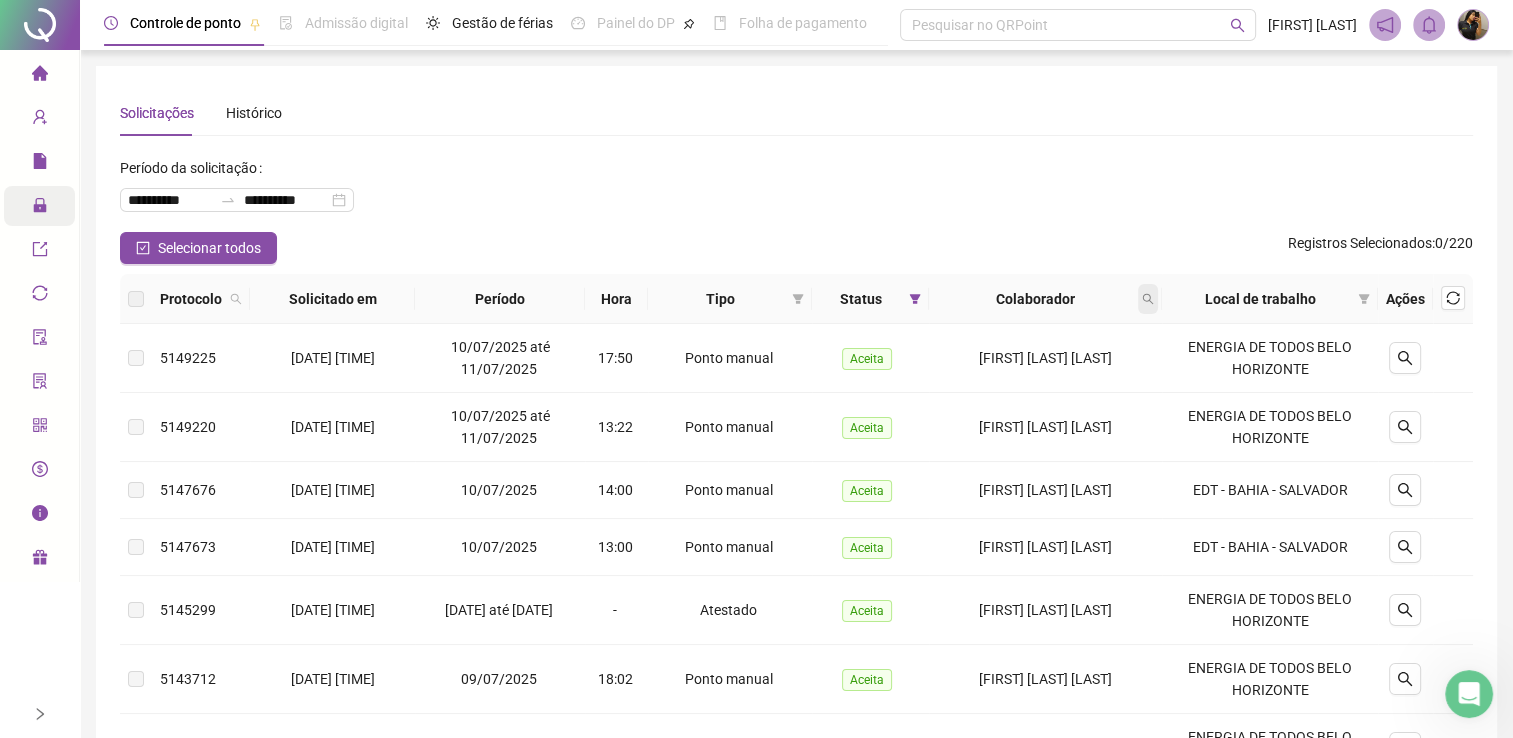 click 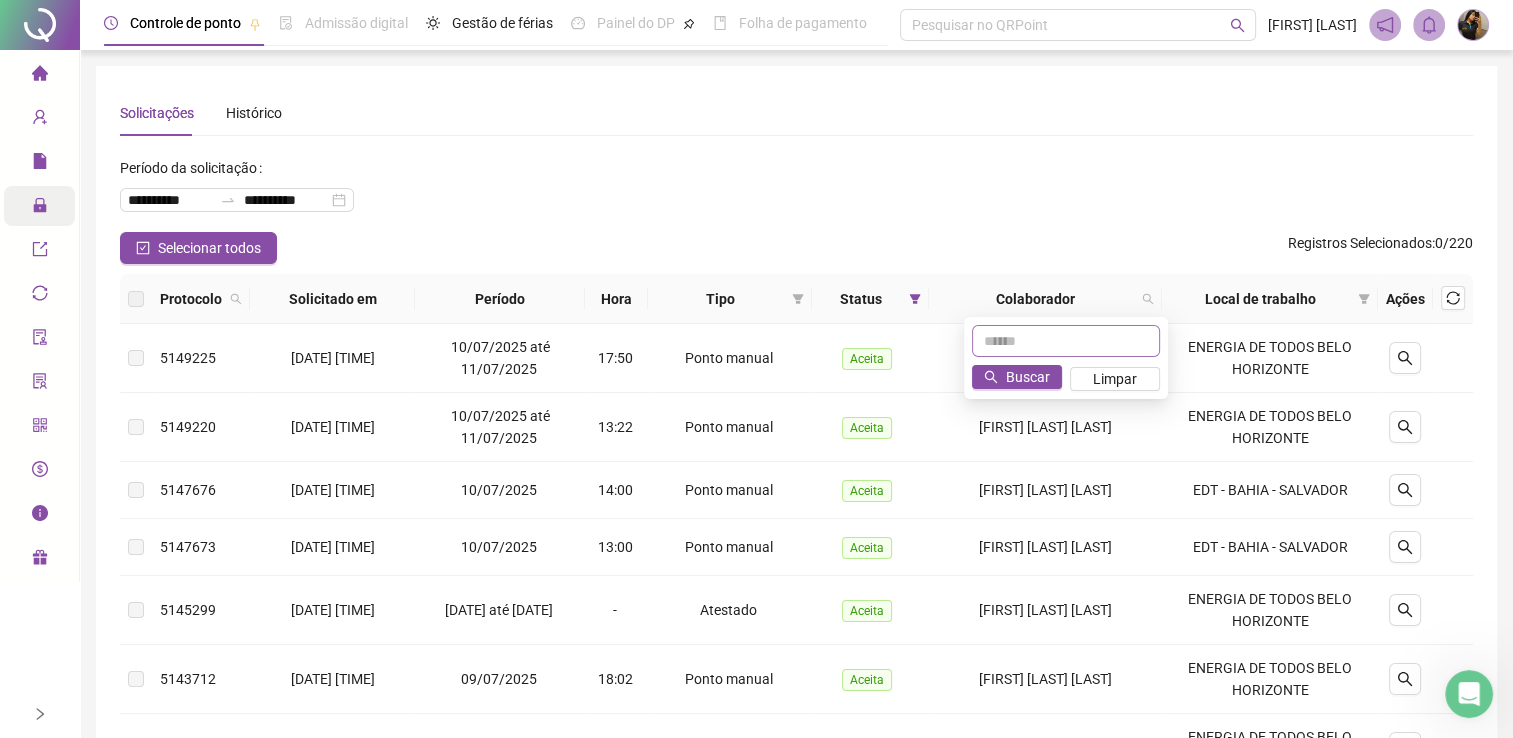 click at bounding box center [1066, 341] 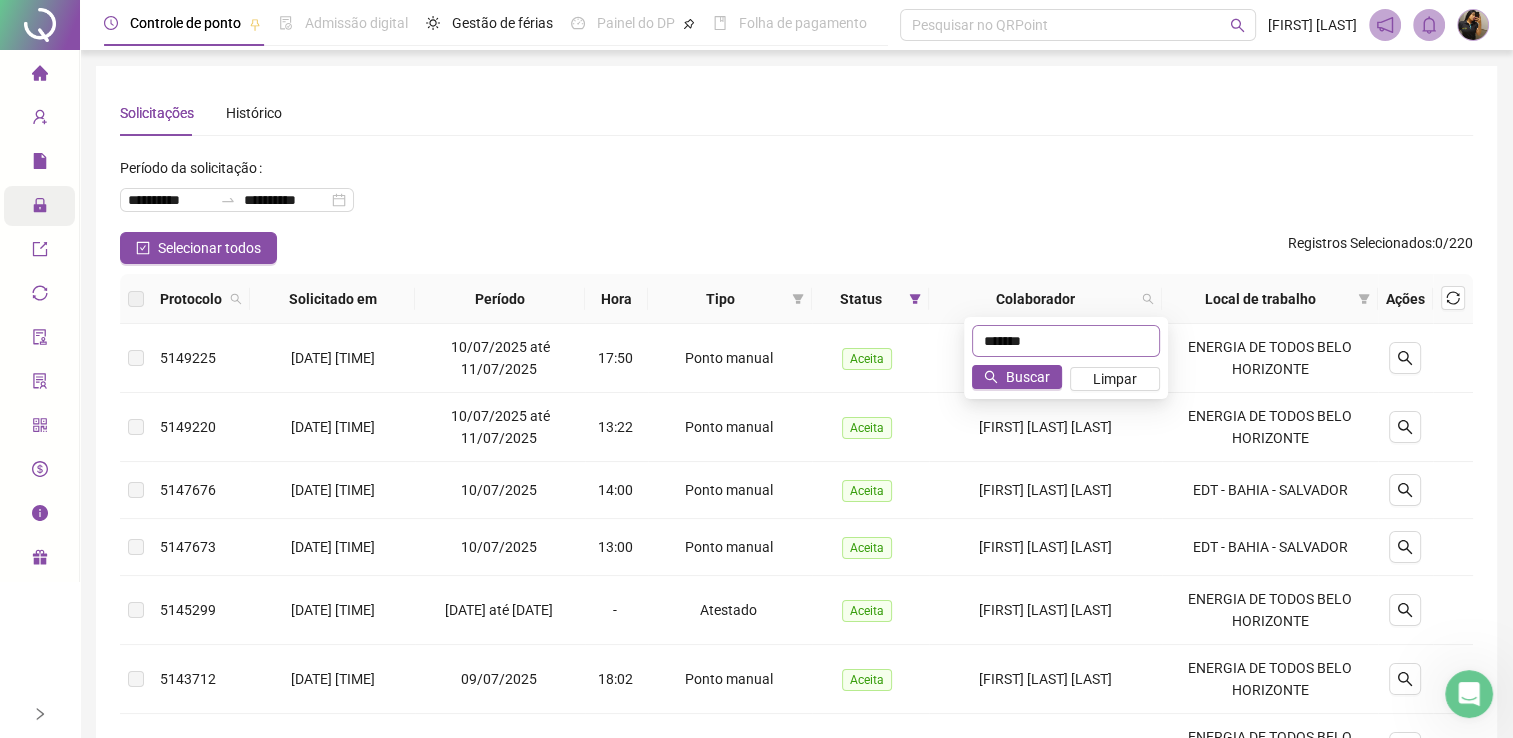 type on "*******" 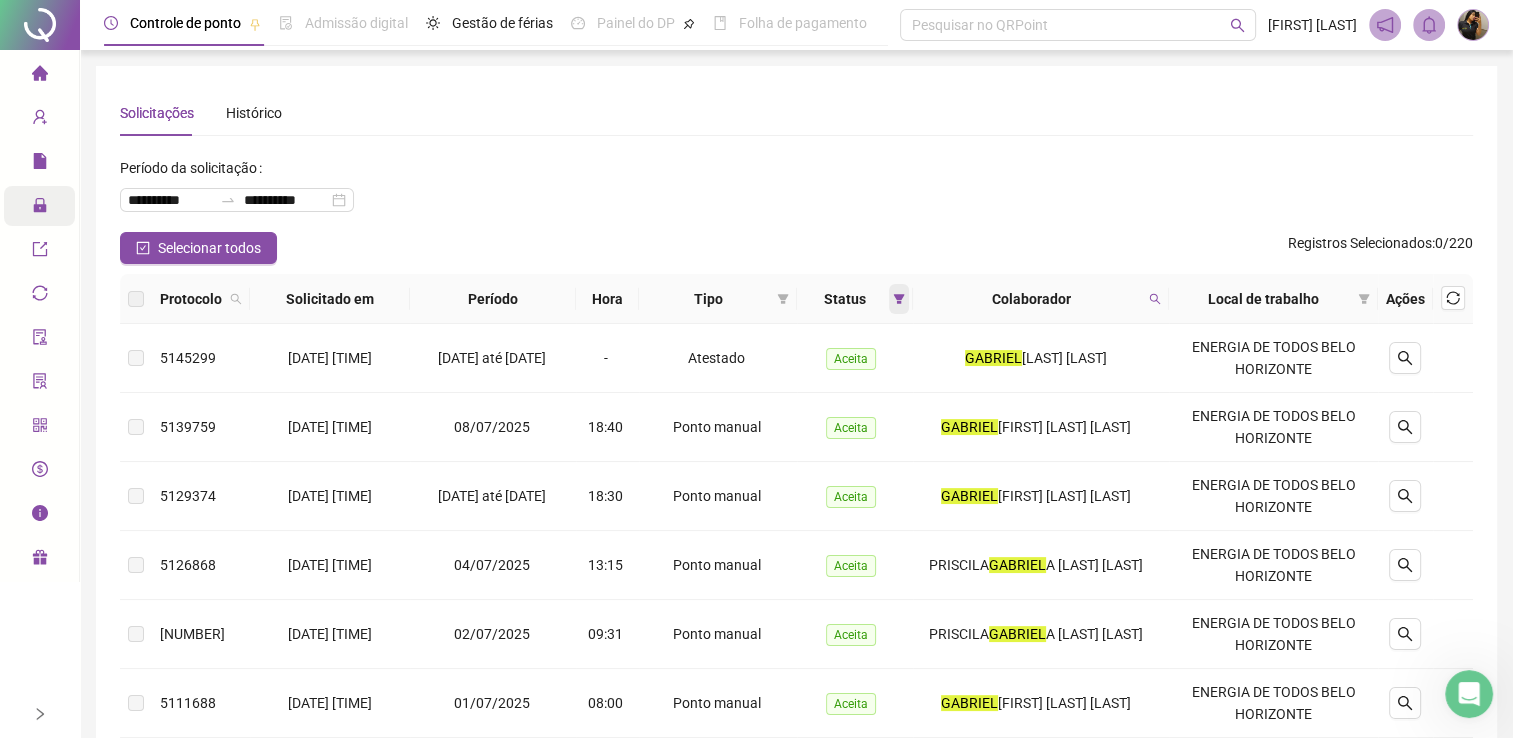 click 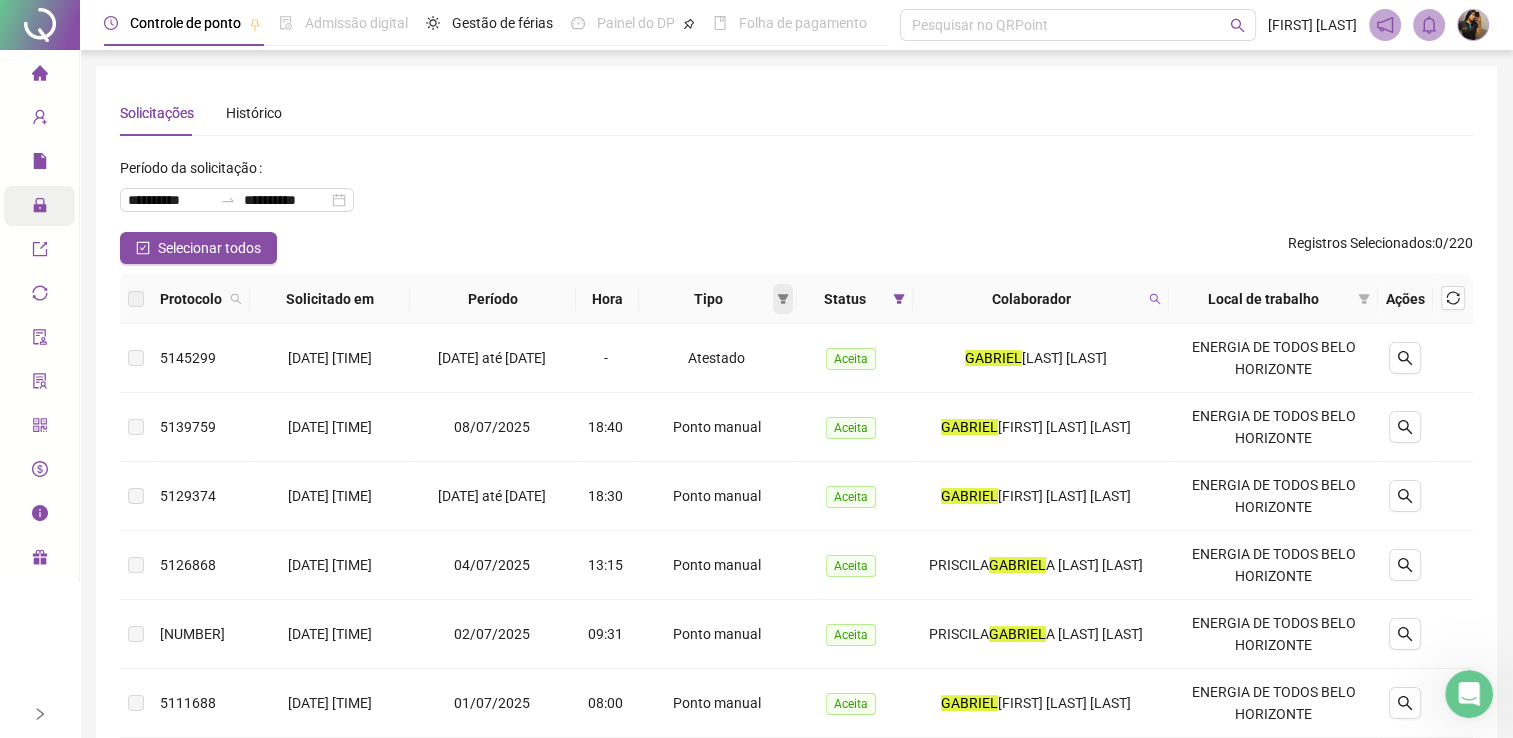 click 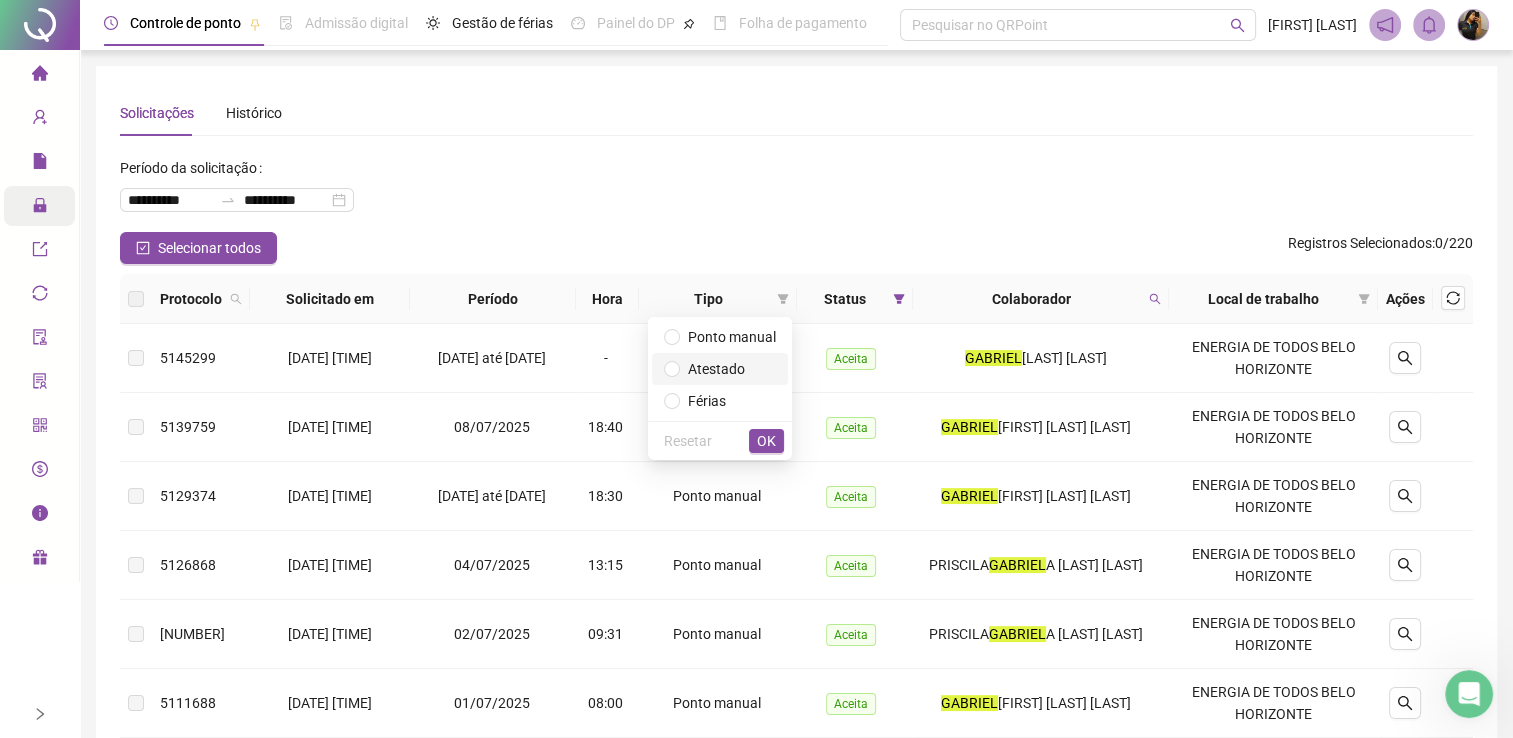click on "Atestado" at bounding box center (720, 369) 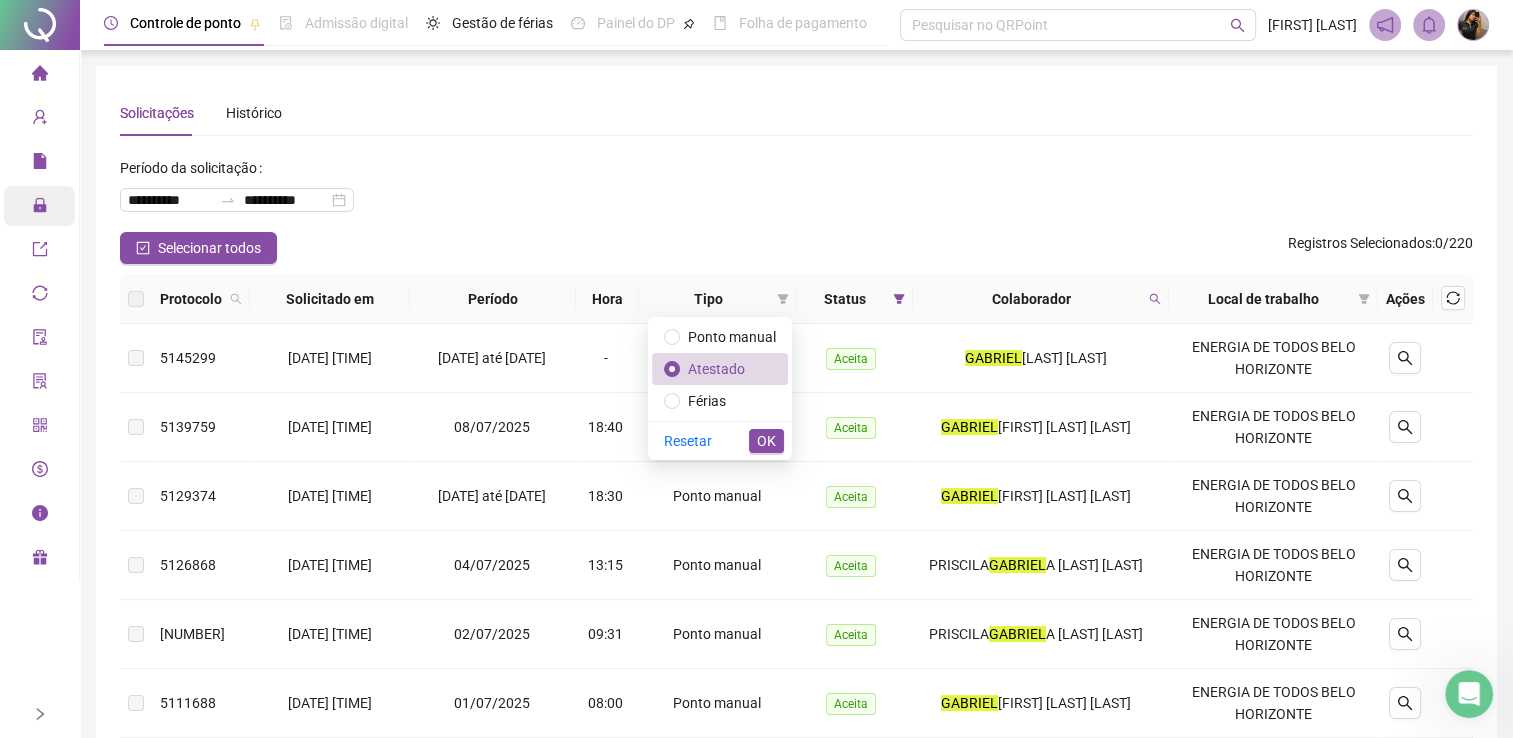click on "OK" at bounding box center [766, 441] 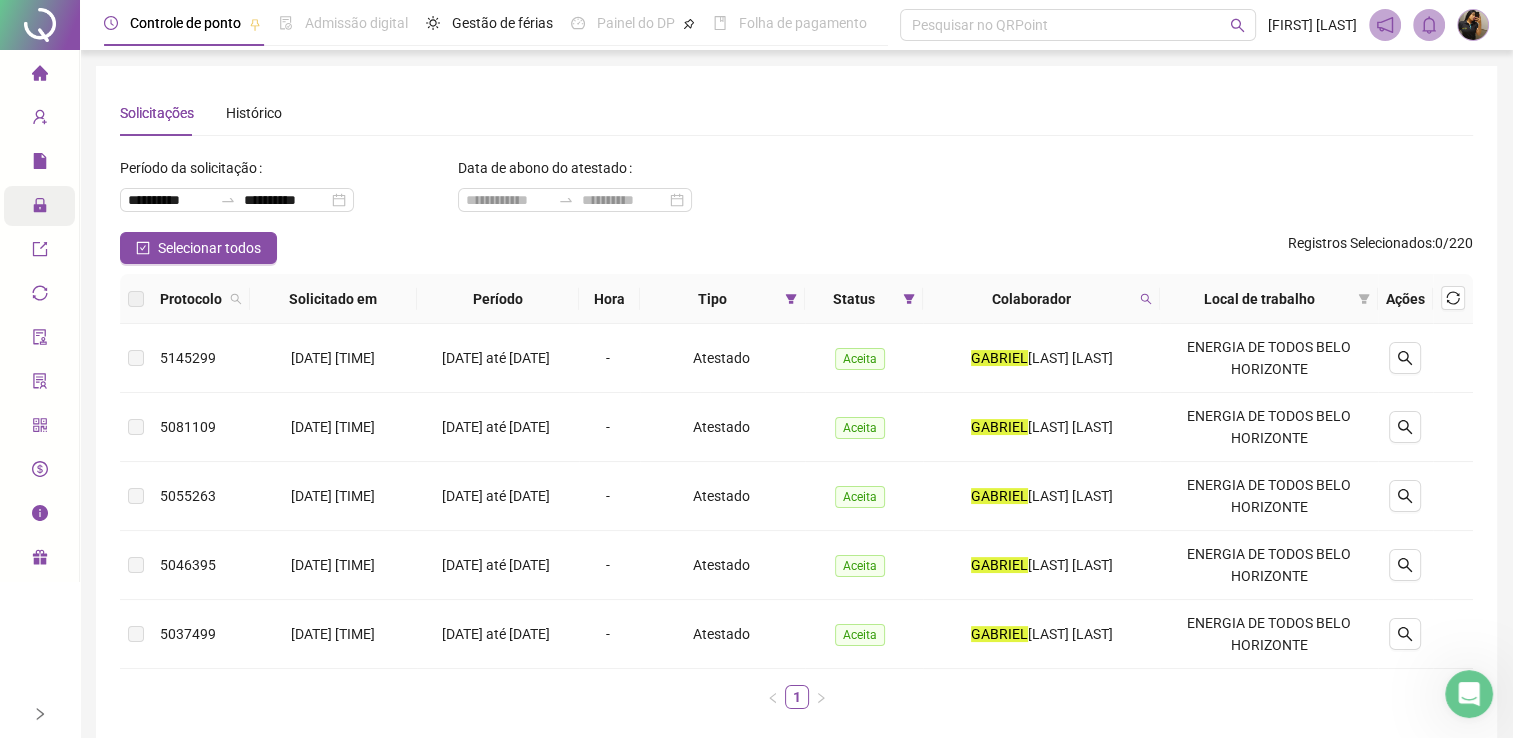 click on "**********" at bounding box center (796, 192) 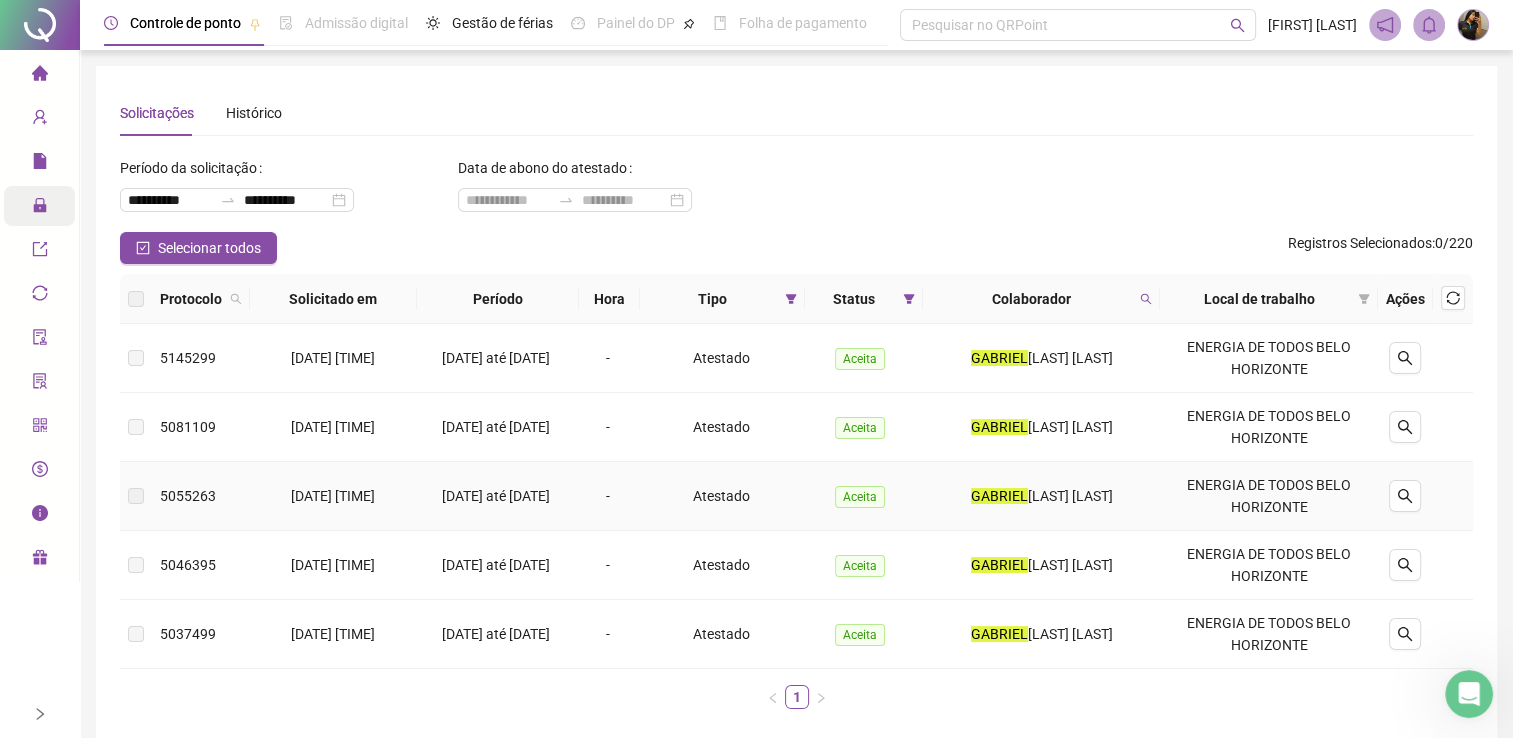 scroll, scrollTop: 94, scrollLeft: 0, axis: vertical 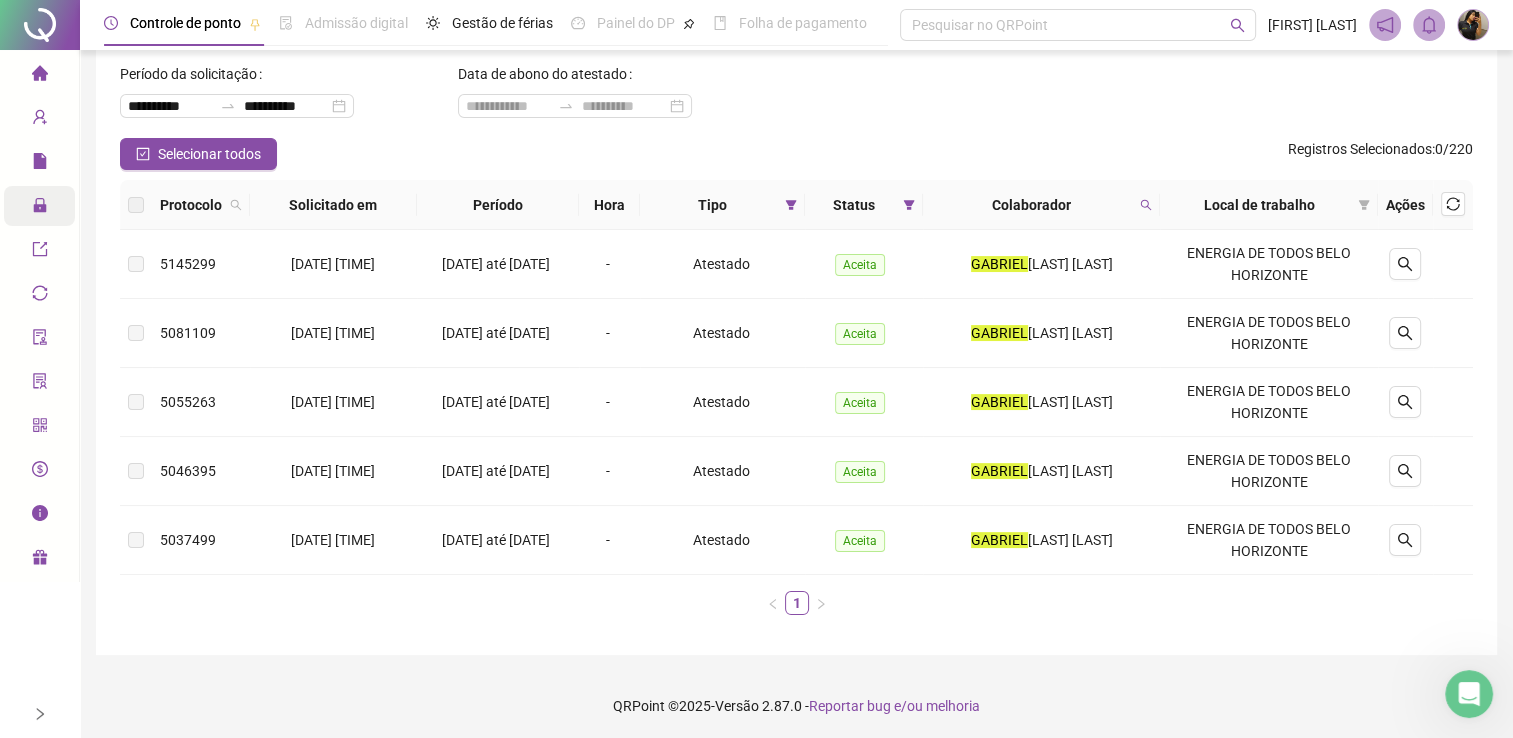 click on "**********" at bounding box center [796, 313] 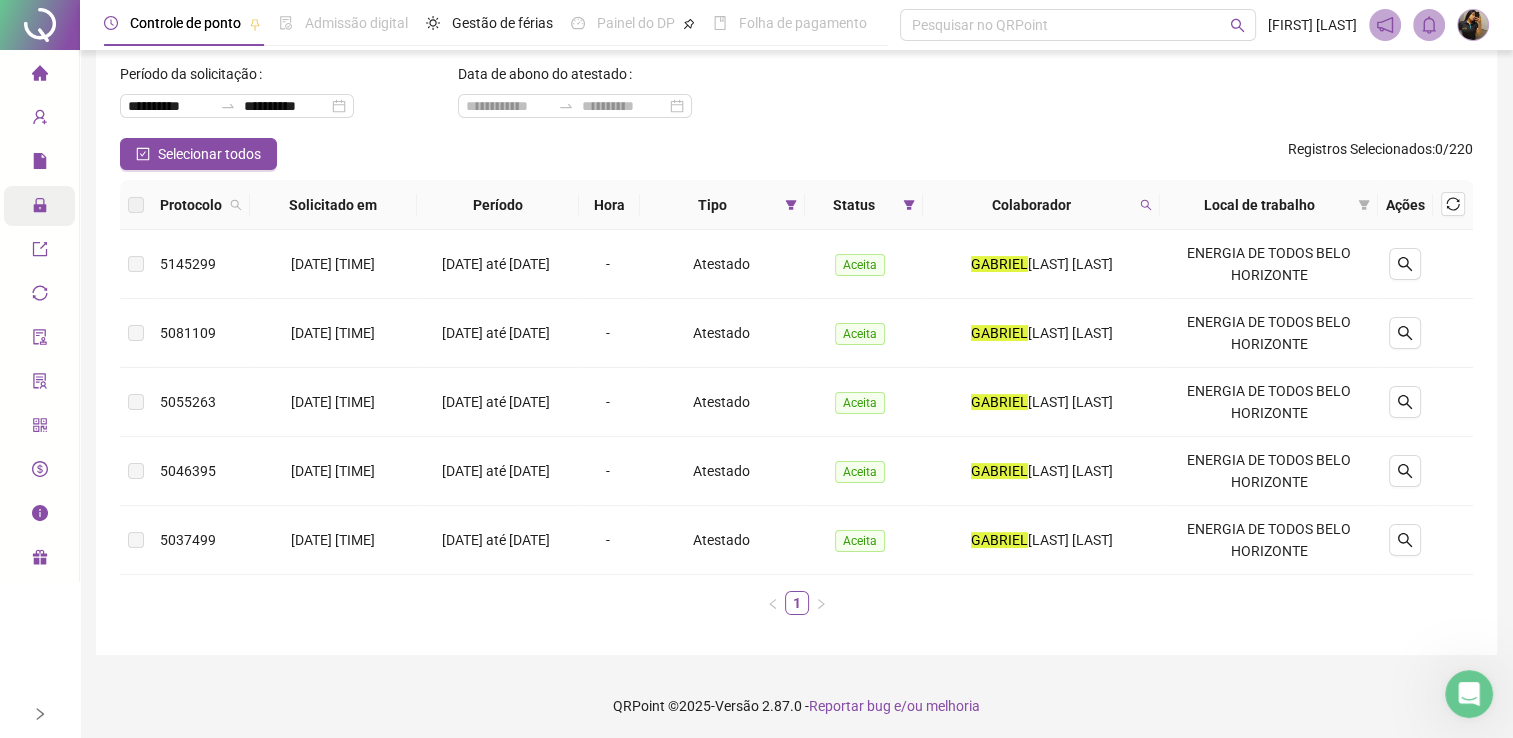 click on "**********" at bounding box center [796, 313] 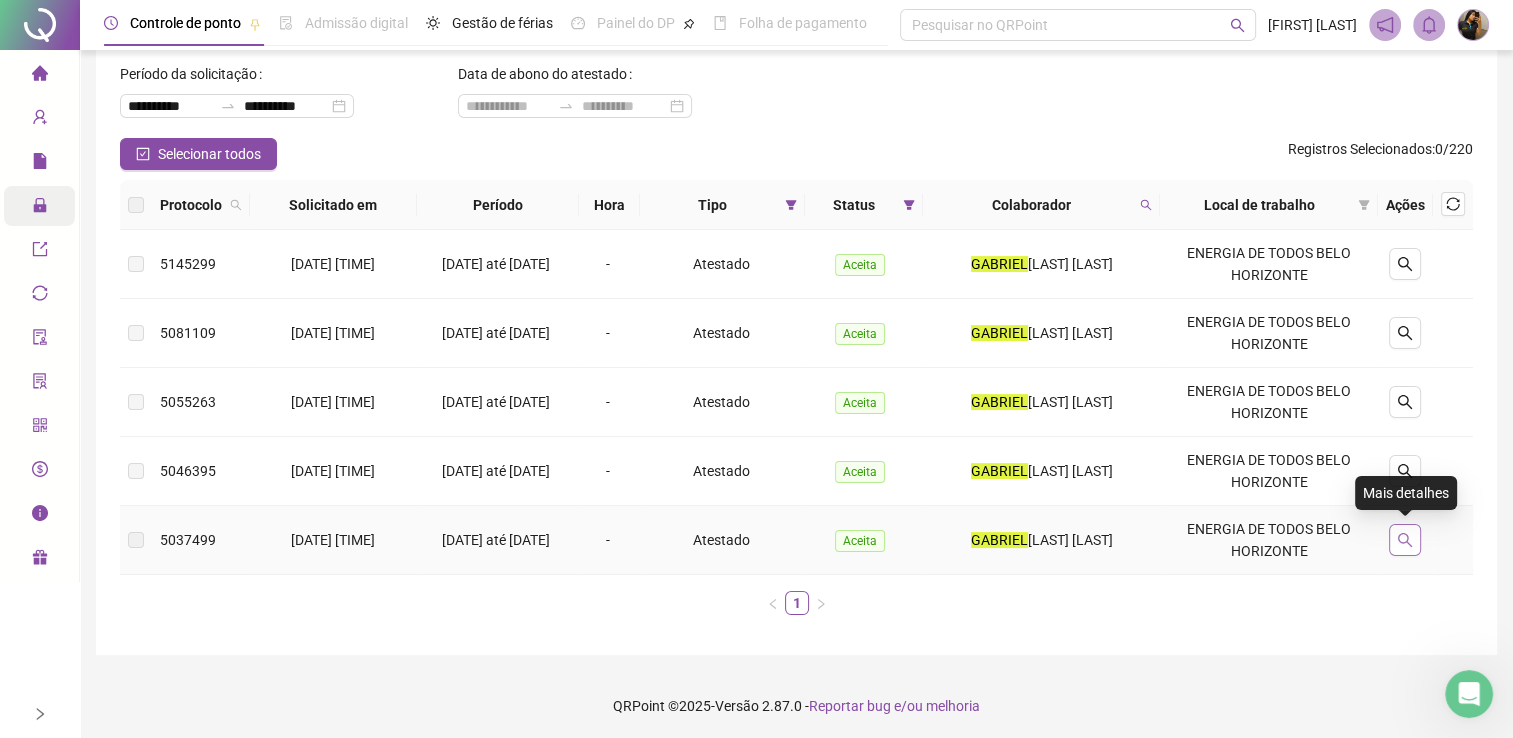 click 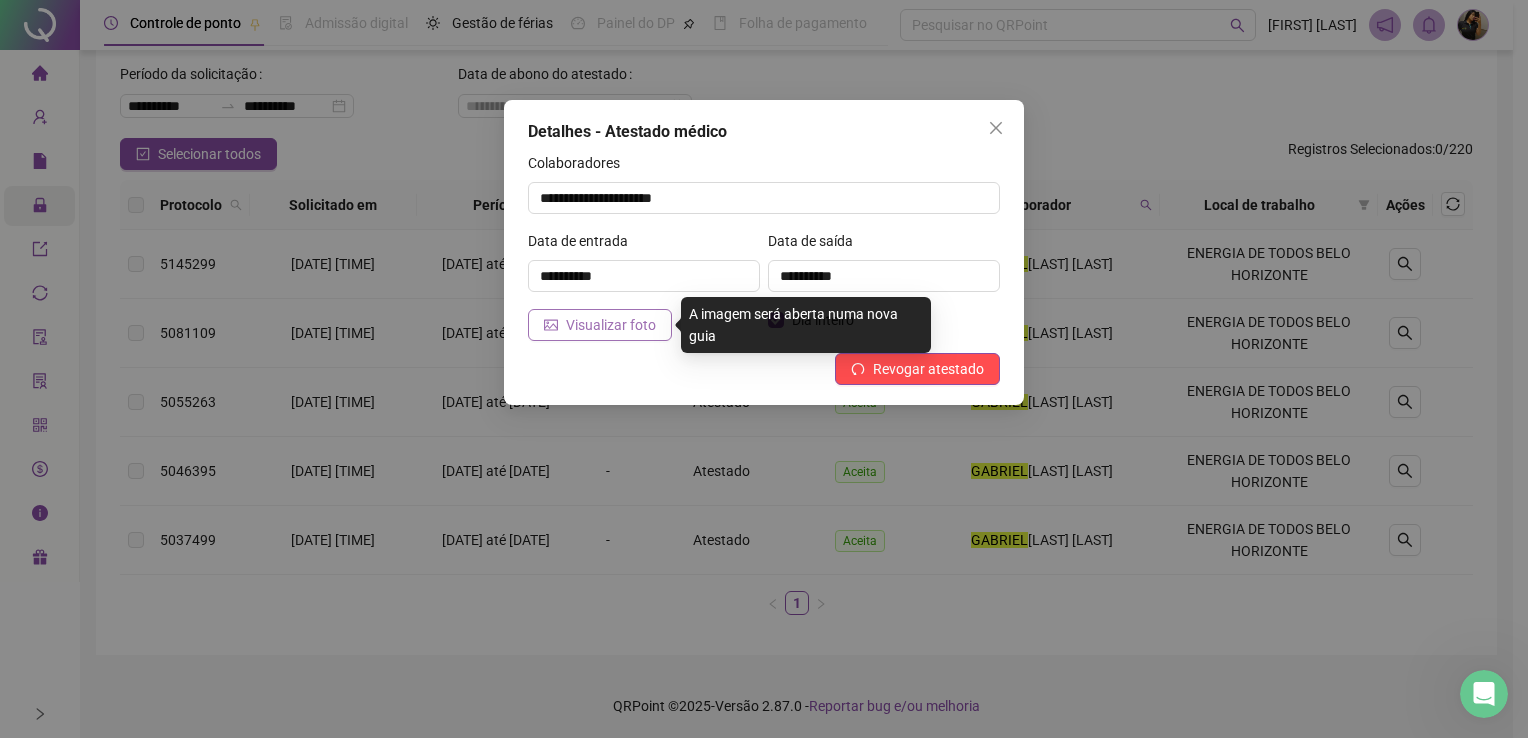 click on "Visualizar foto" at bounding box center [611, 325] 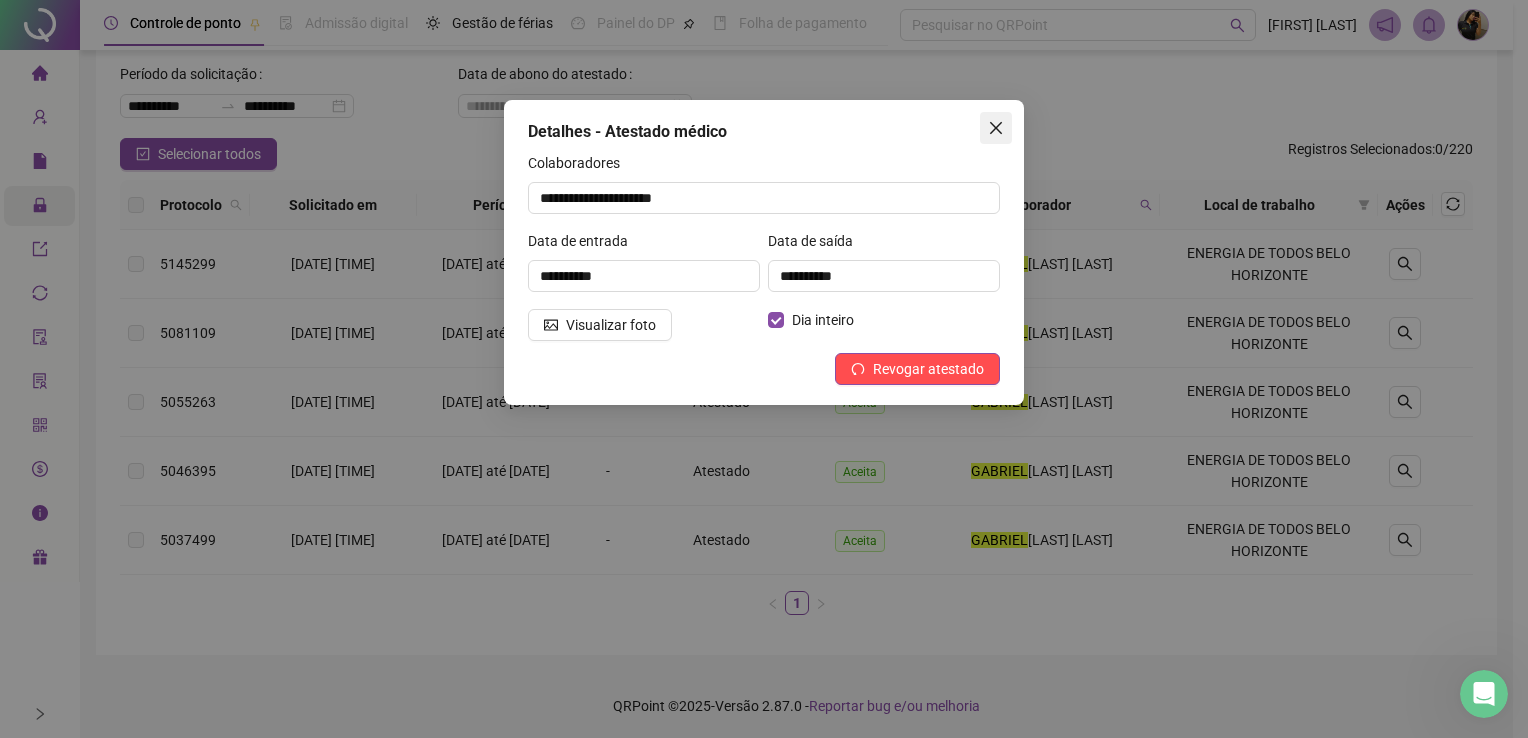 click 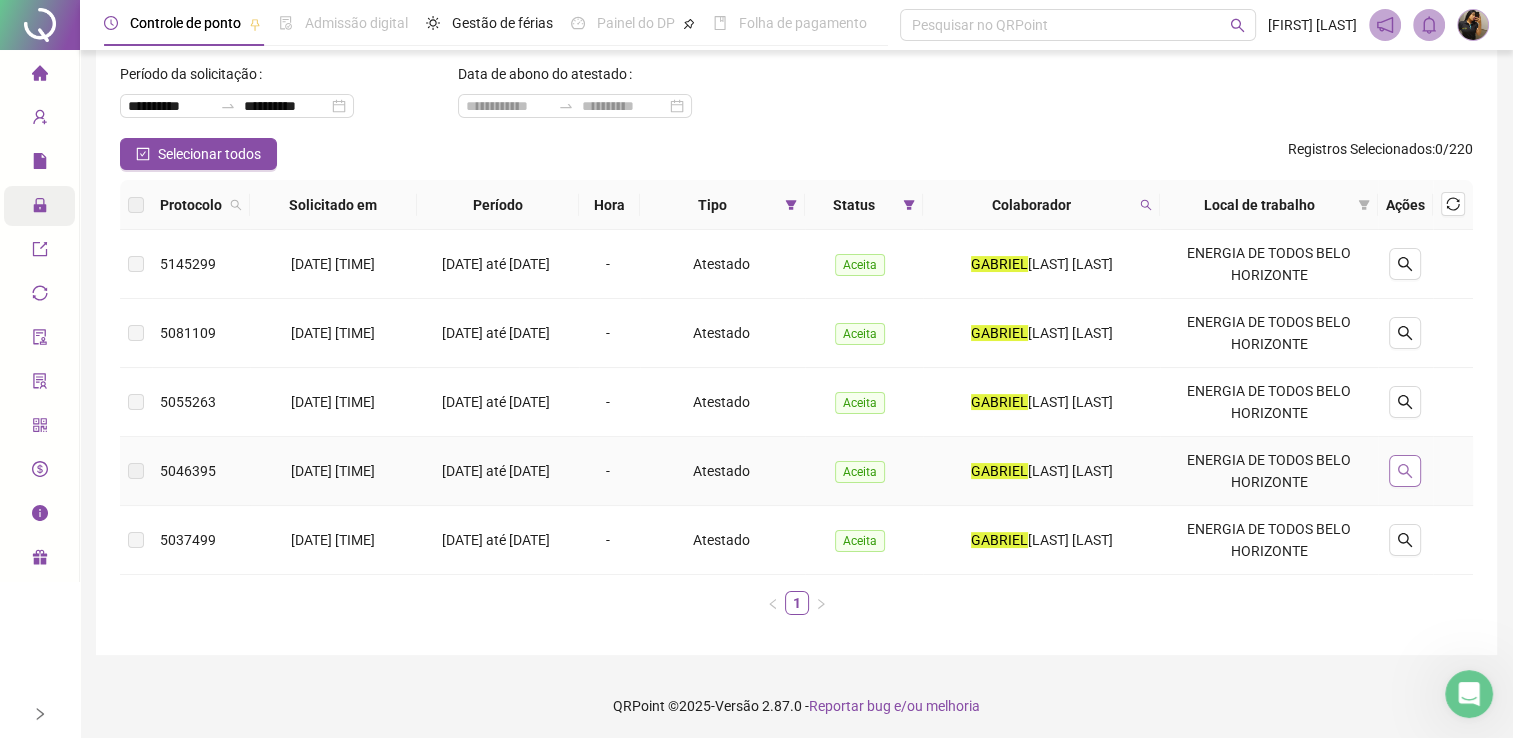 click 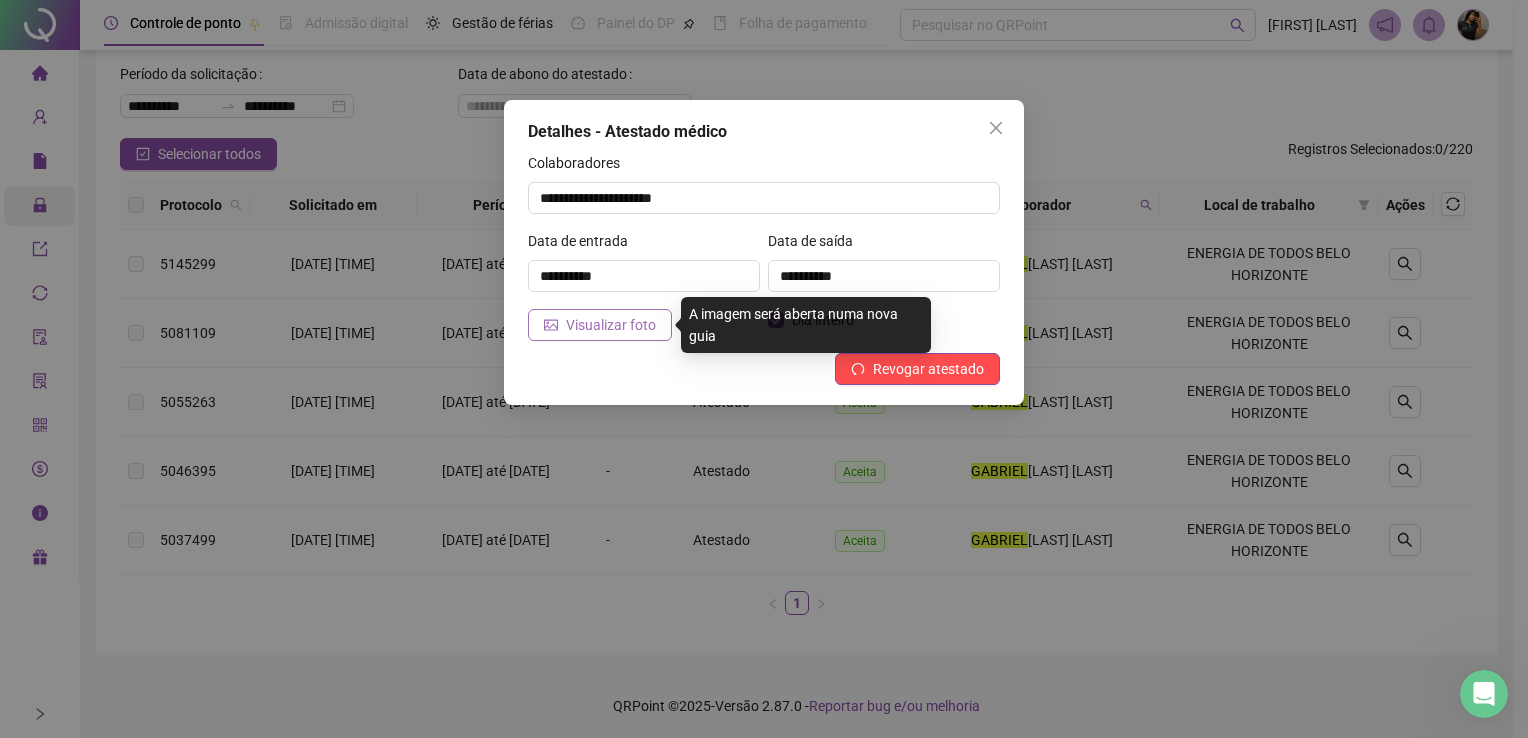 click on "Visualizar foto" at bounding box center (611, 325) 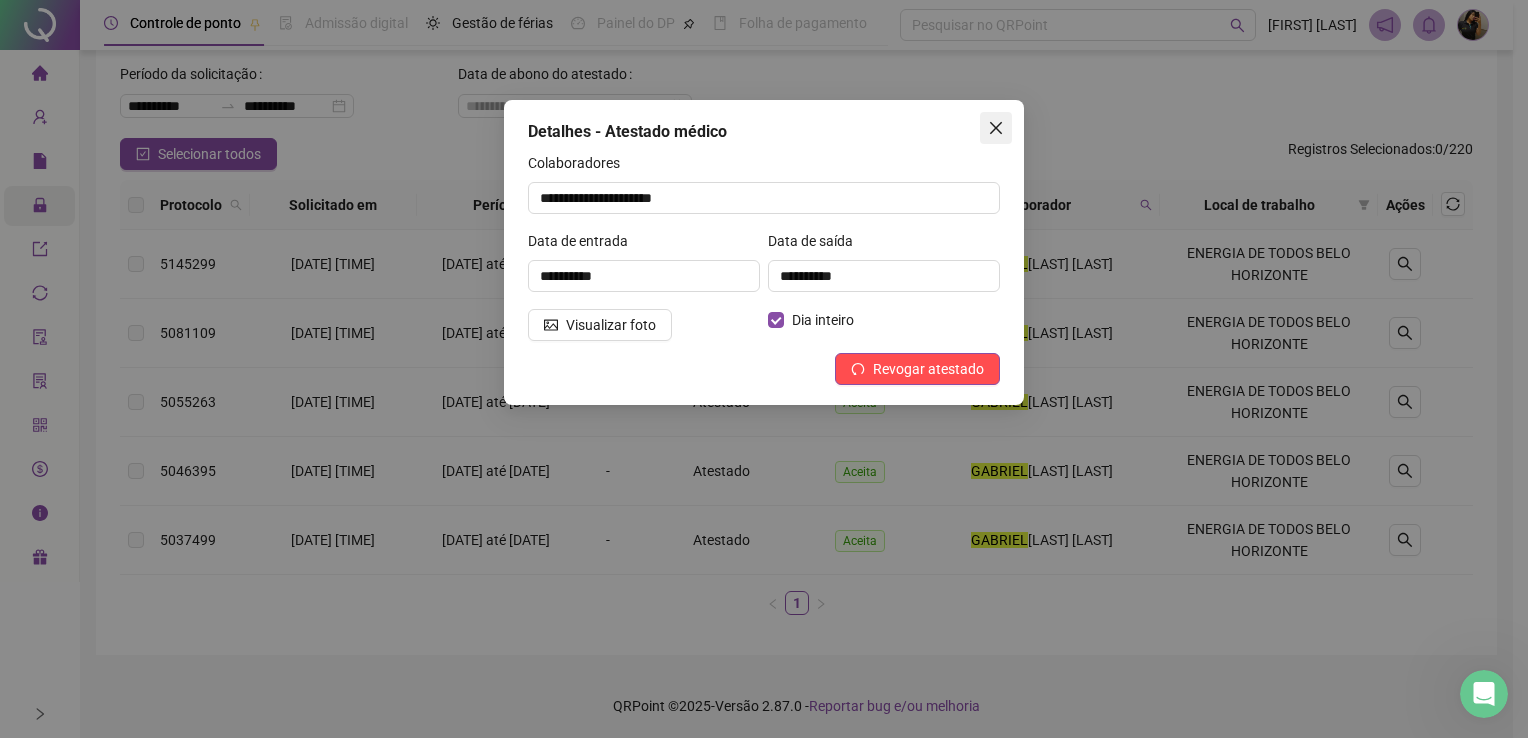 click 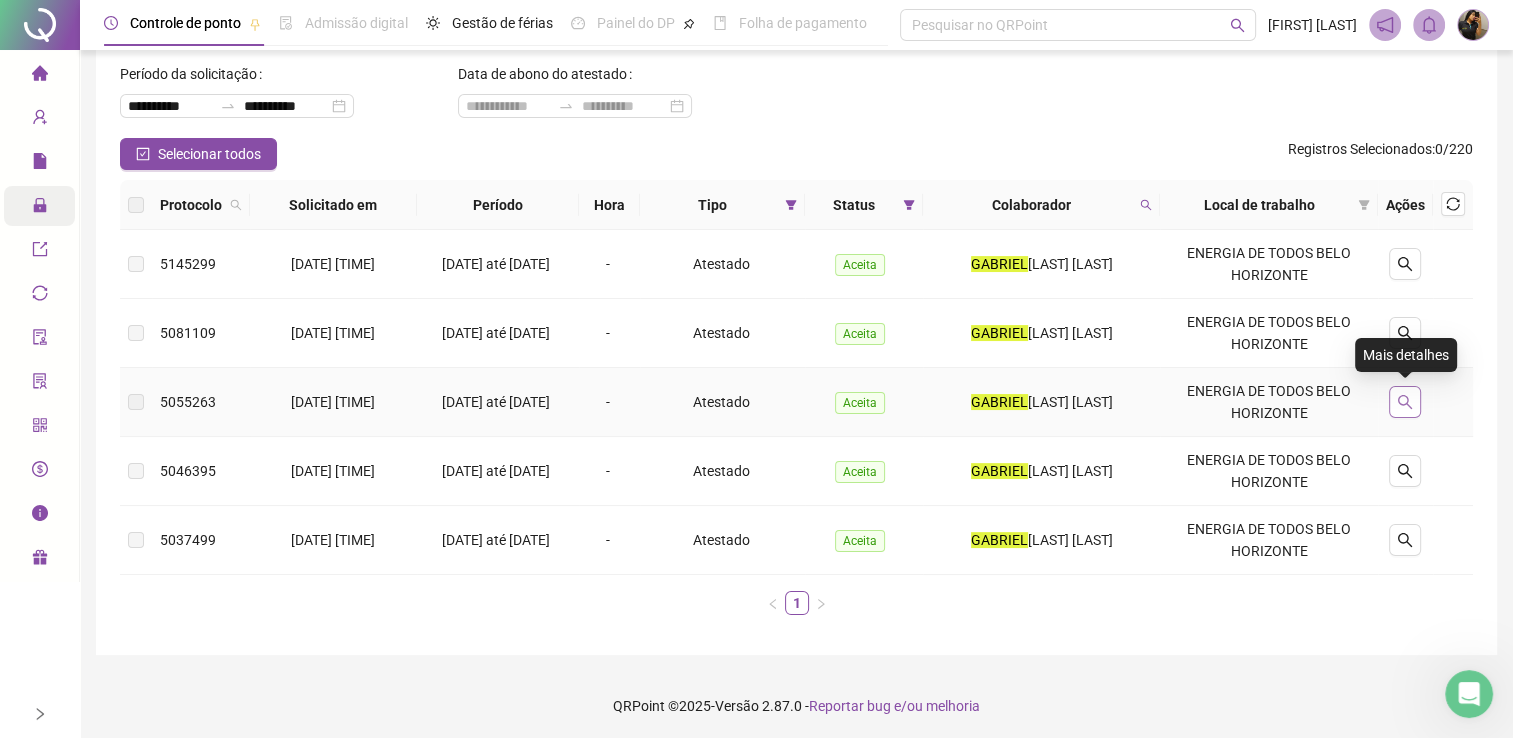 click 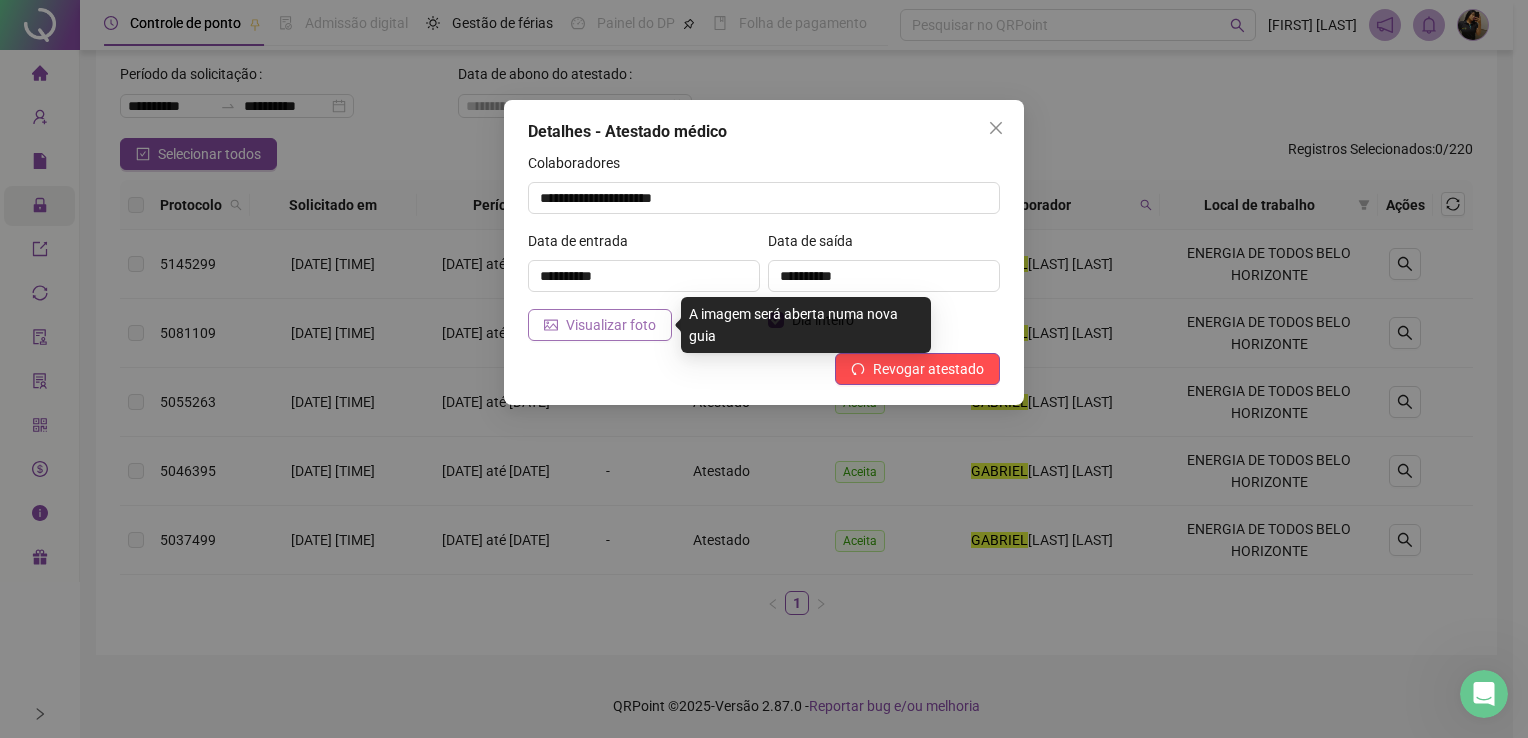 click on "Visualizar foto" at bounding box center (611, 325) 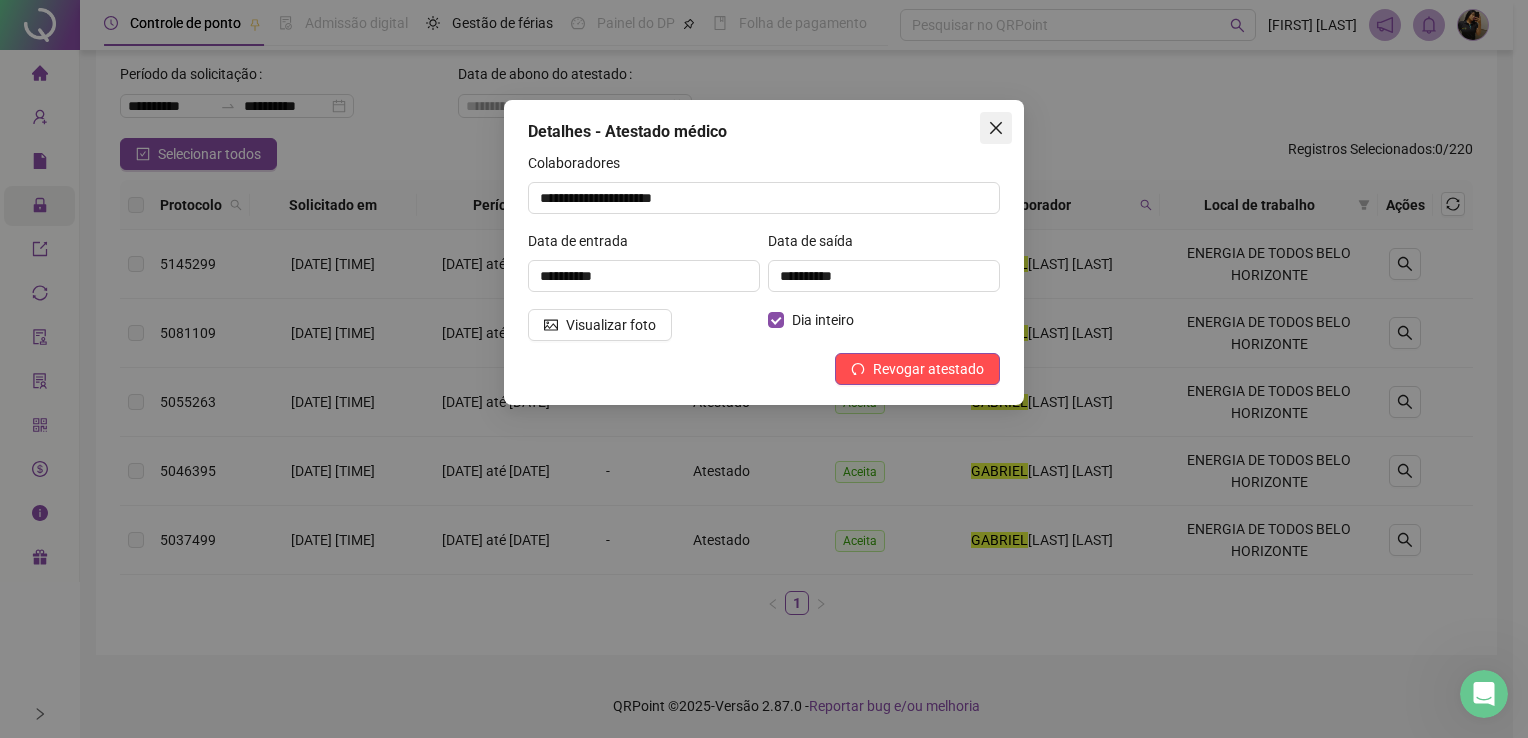 click 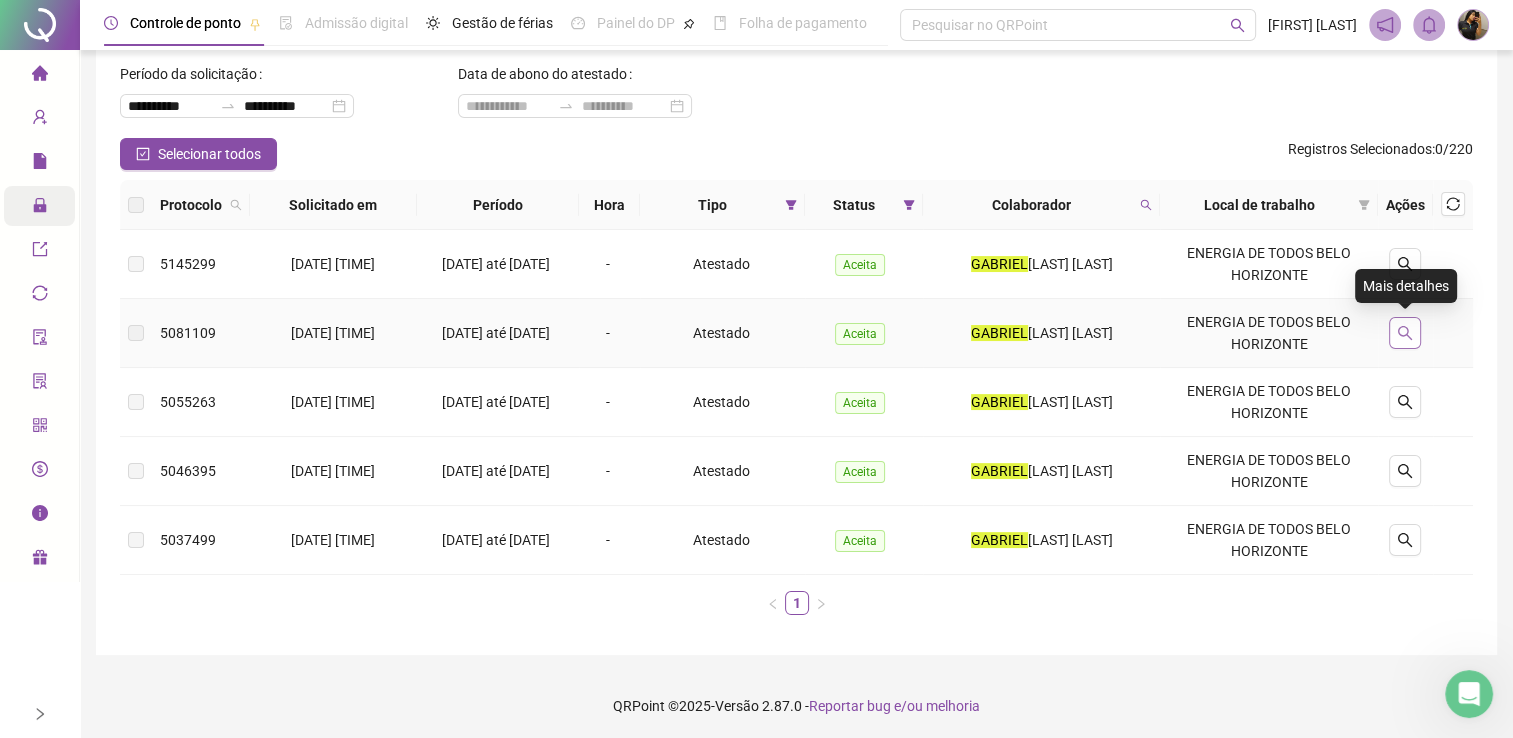 click 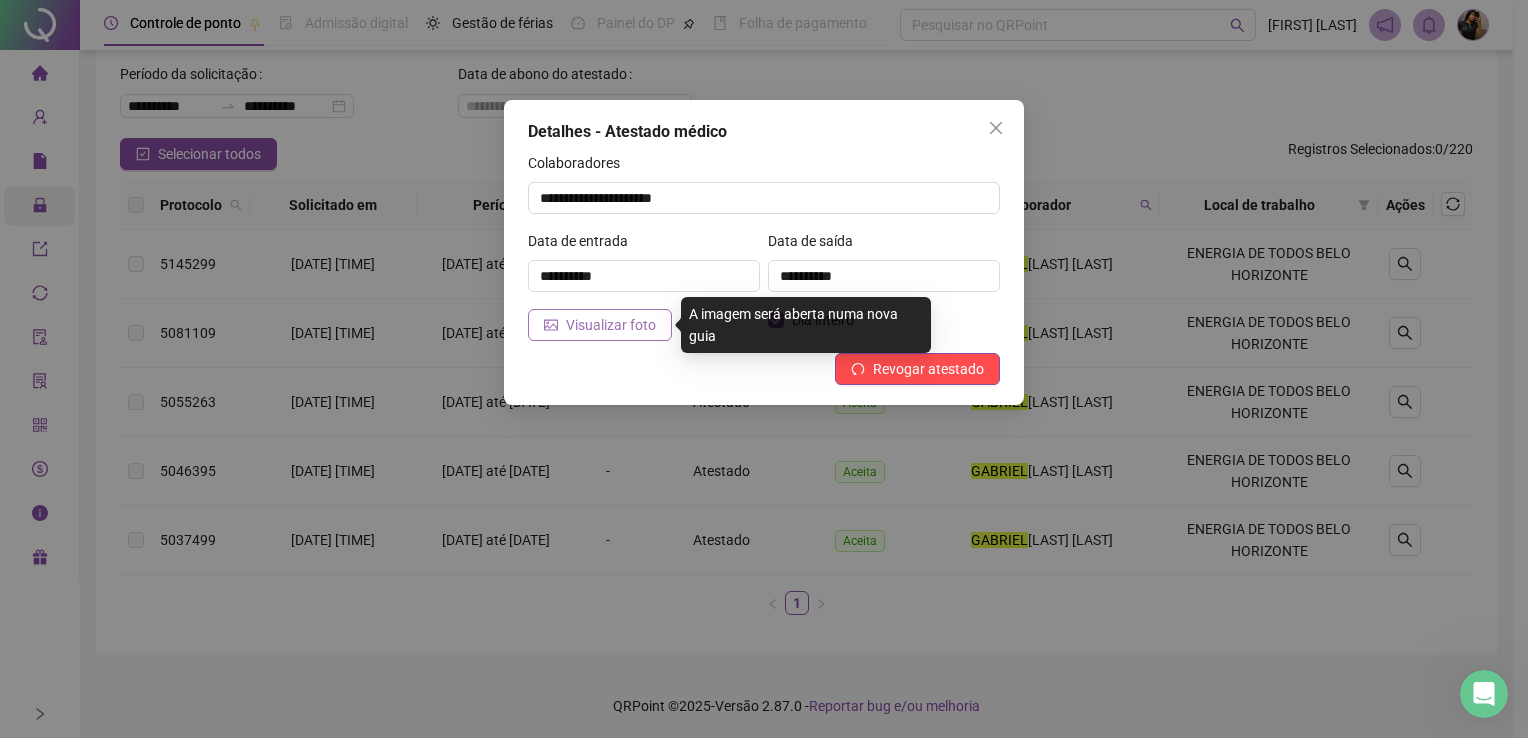 click on "Visualizar foto" at bounding box center (611, 325) 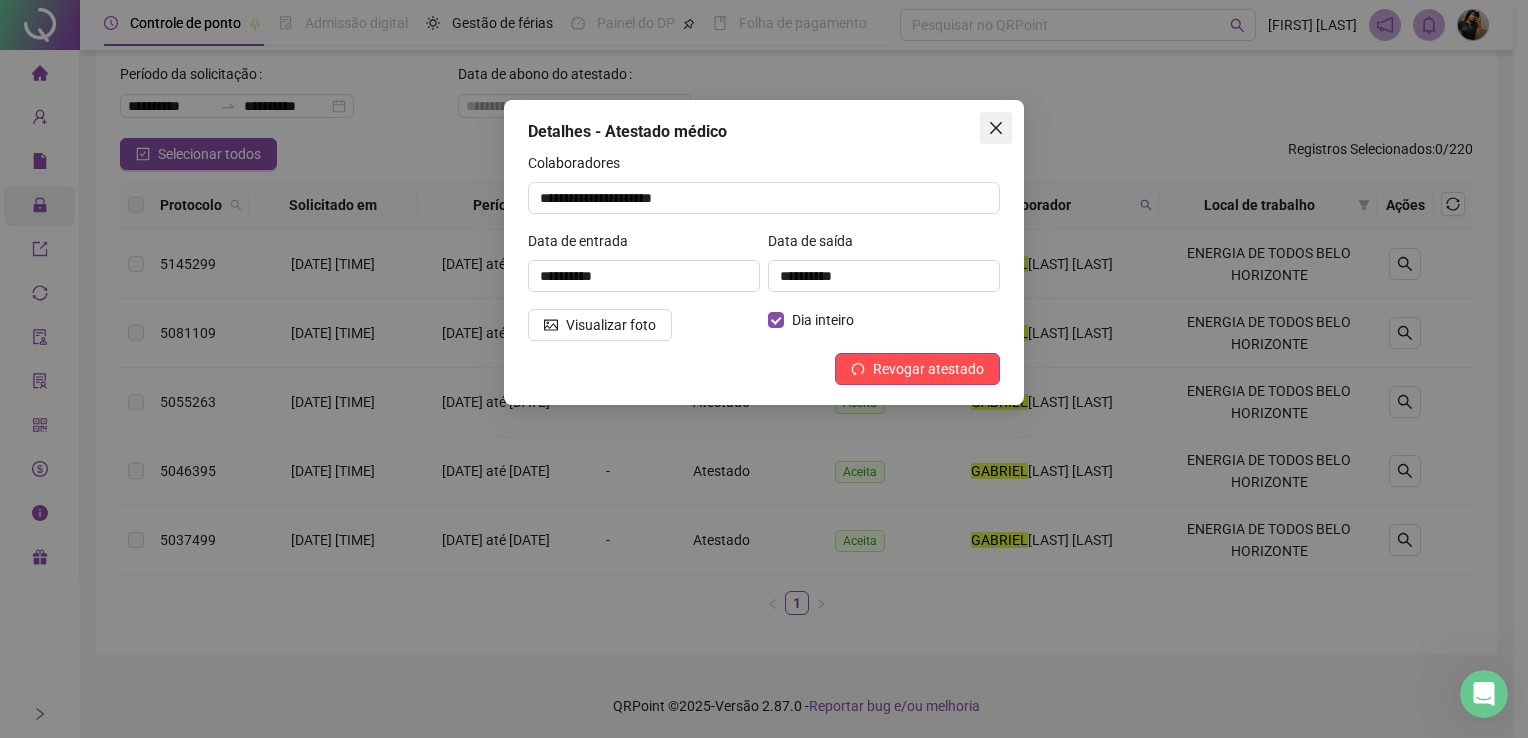 click 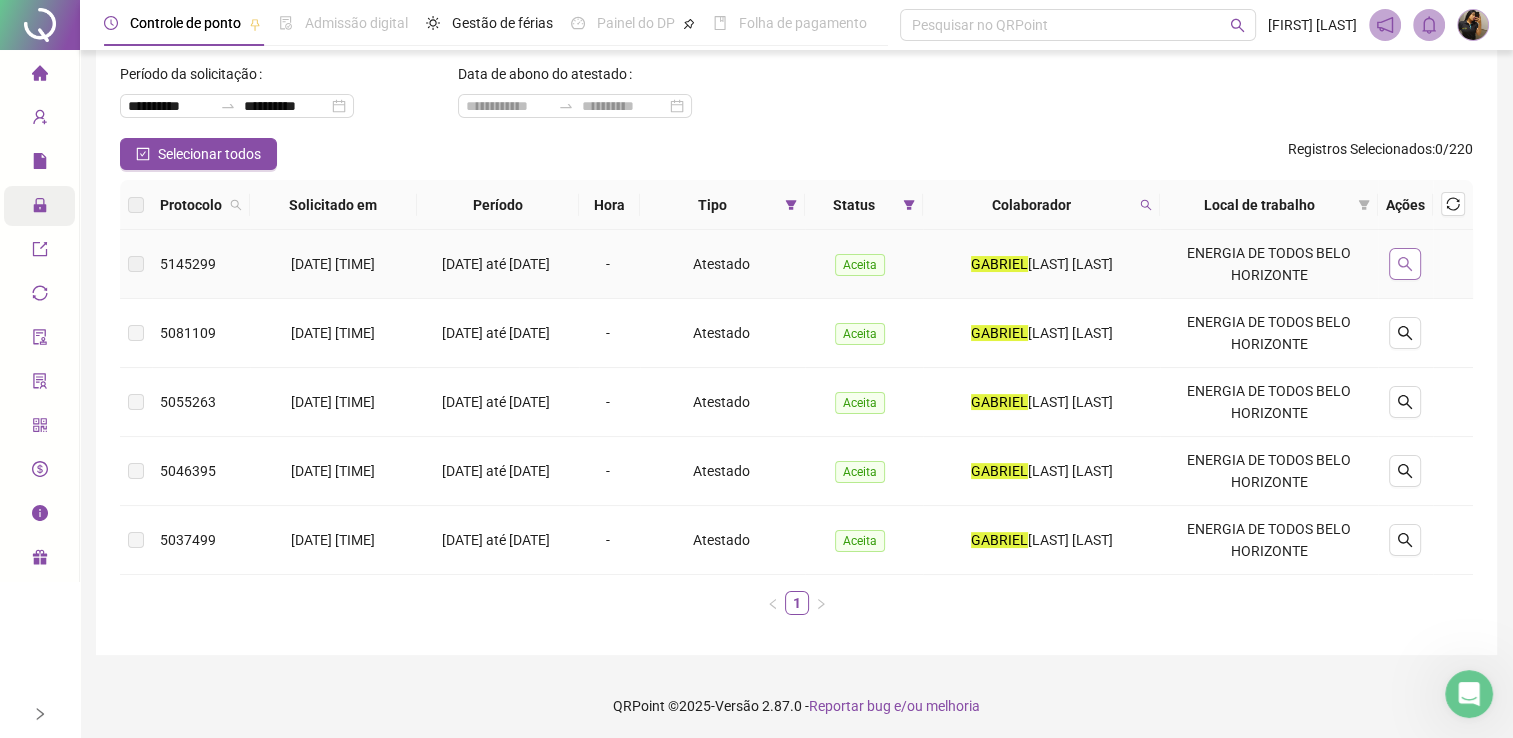 click 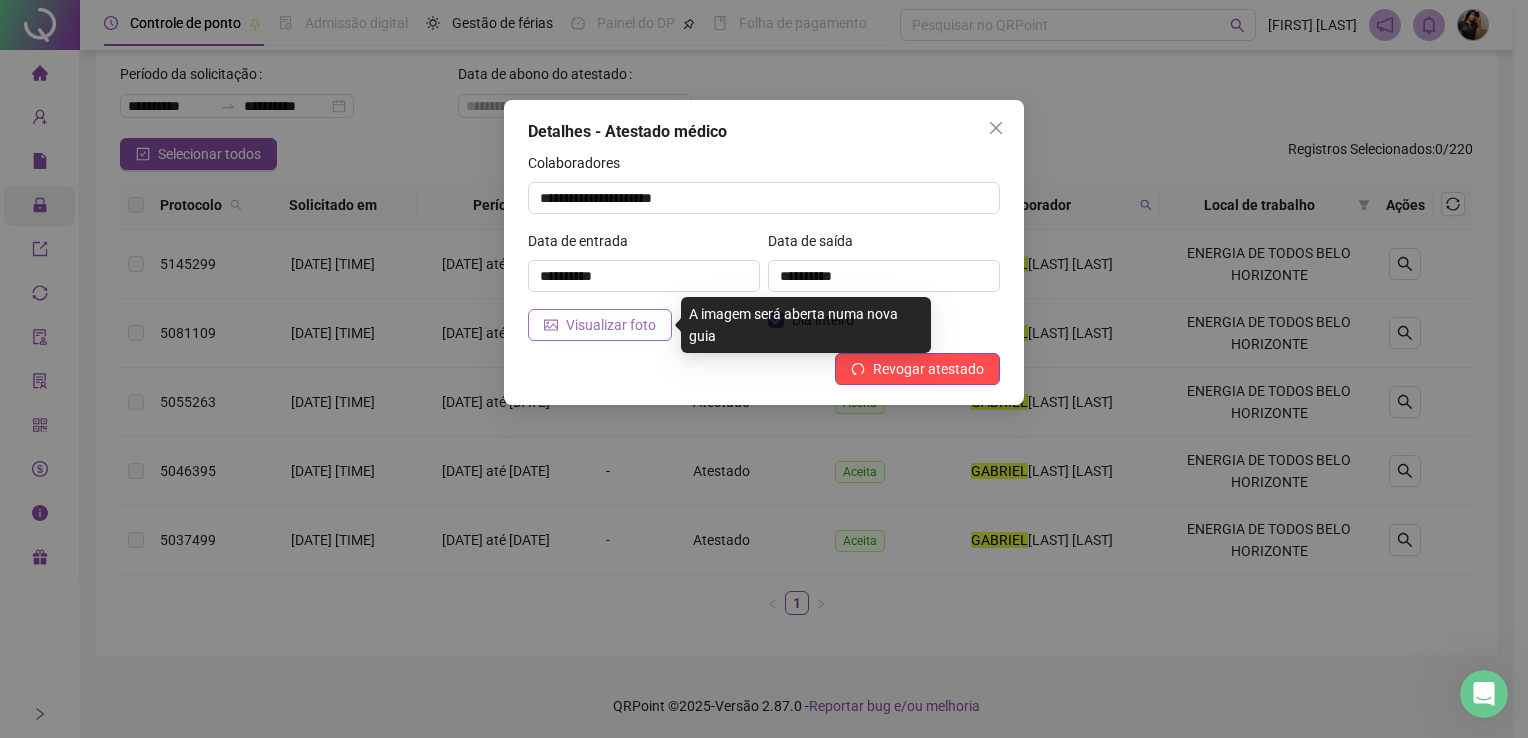 click on "Visualizar foto" at bounding box center (611, 325) 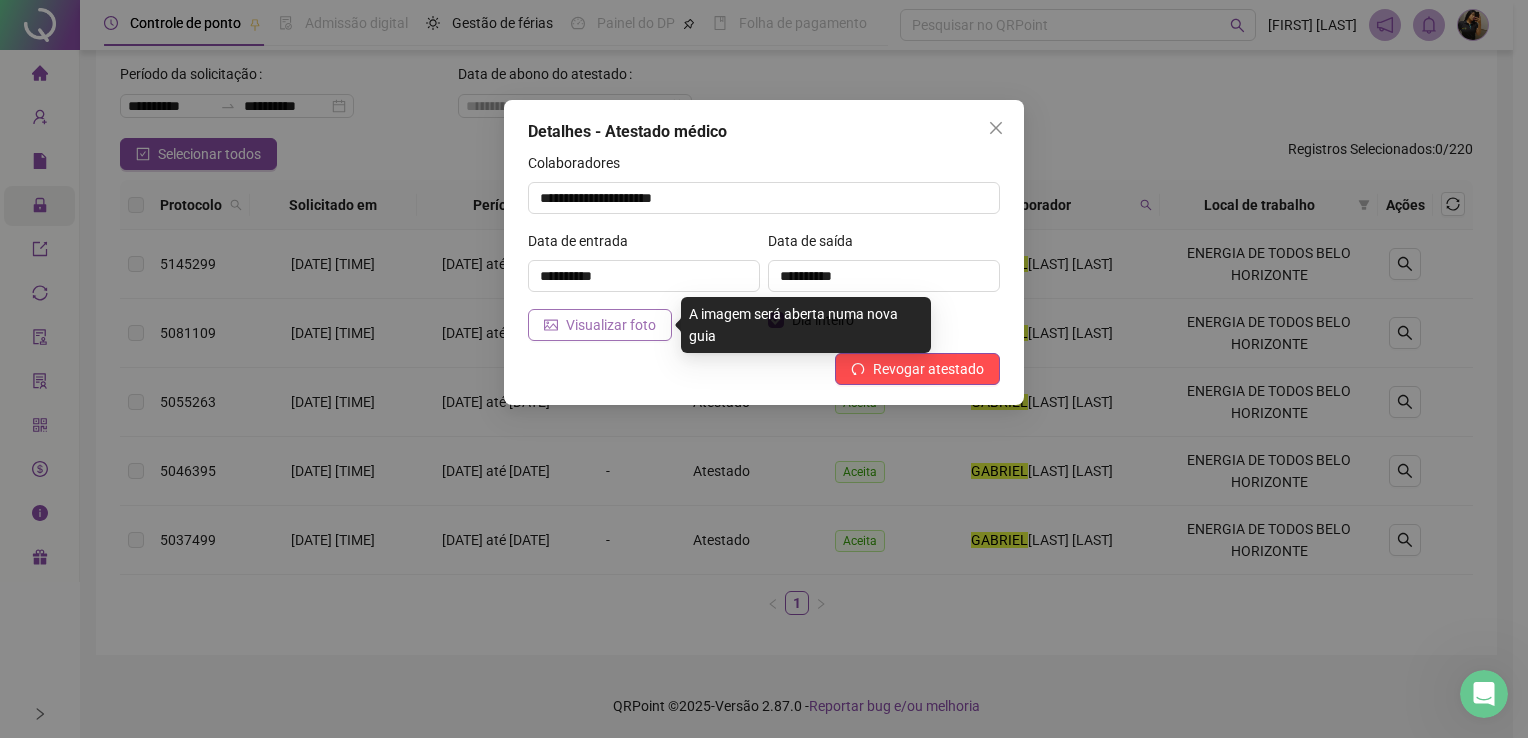type 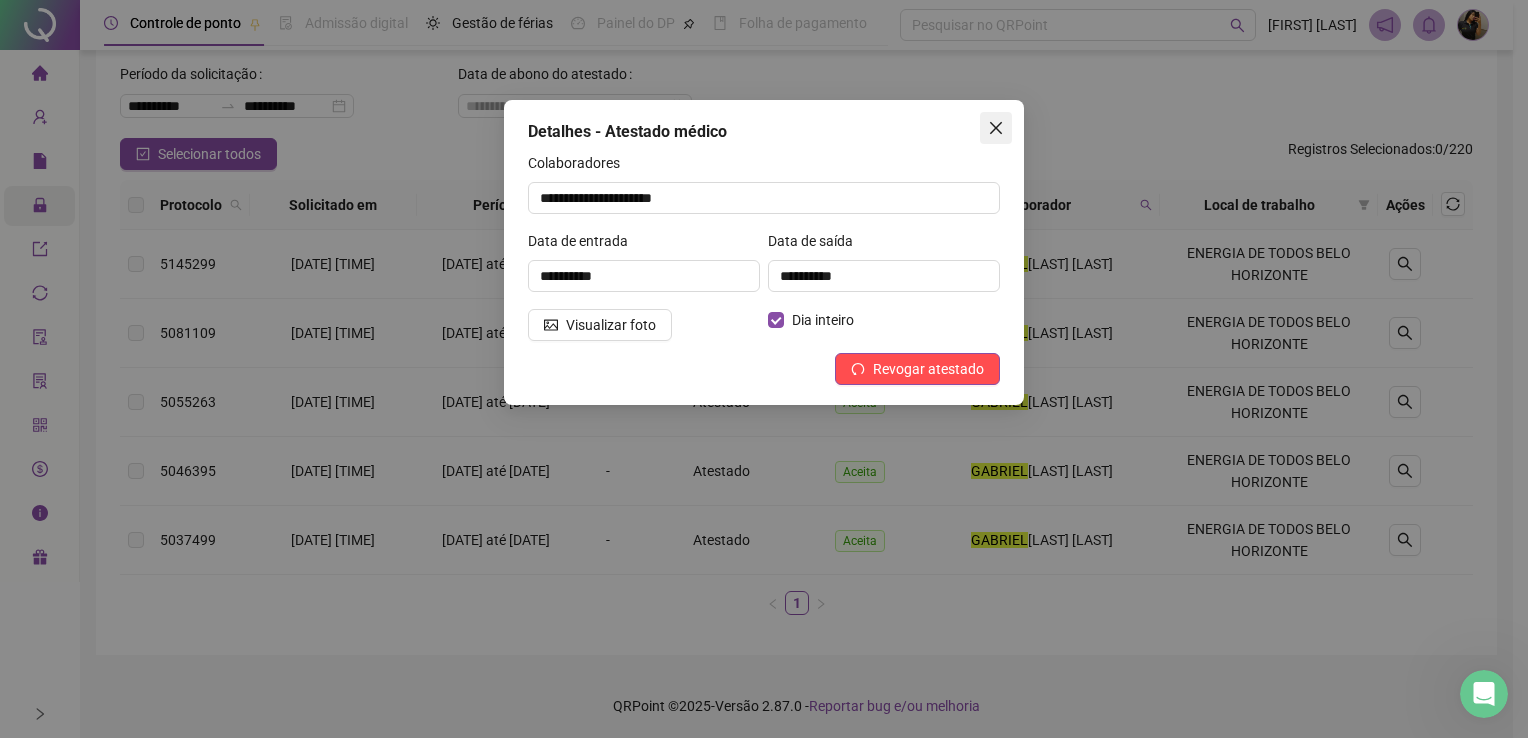 type 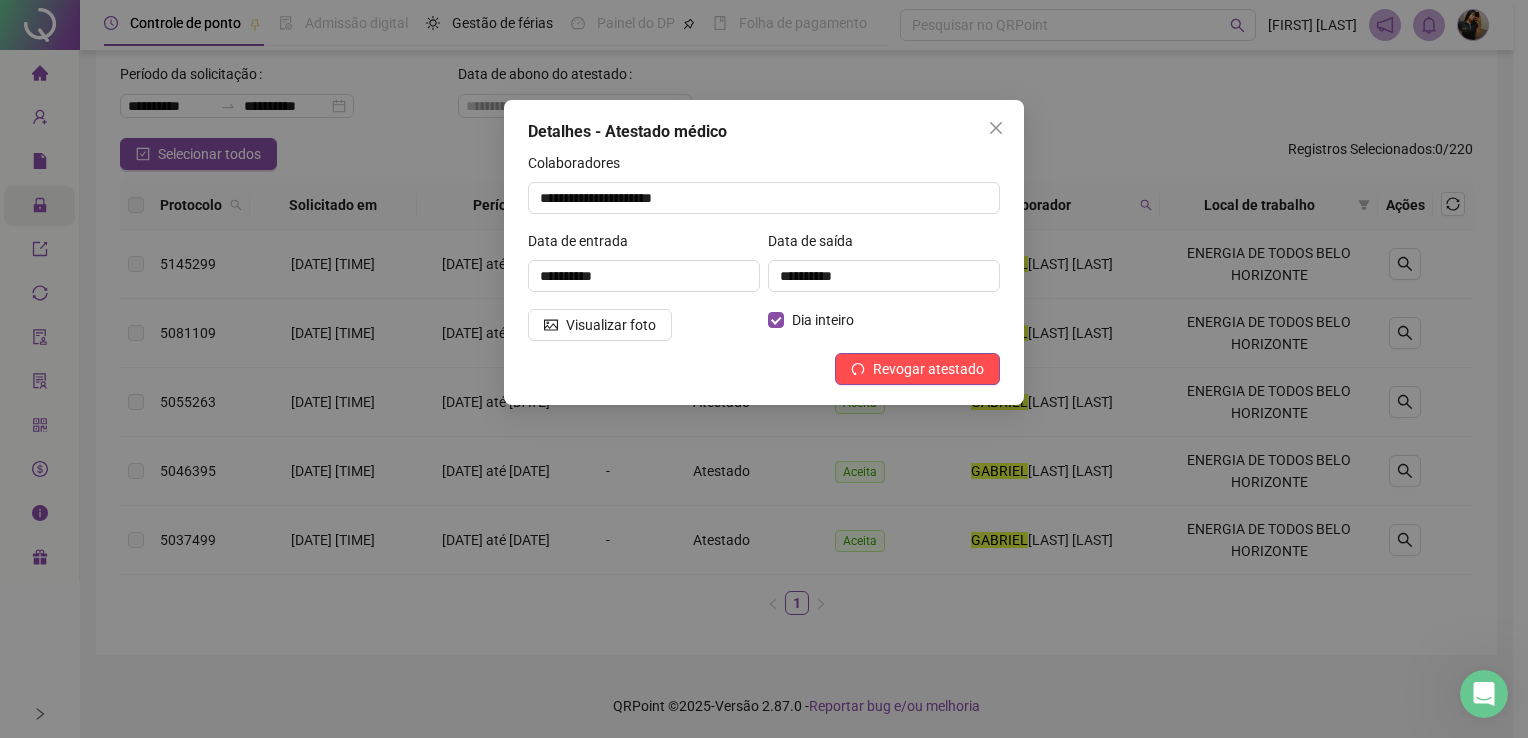 drag, startPoint x: 992, startPoint y: 126, endPoint x: 926, endPoint y: 128, distance: 66.0303 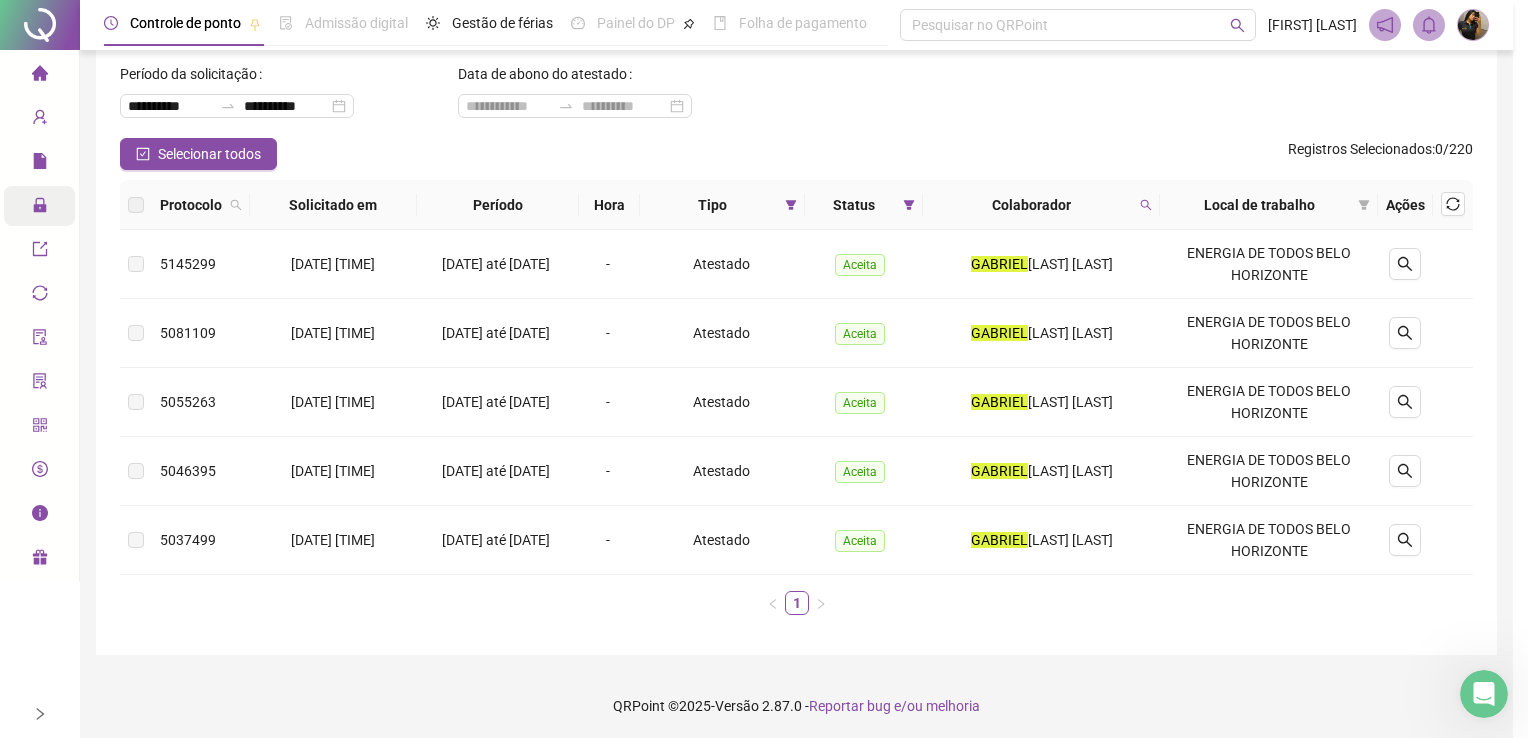 type 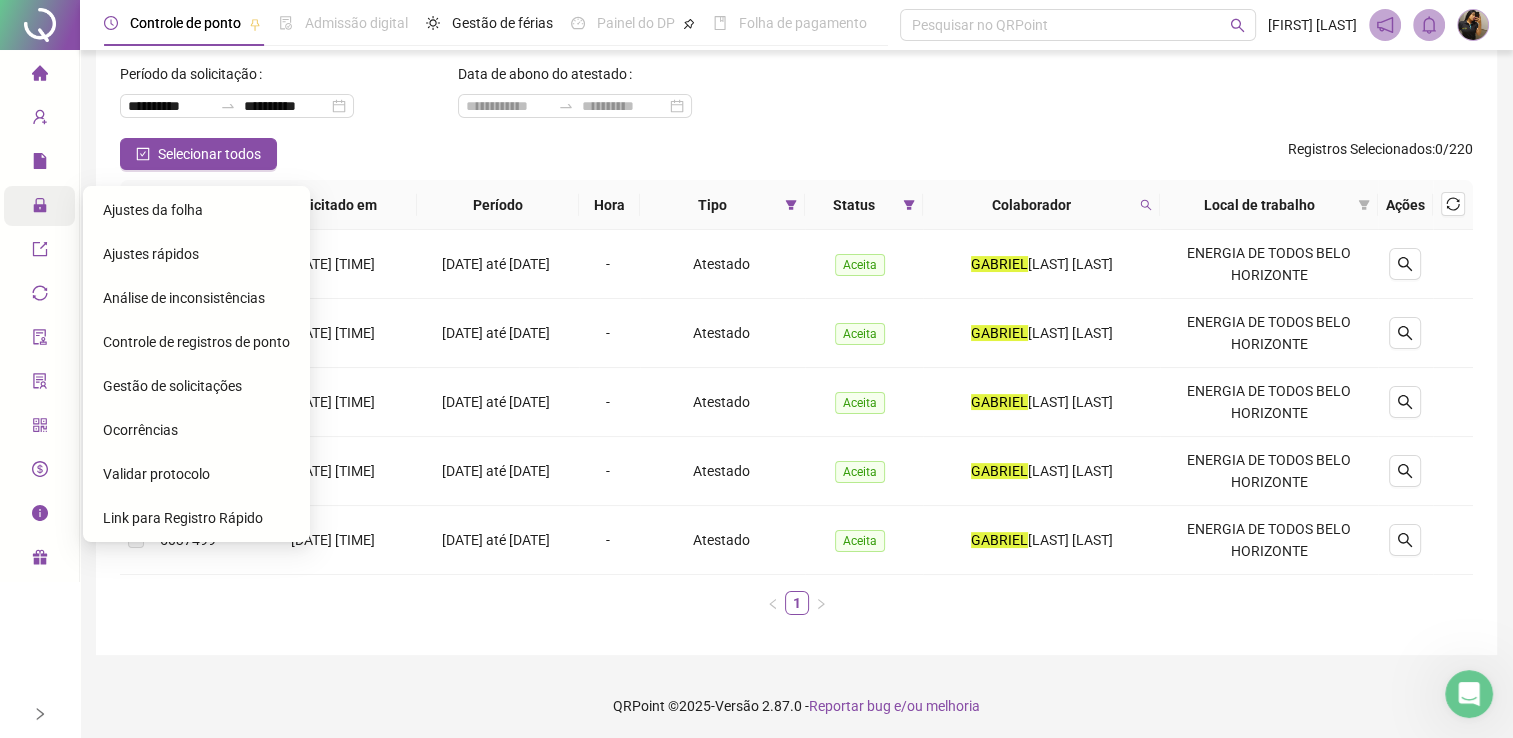 click on "Administração" at bounding box center [90, 206] 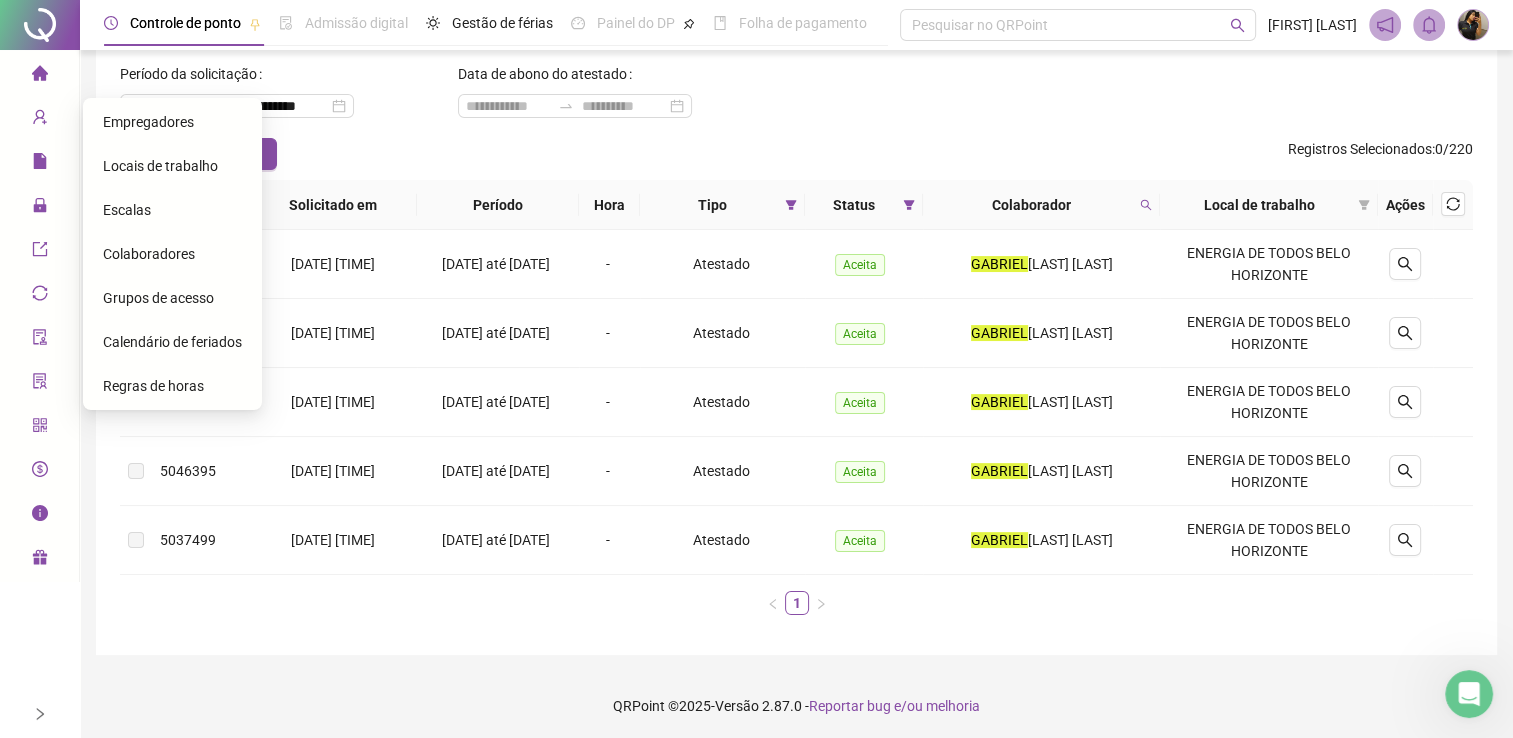 click 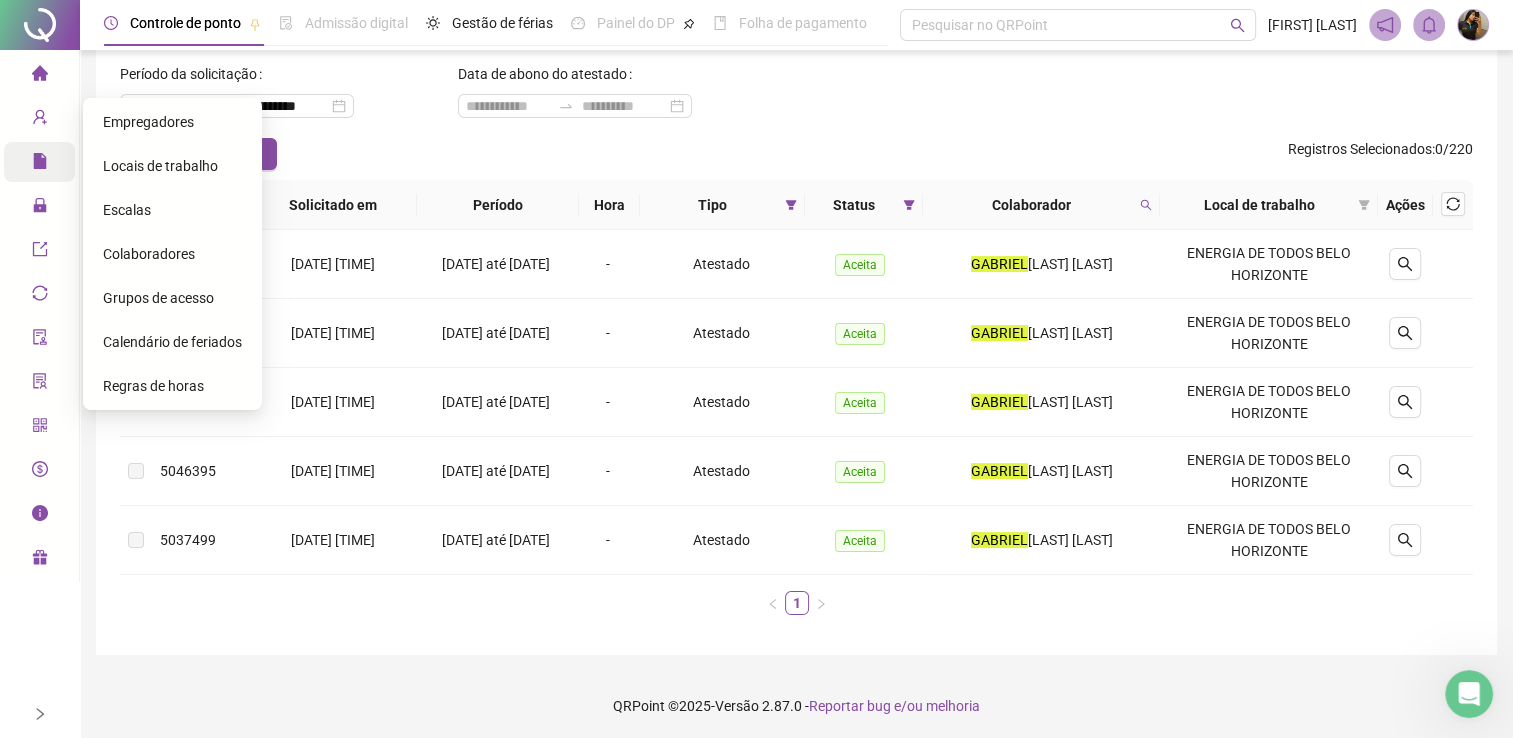 click at bounding box center (54, 162) 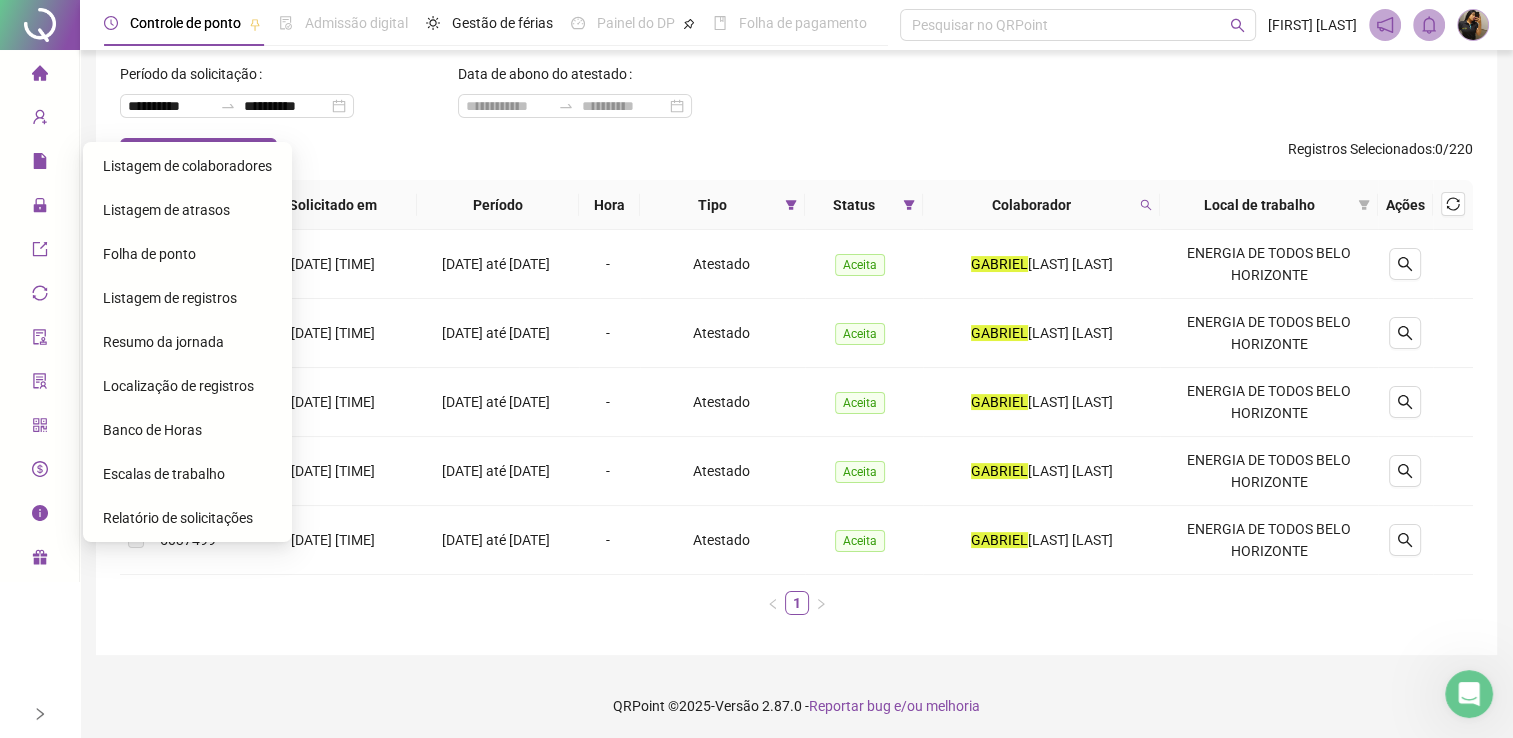 type 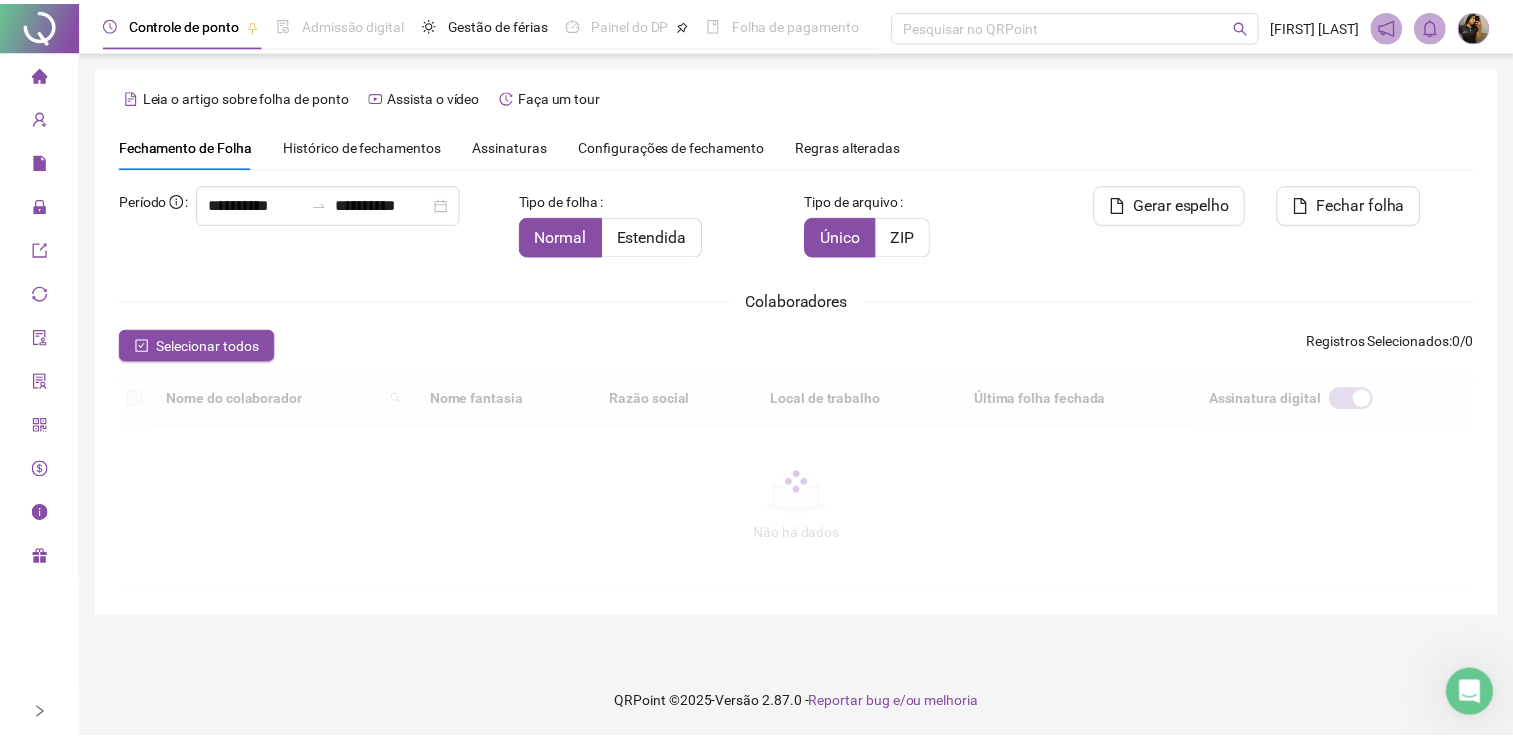 scroll, scrollTop: 29, scrollLeft: 0, axis: vertical 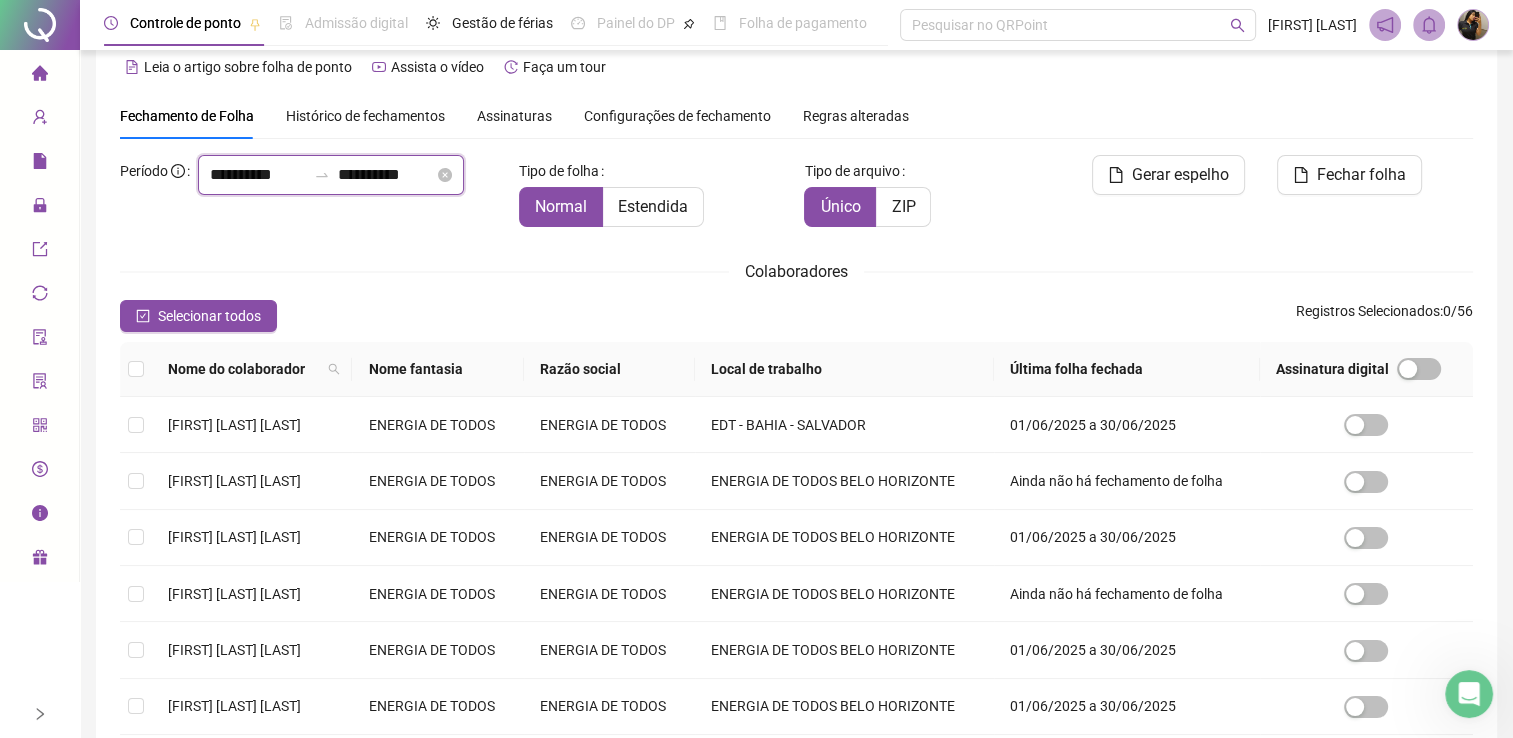 click on "**********" at bounding box center [258, 175] 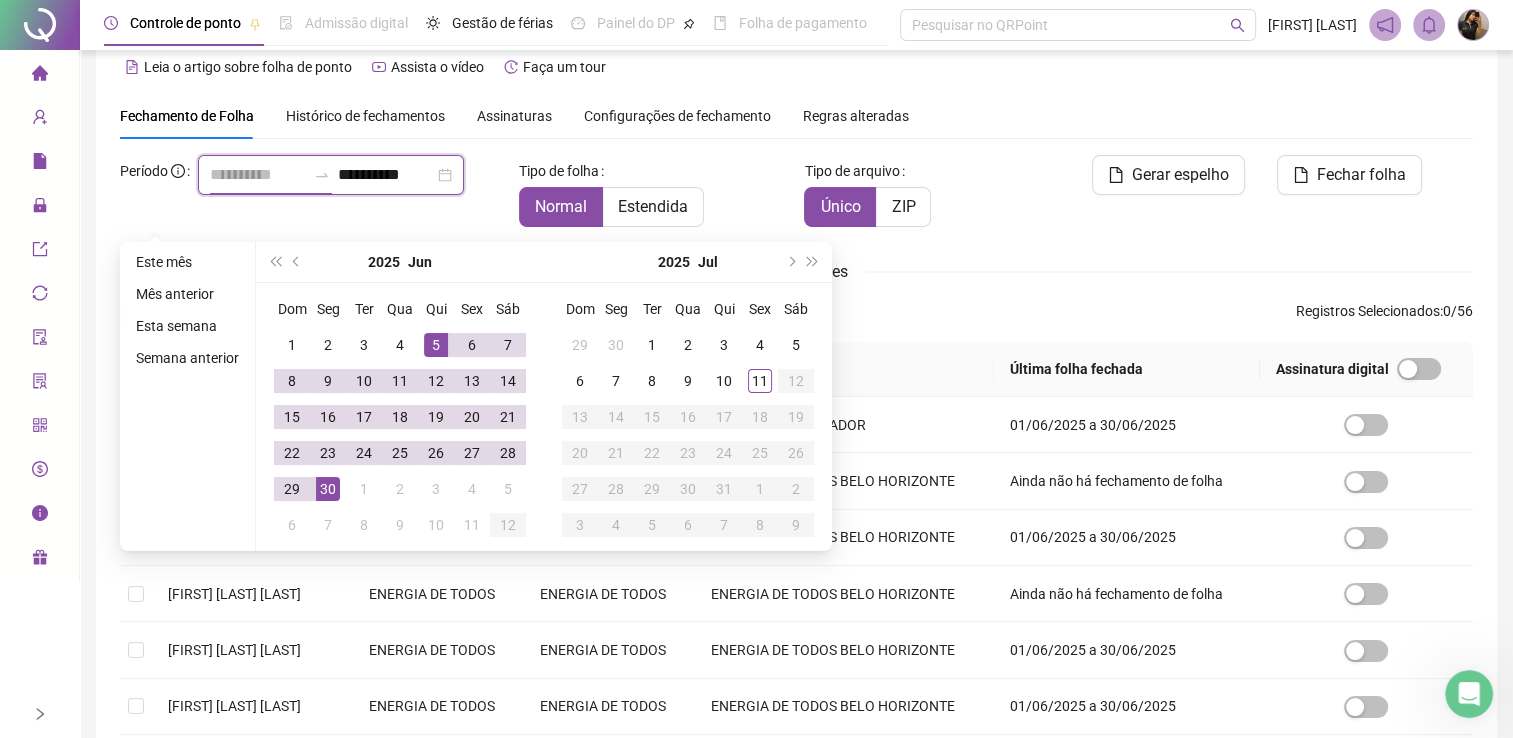 type on "**********" 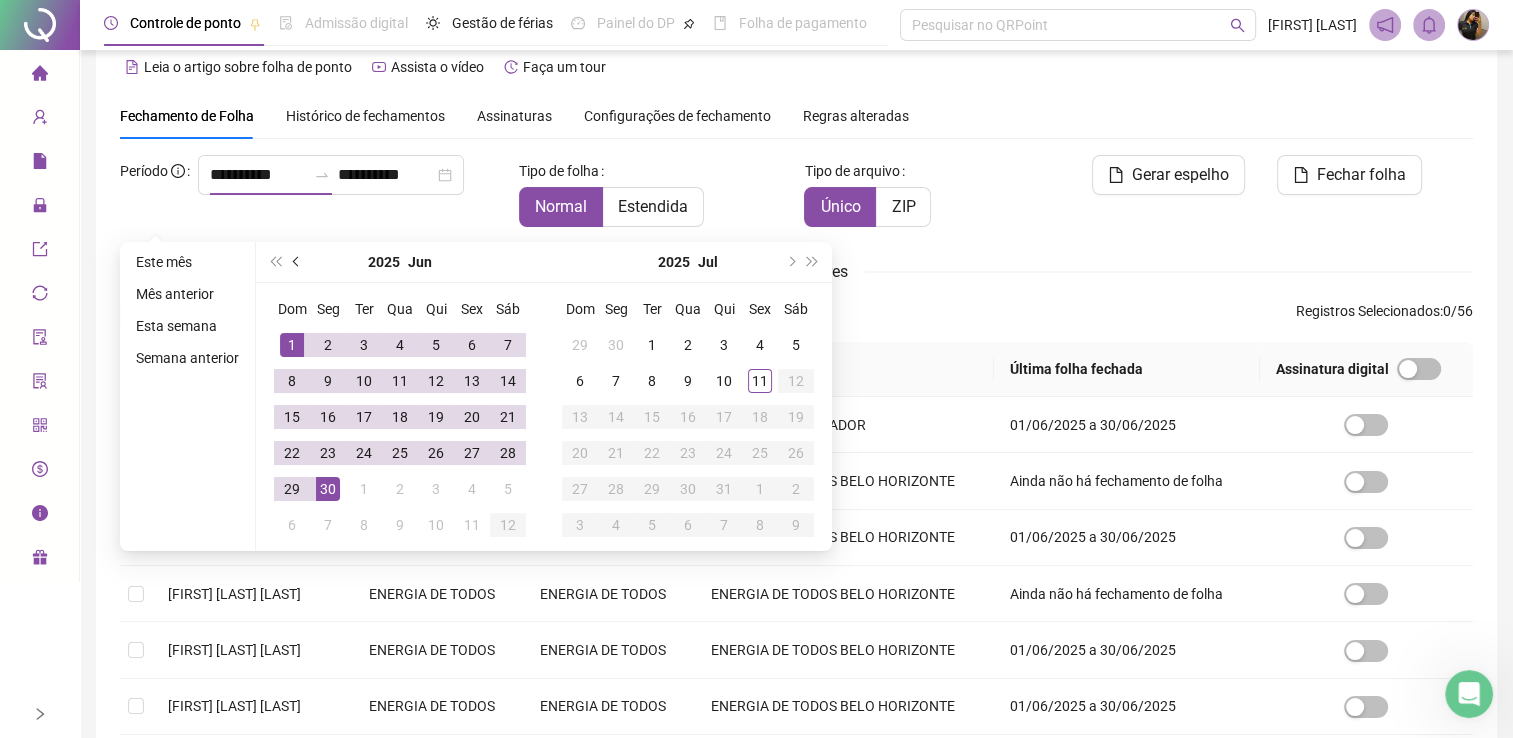 type 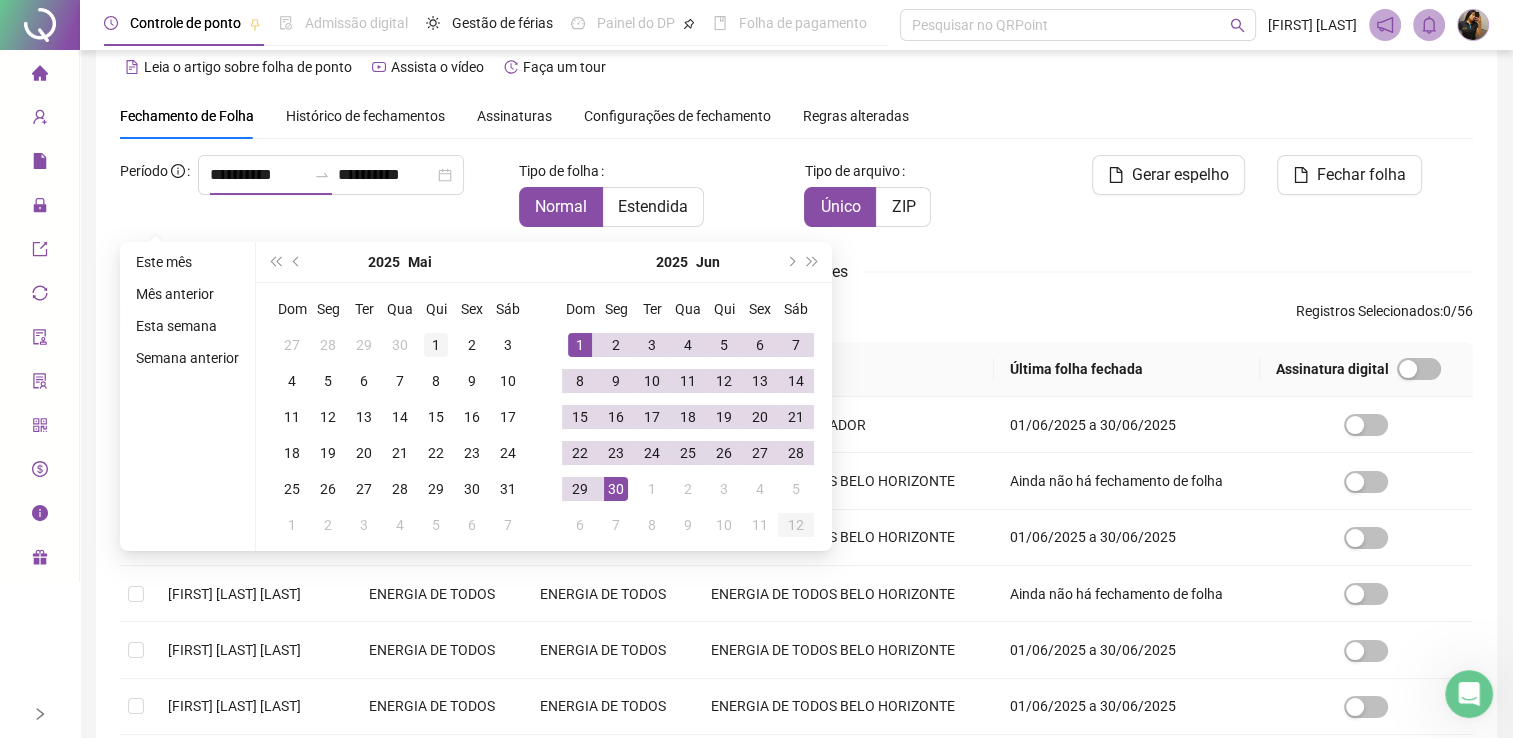 type on "**********" 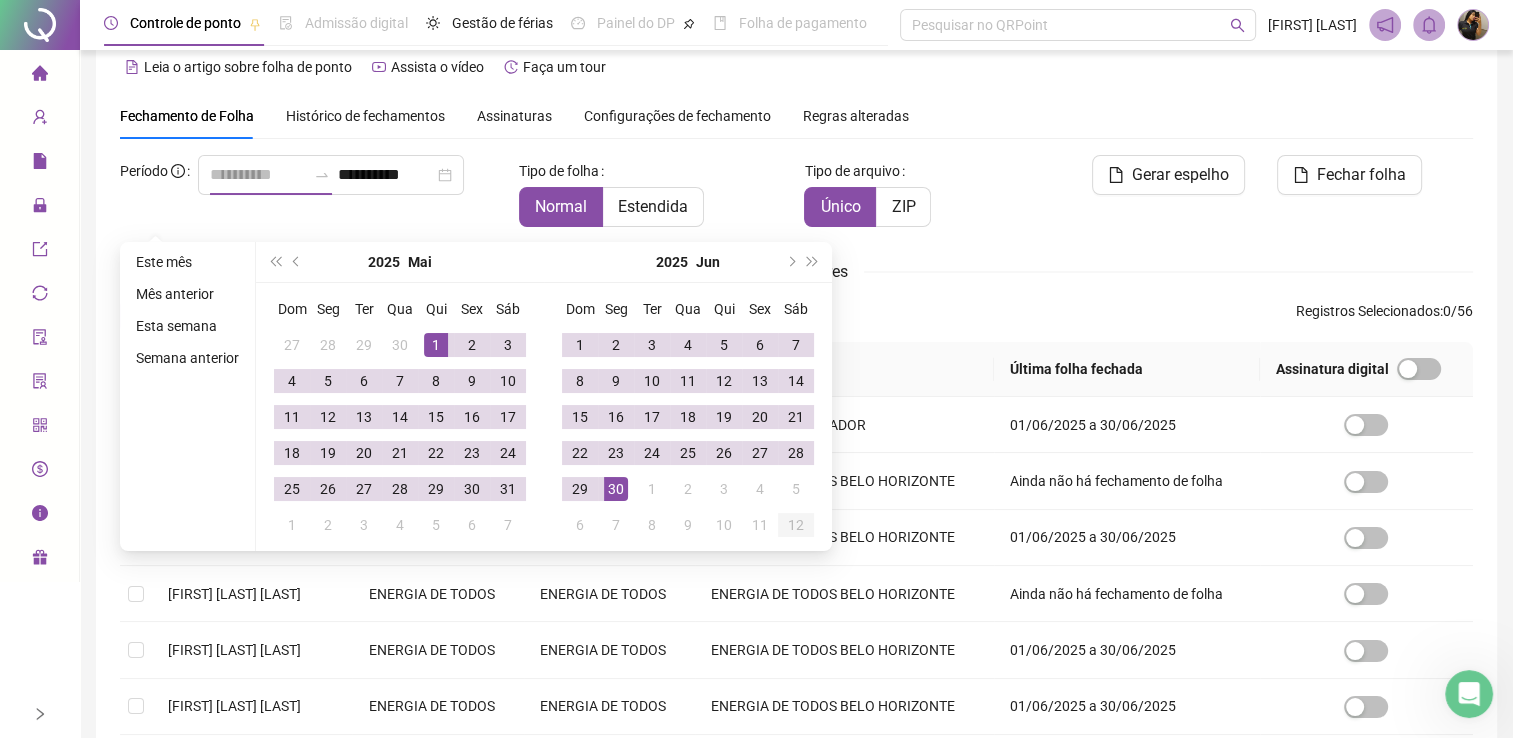 click on "1" at bounding box center (436, 345) 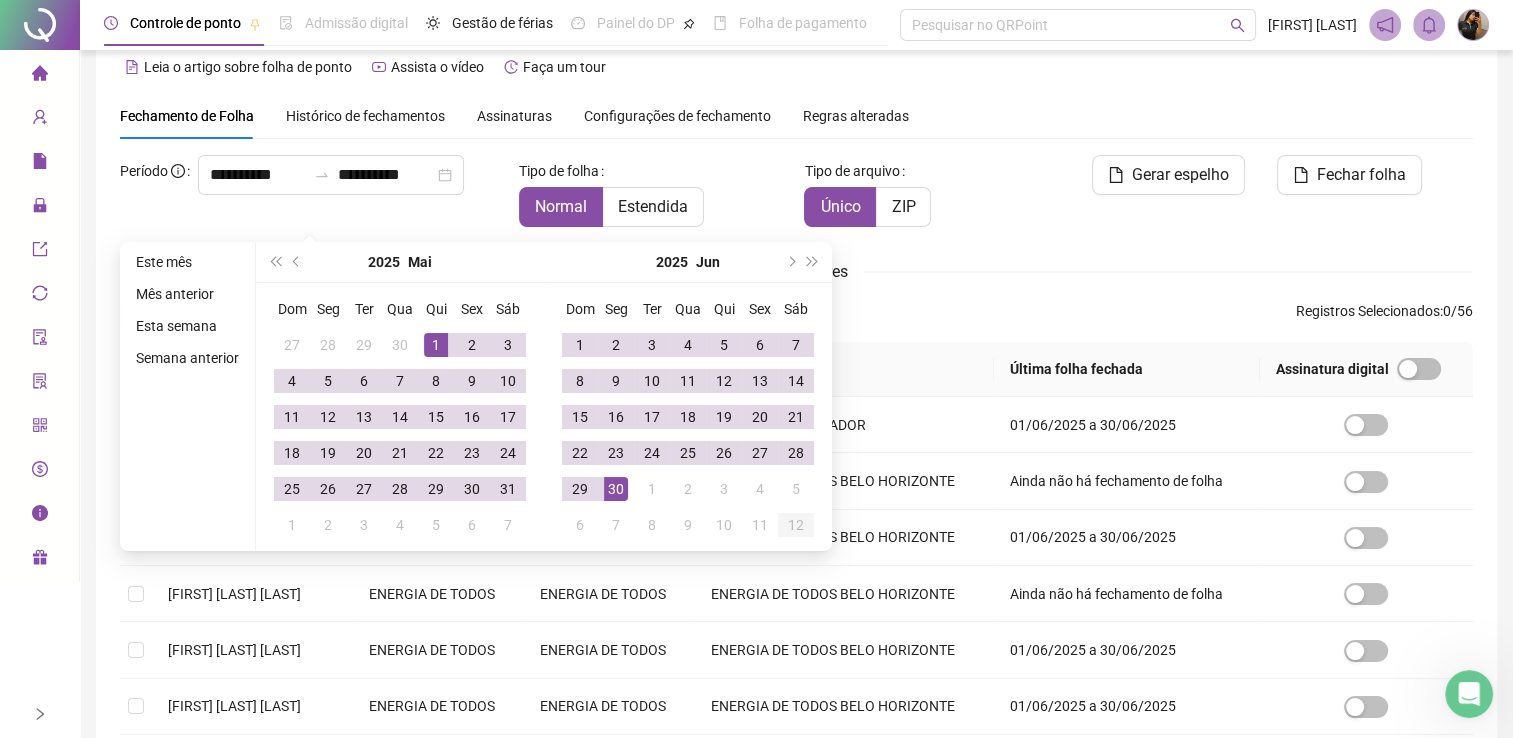 click on "Histórico de fechamentos" at bounding box center [365, 116] 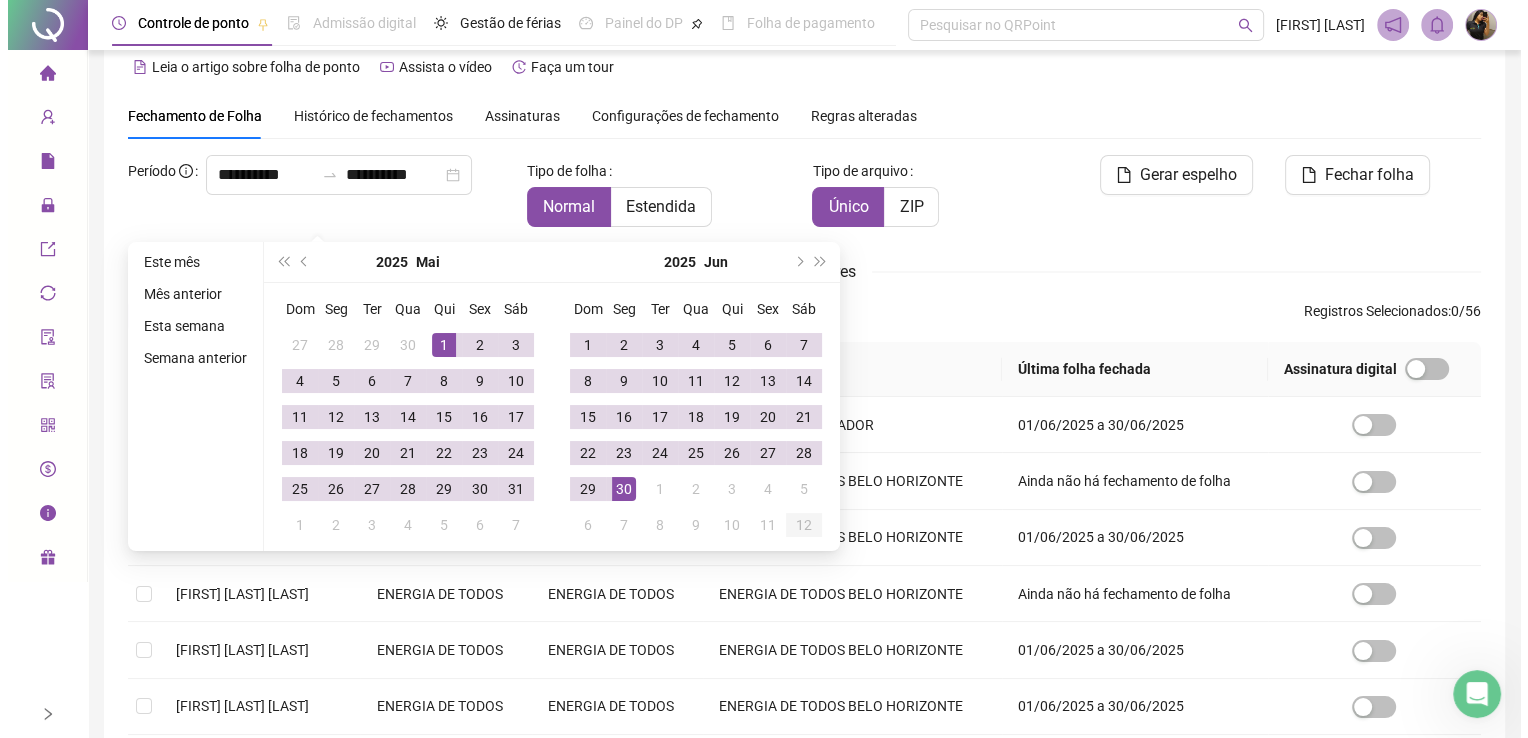scroll, scrollTop: 0, scrollLeft: 0, axis: both 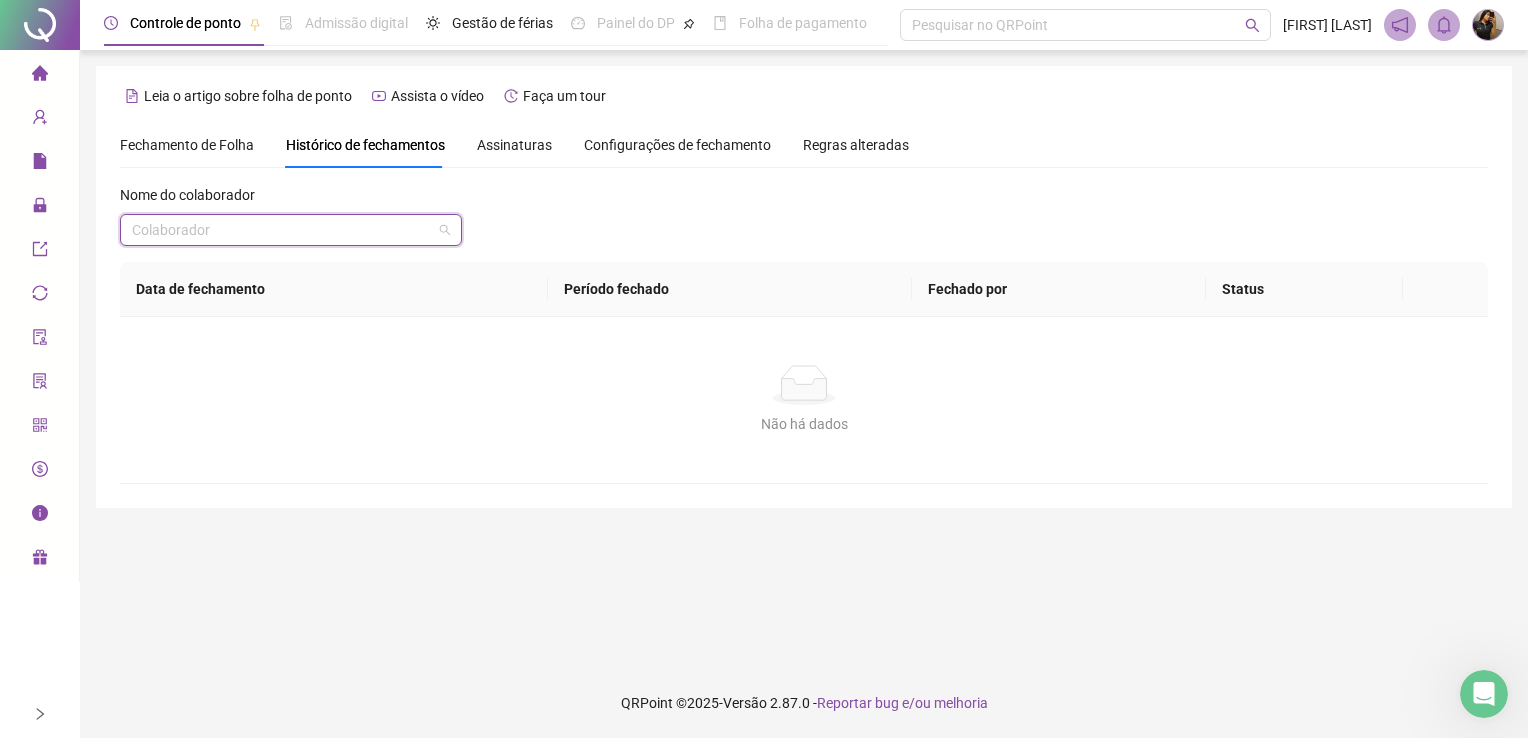 click at bounding box center (285, 230) 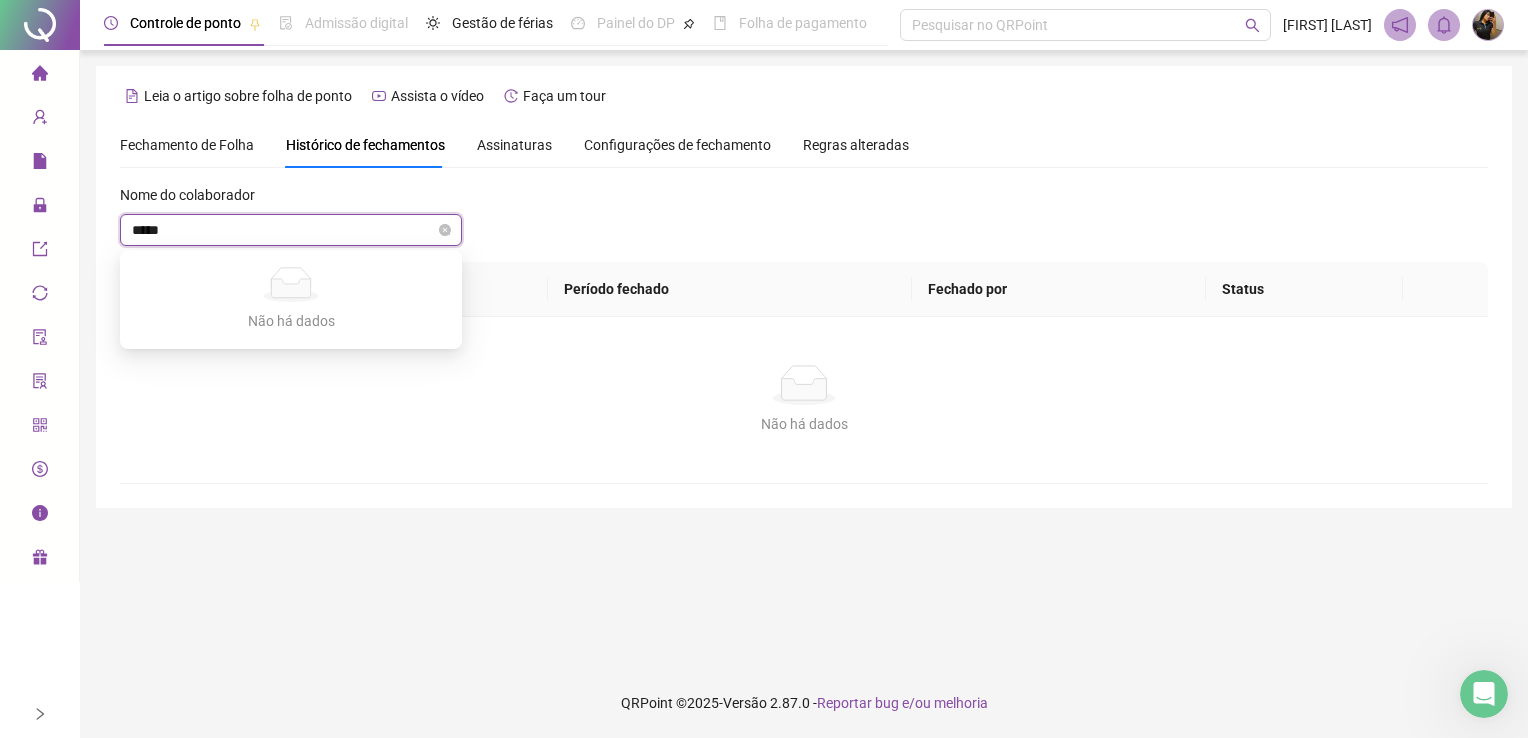 type on "****" 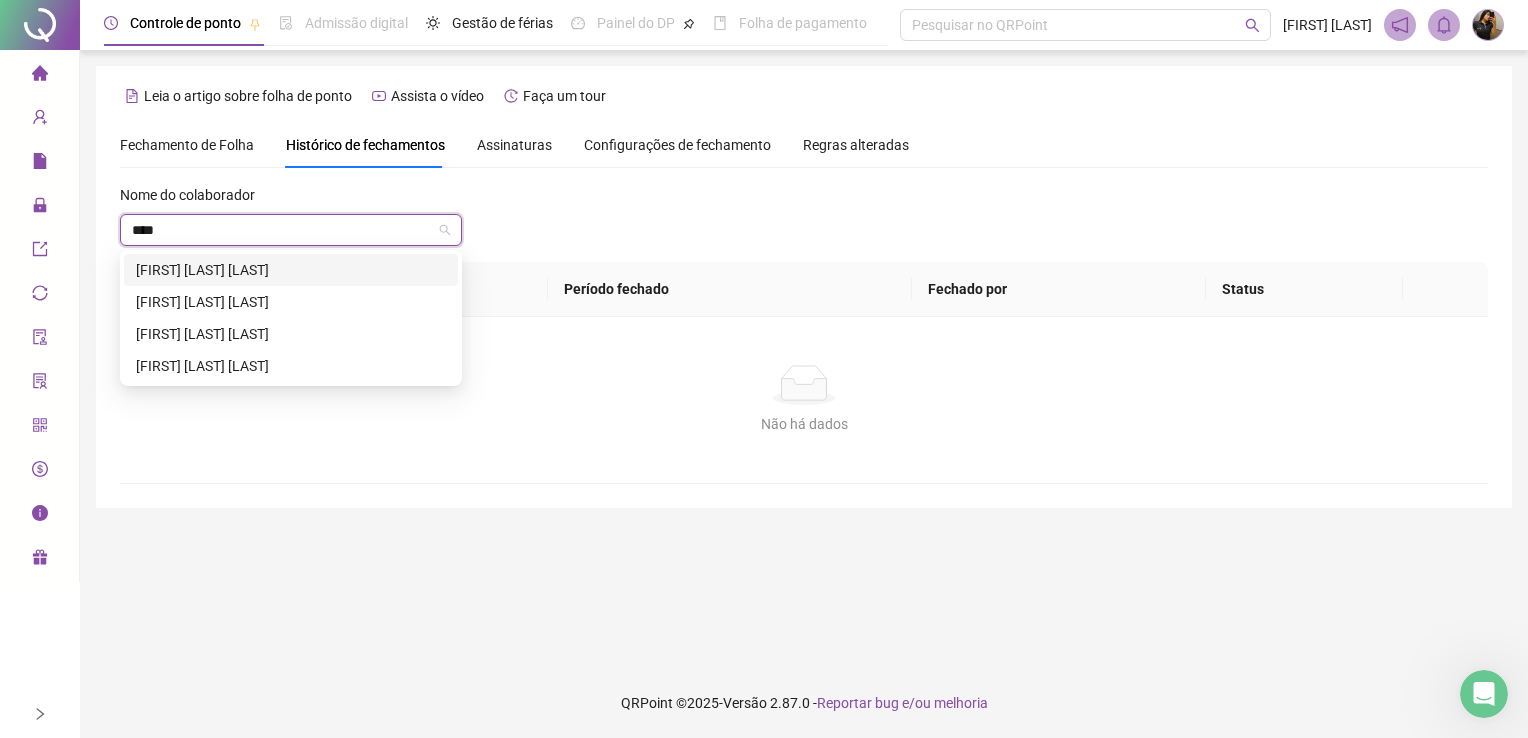 click on "[FIRST] [LAST] [LAST]" at bounding box center [291, 270] 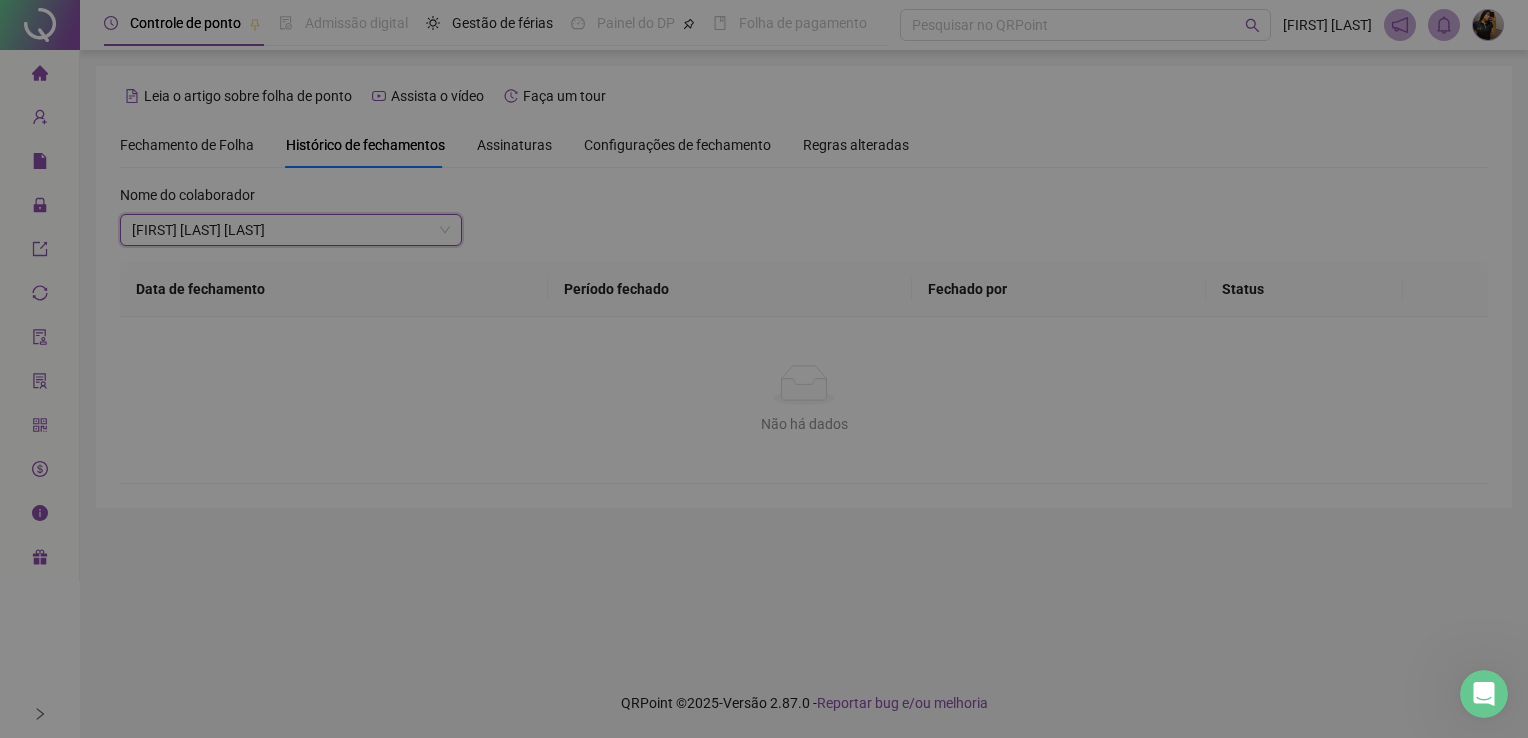 scroll, scrollTop: 141, scrollLeft: 0, axis: vertical 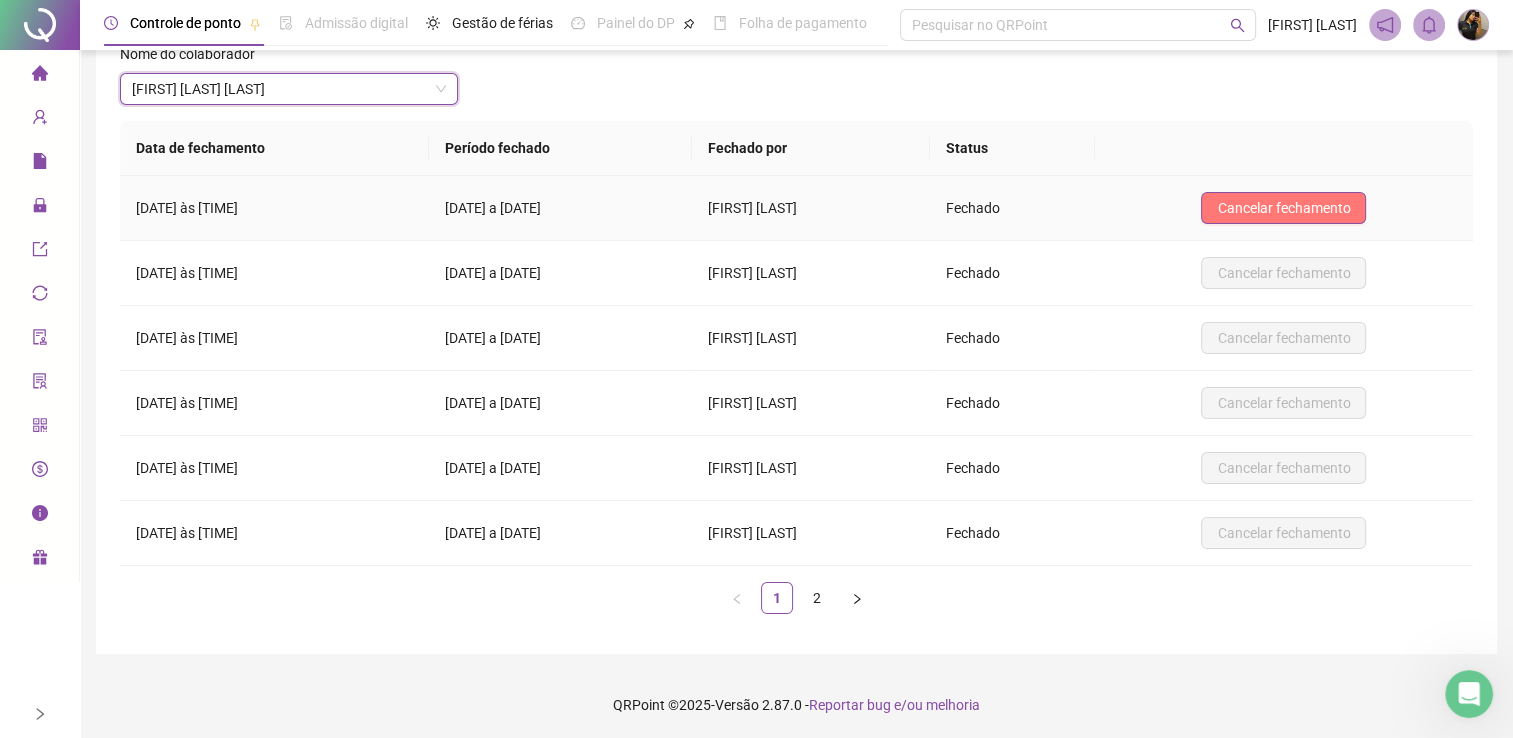 click on "Cancelar fechamento" at bounding box center [1283, 208] 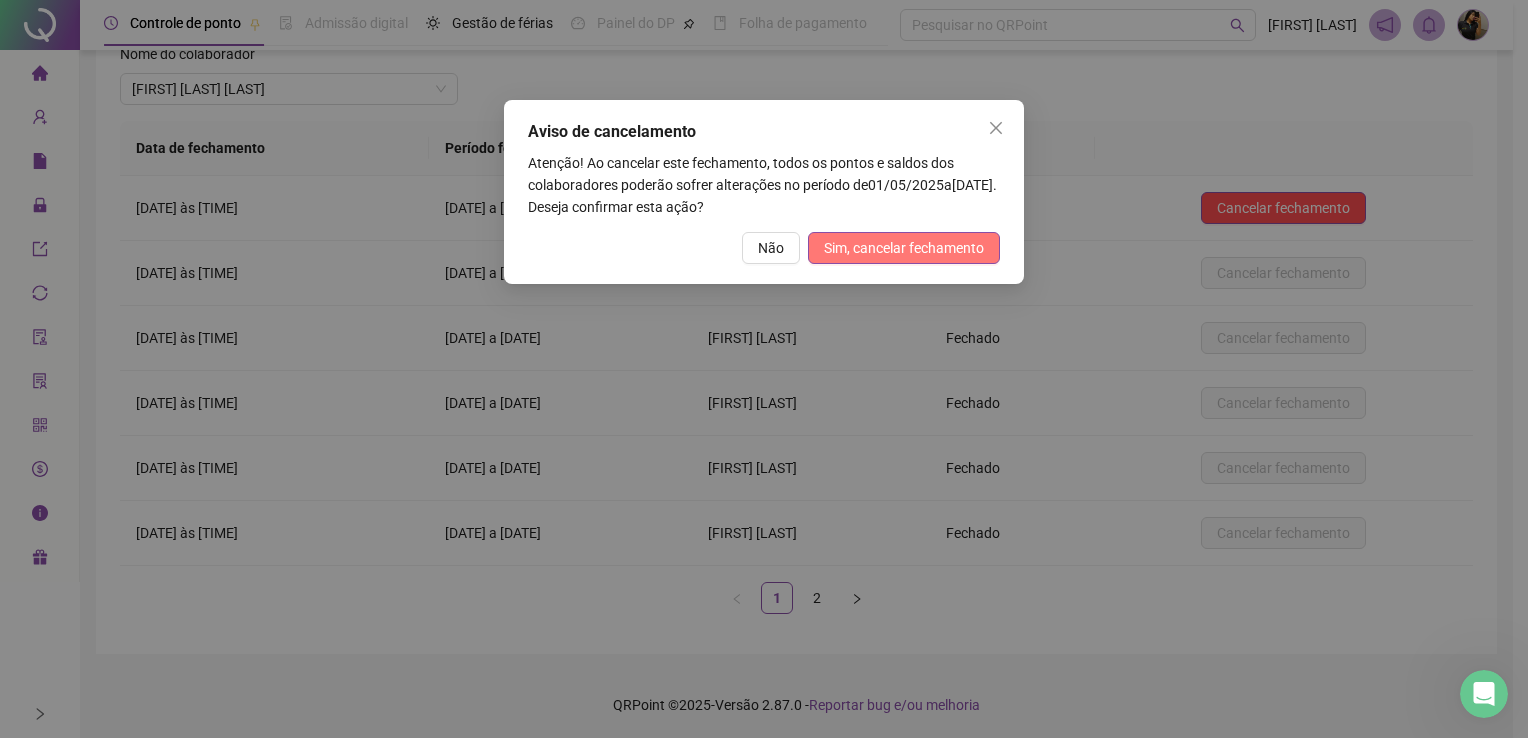 click on "Sim, cancelar fechamento" at bounding box center (904, 248) 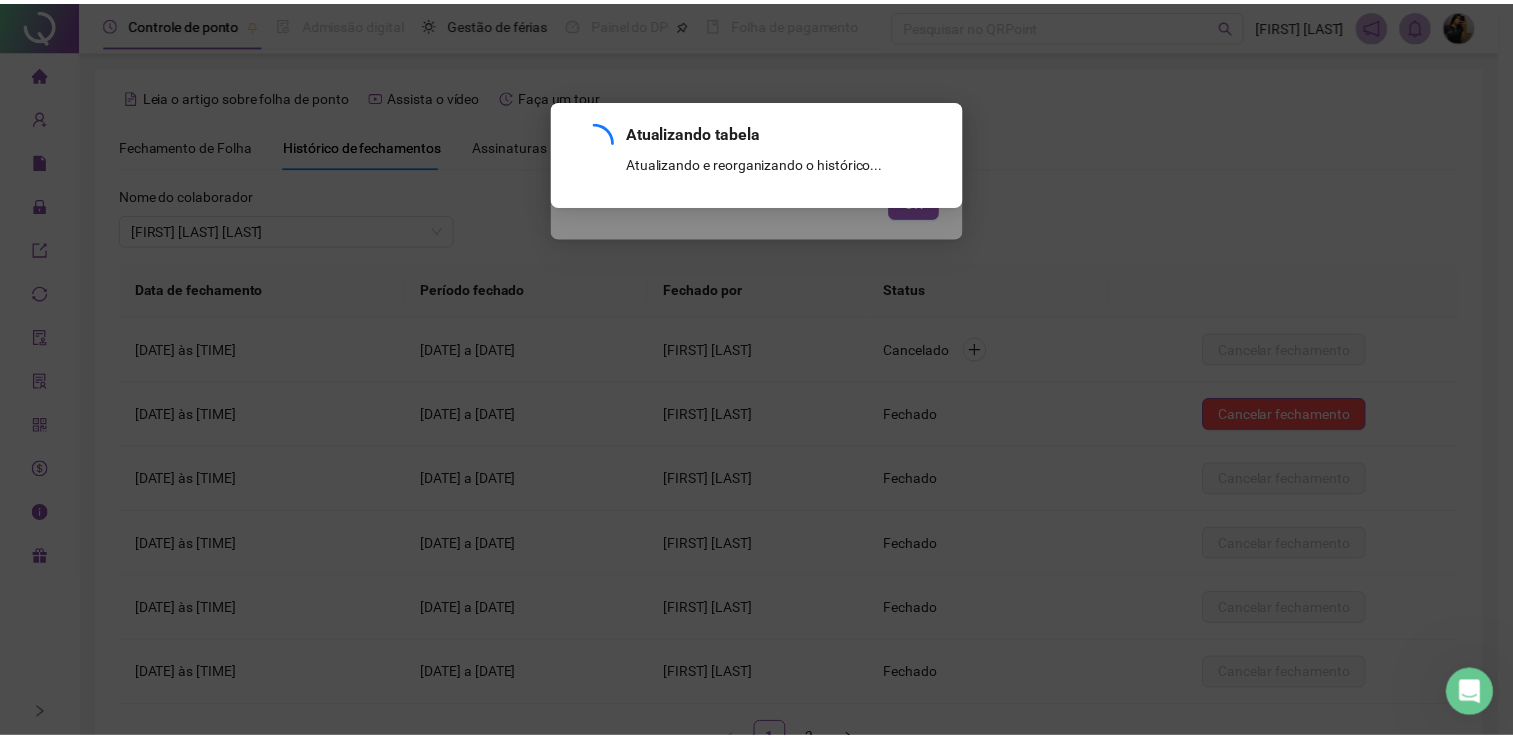 scroll, scrollTop: 141, scrollLeft: 0, axis: vertical 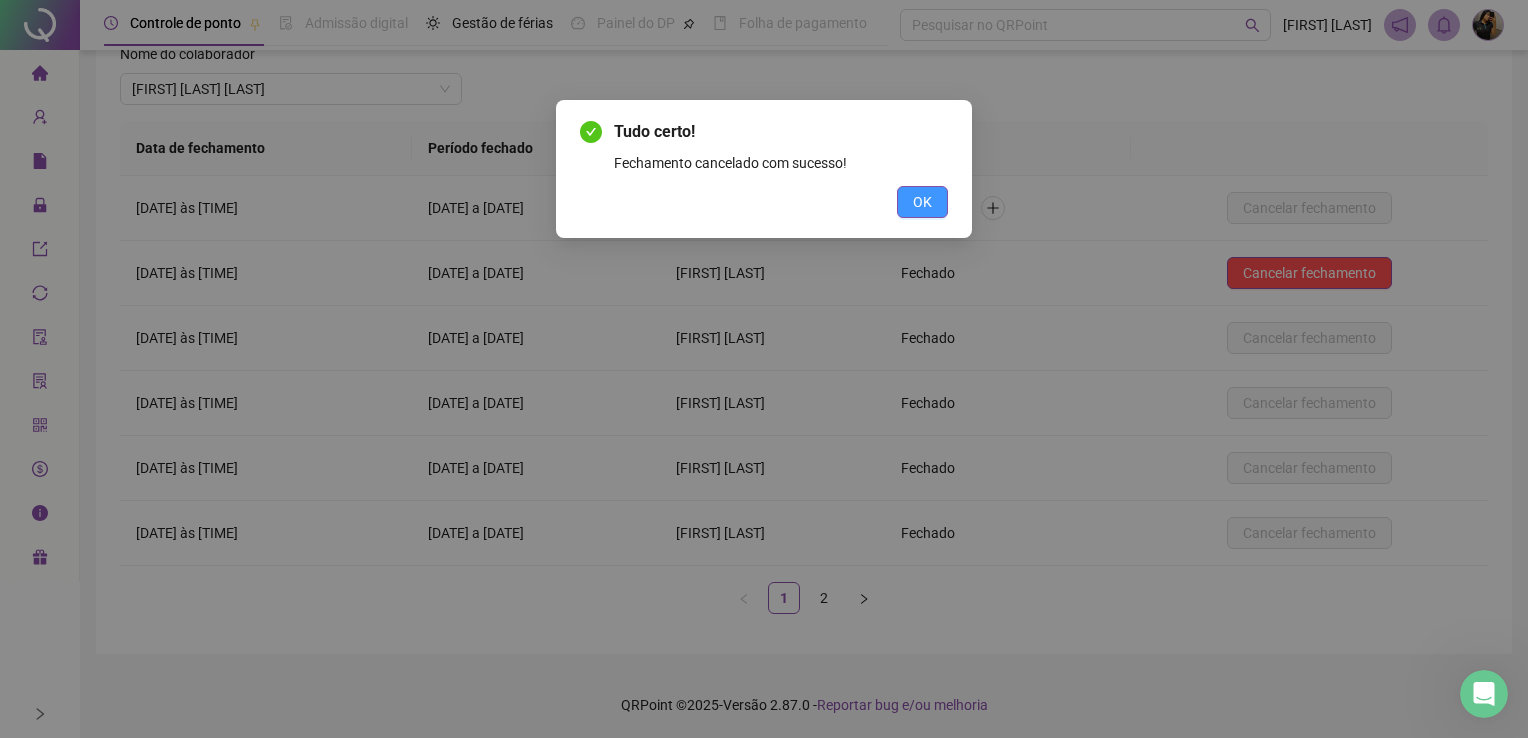click on "OK" at bounding box center (922, 202) 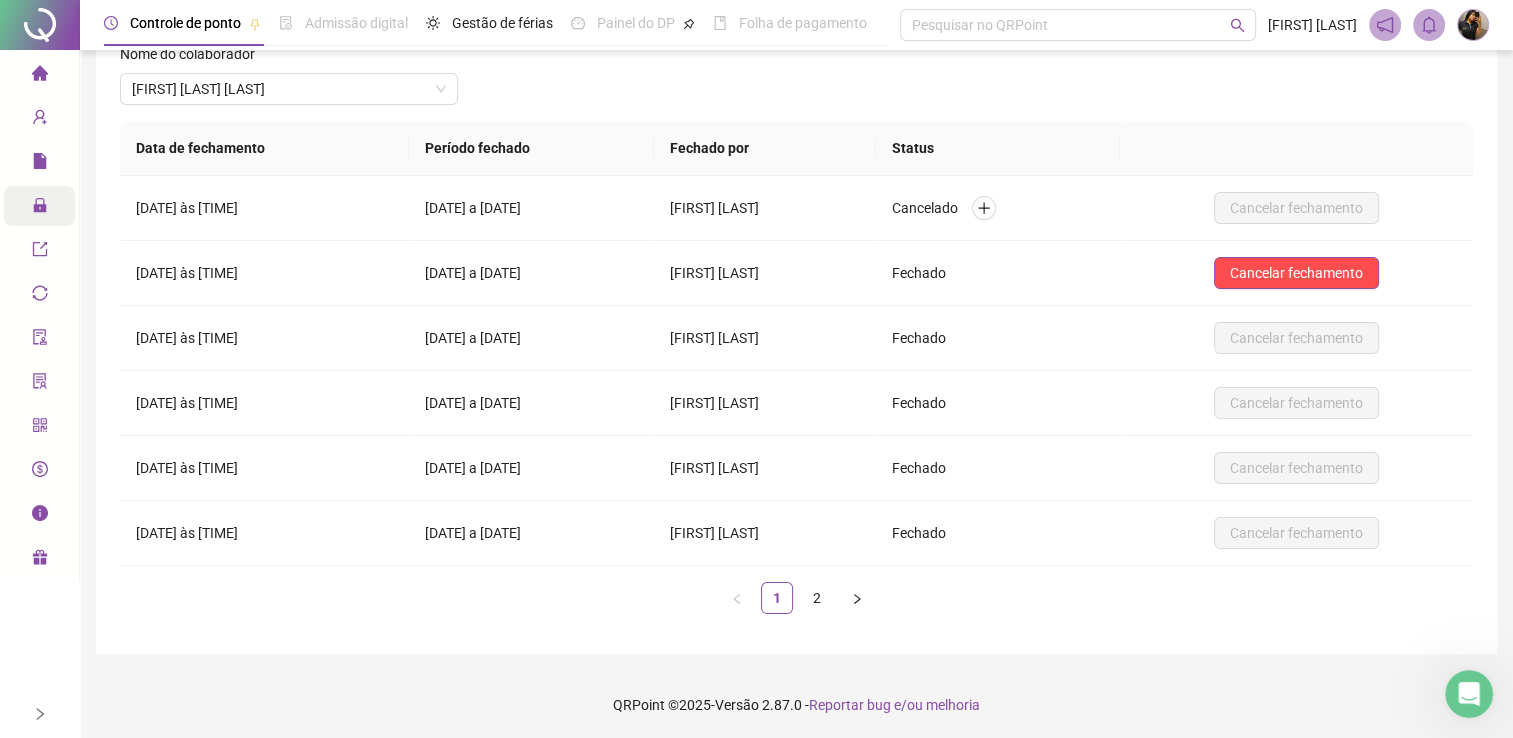click on "Administração" at bounding box center [90, 206] 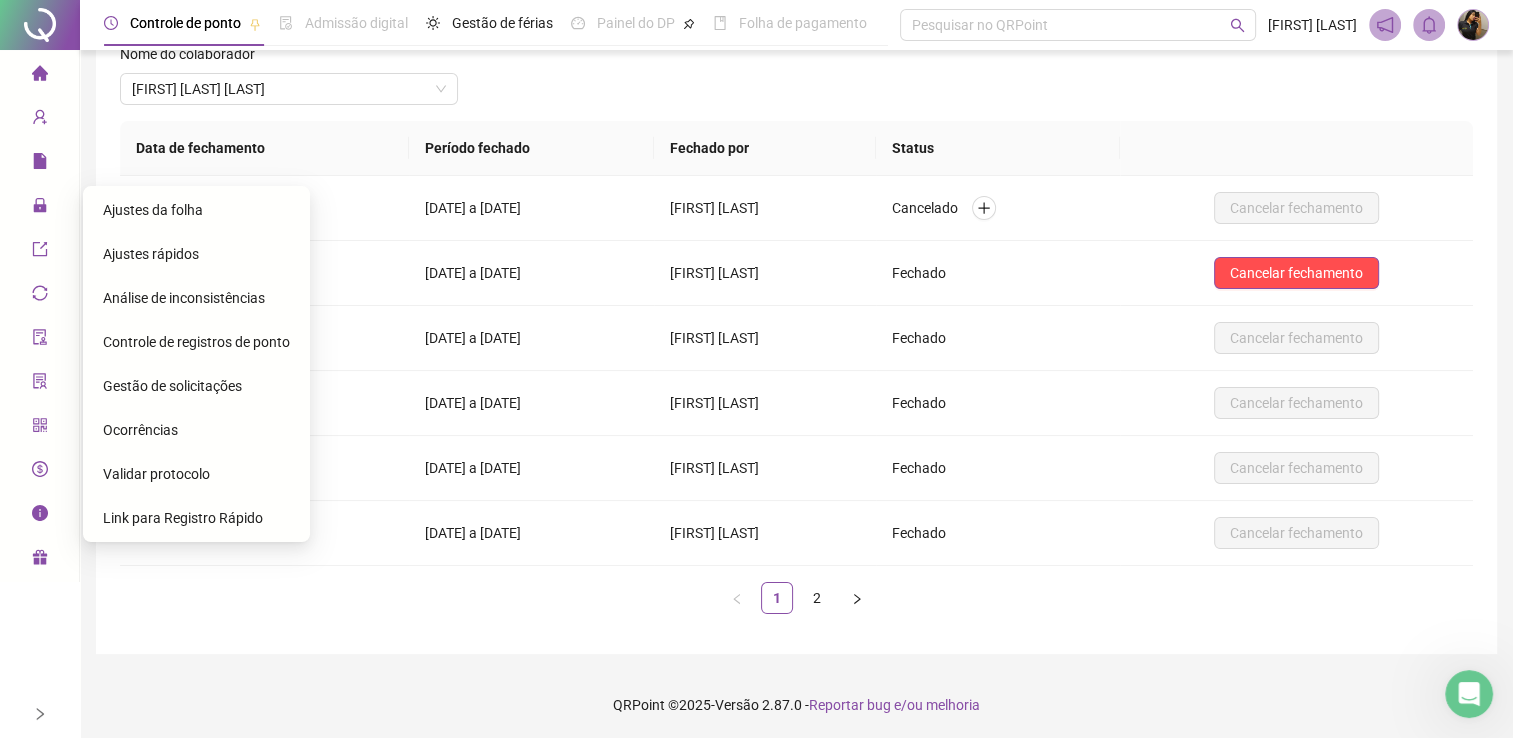 click on "Ajustes da folha" at bounding box center [196, 210] 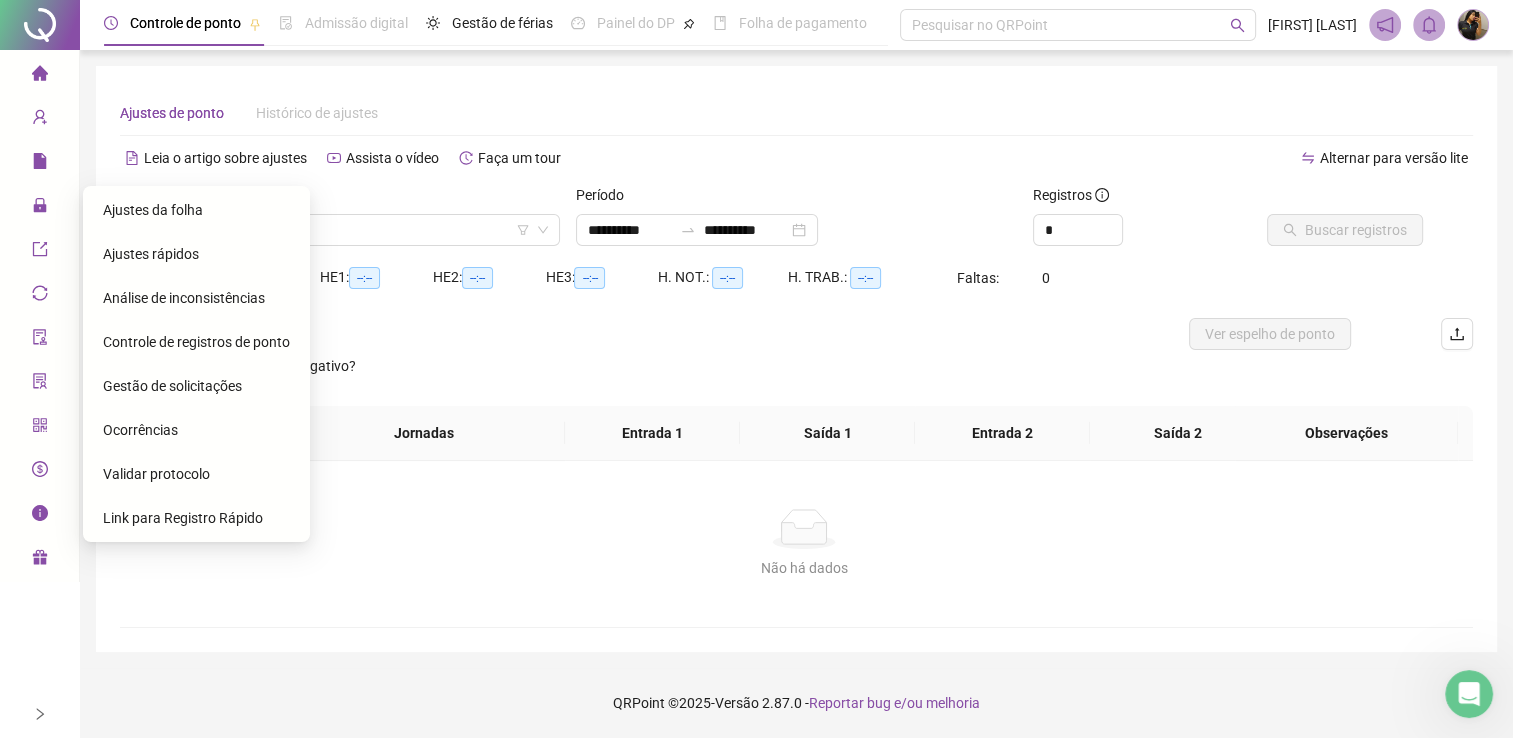scroll, scrollTop: 0, scrollLeft: 0, axis: both 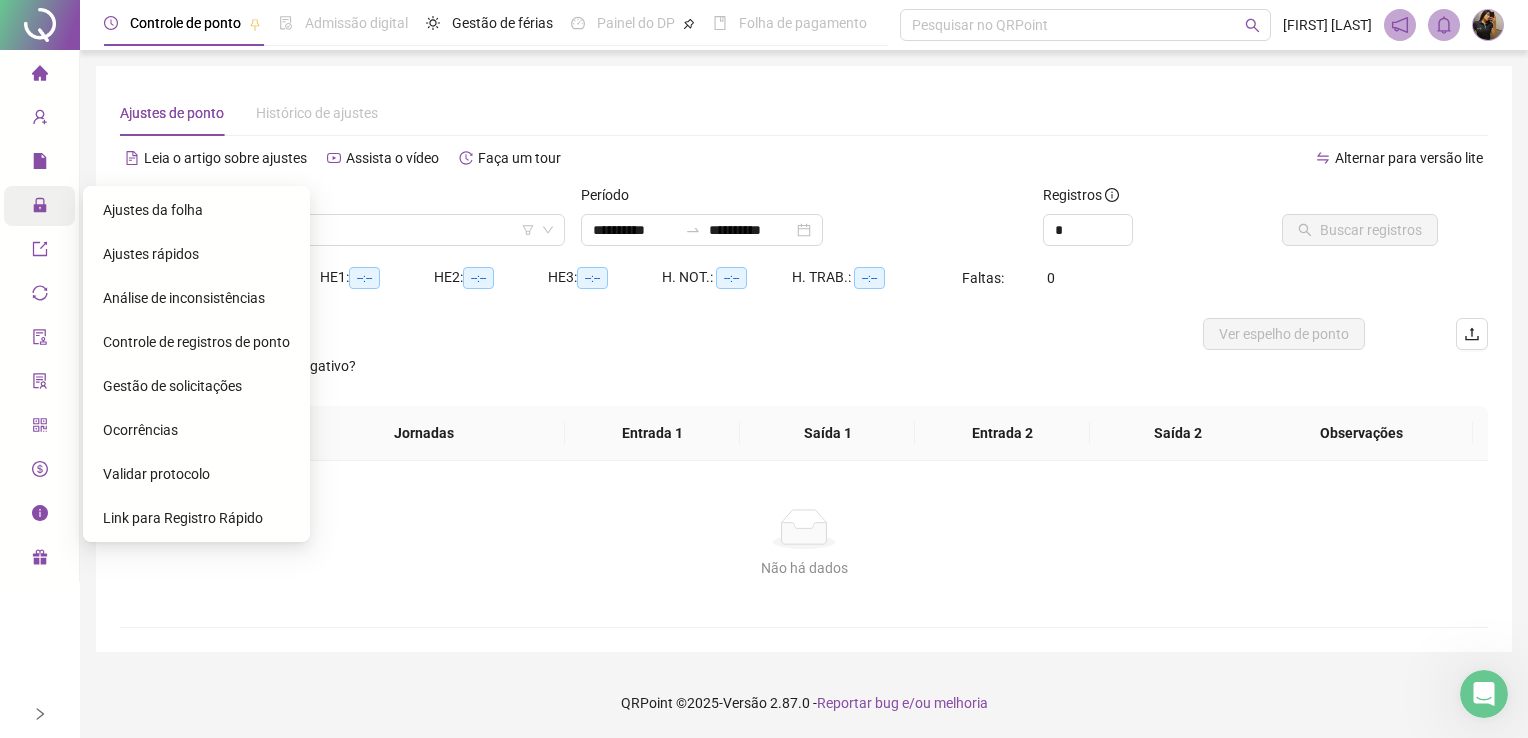 click on "Gestão de solicitações" at bounding box center (172, 386) 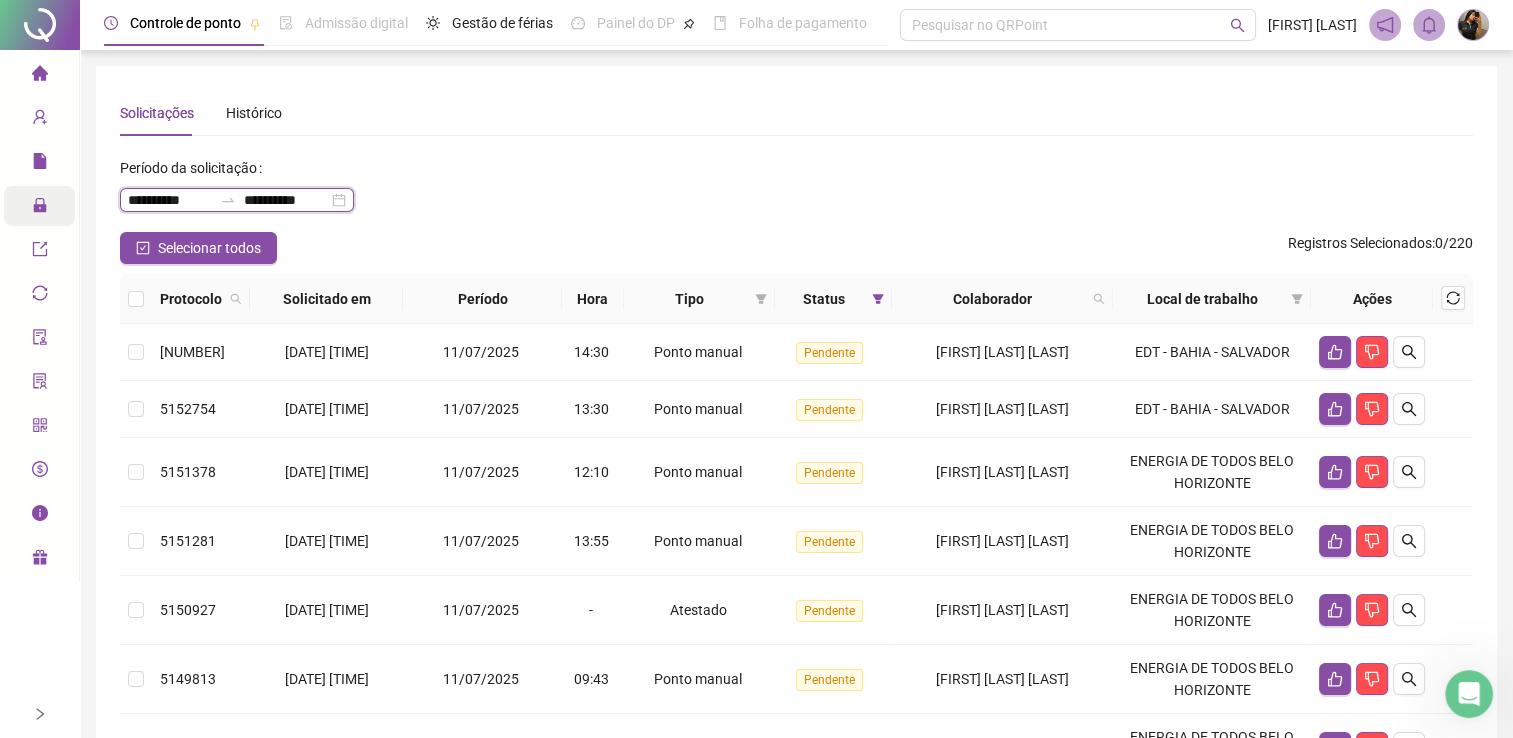 click on "**********" at bounding box center [170, 200] 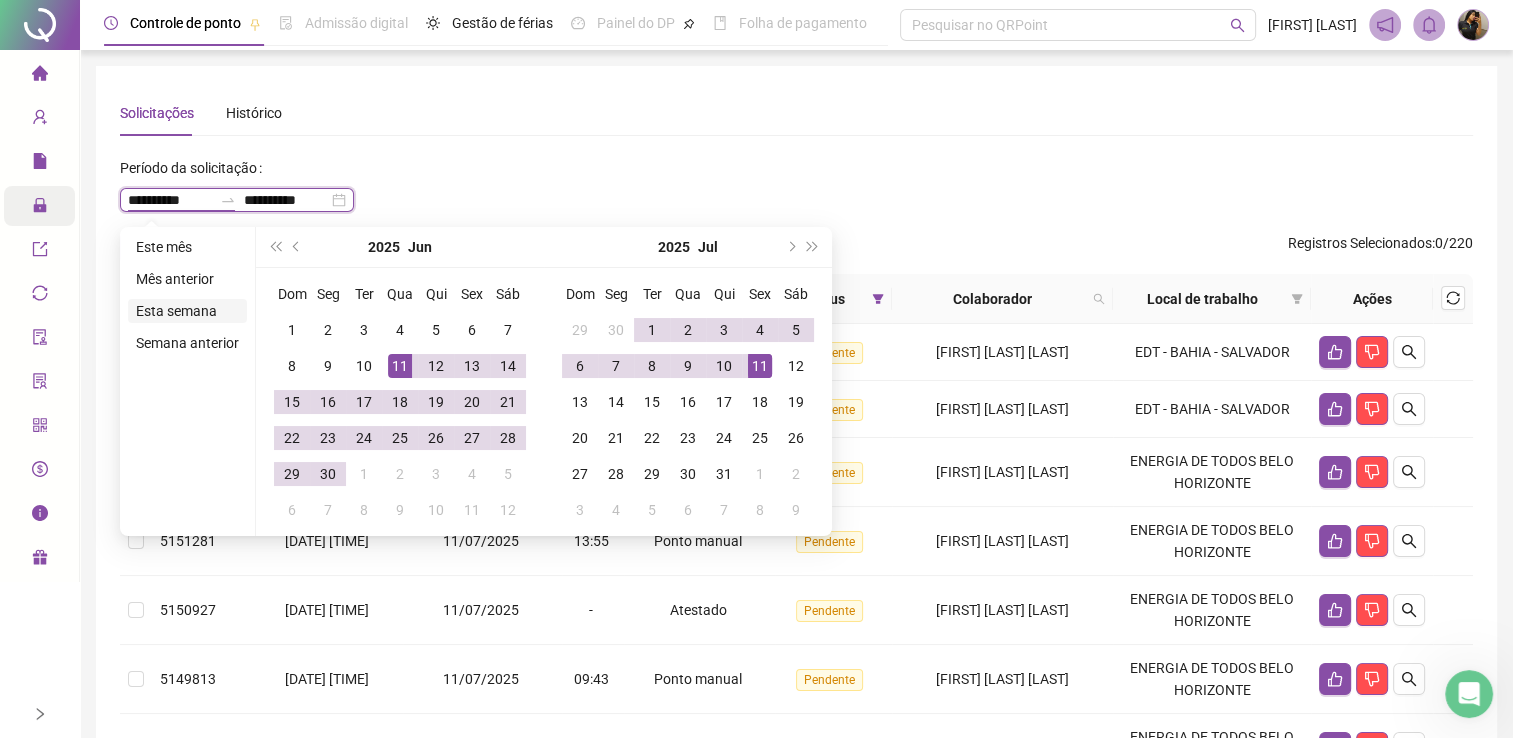 type on "**********" 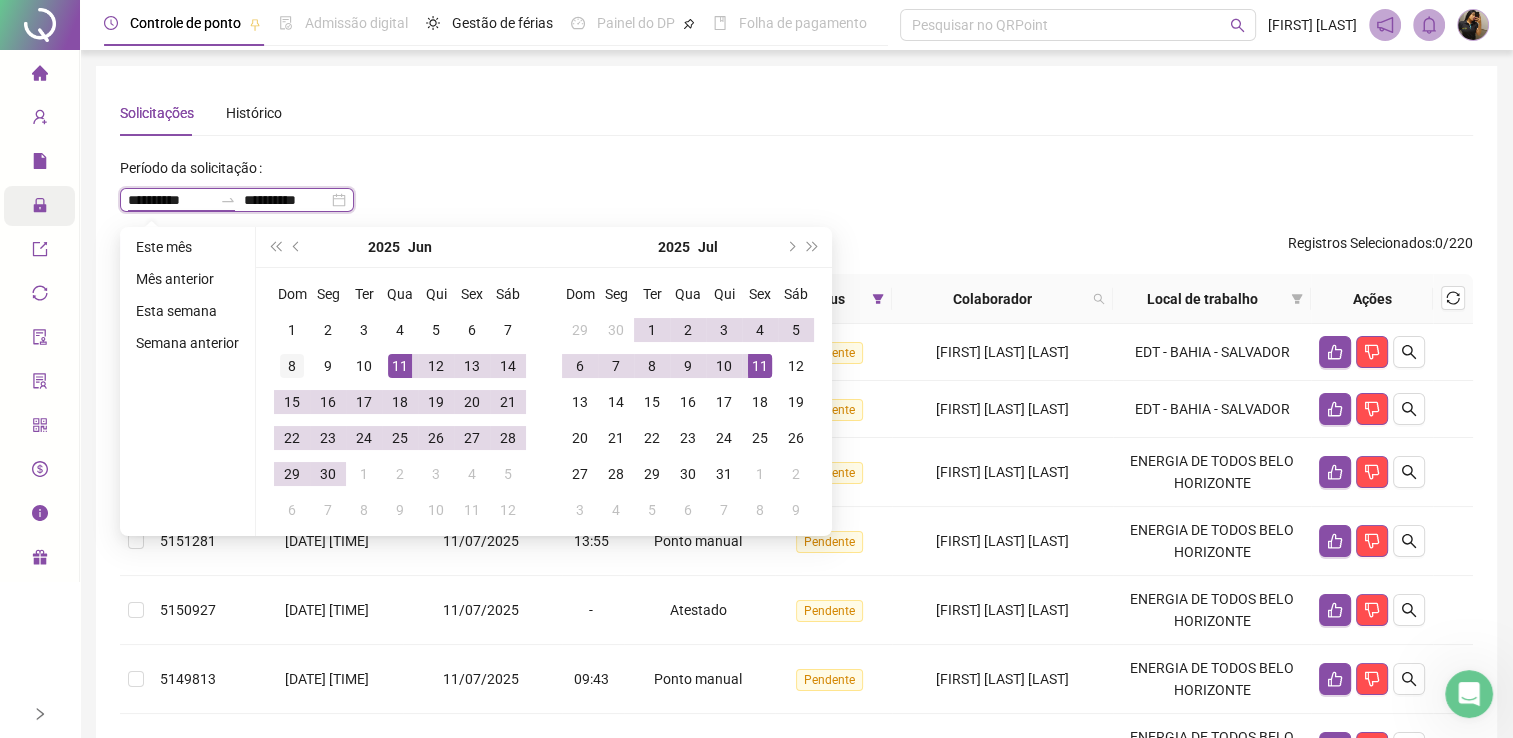 type on "**********" 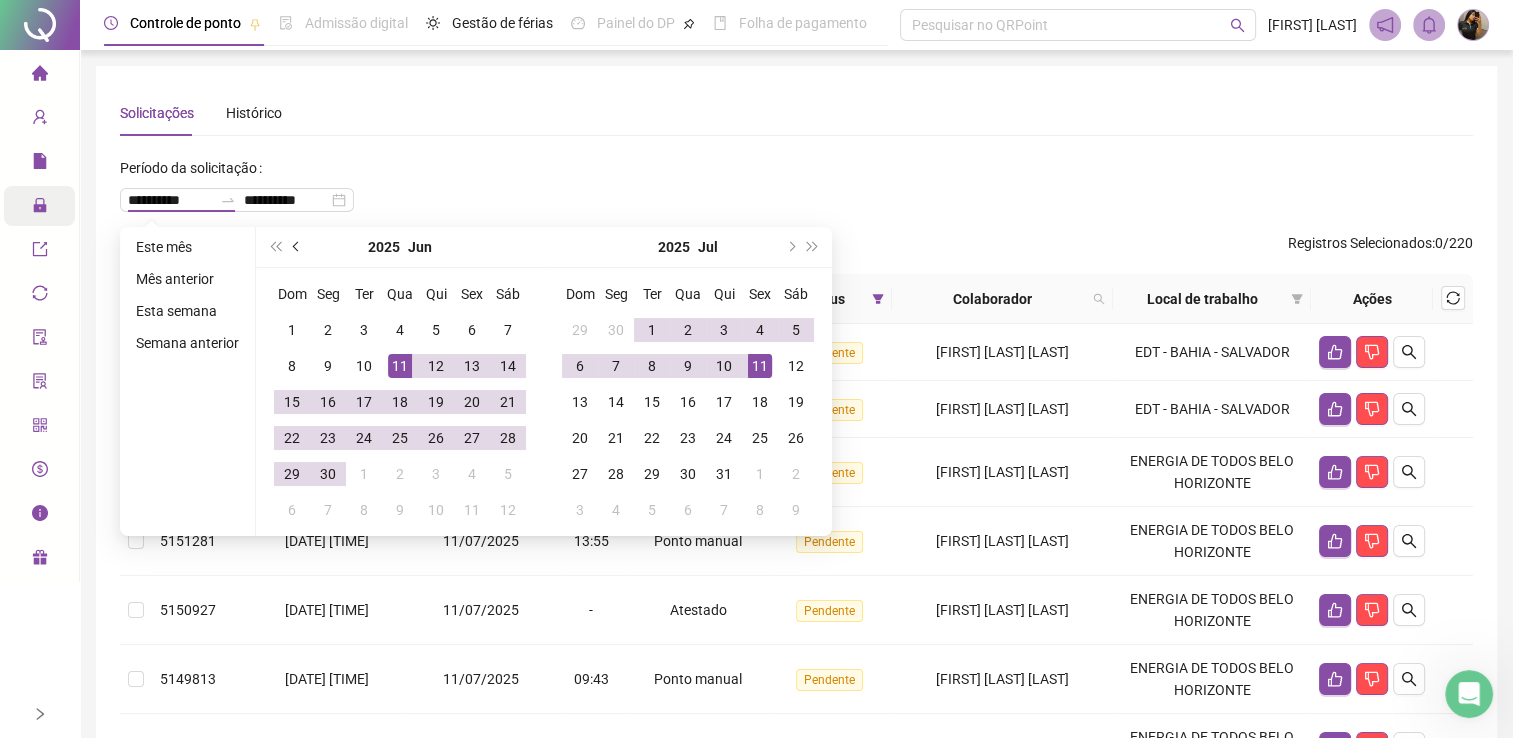 click at bounding box center (298, 247) 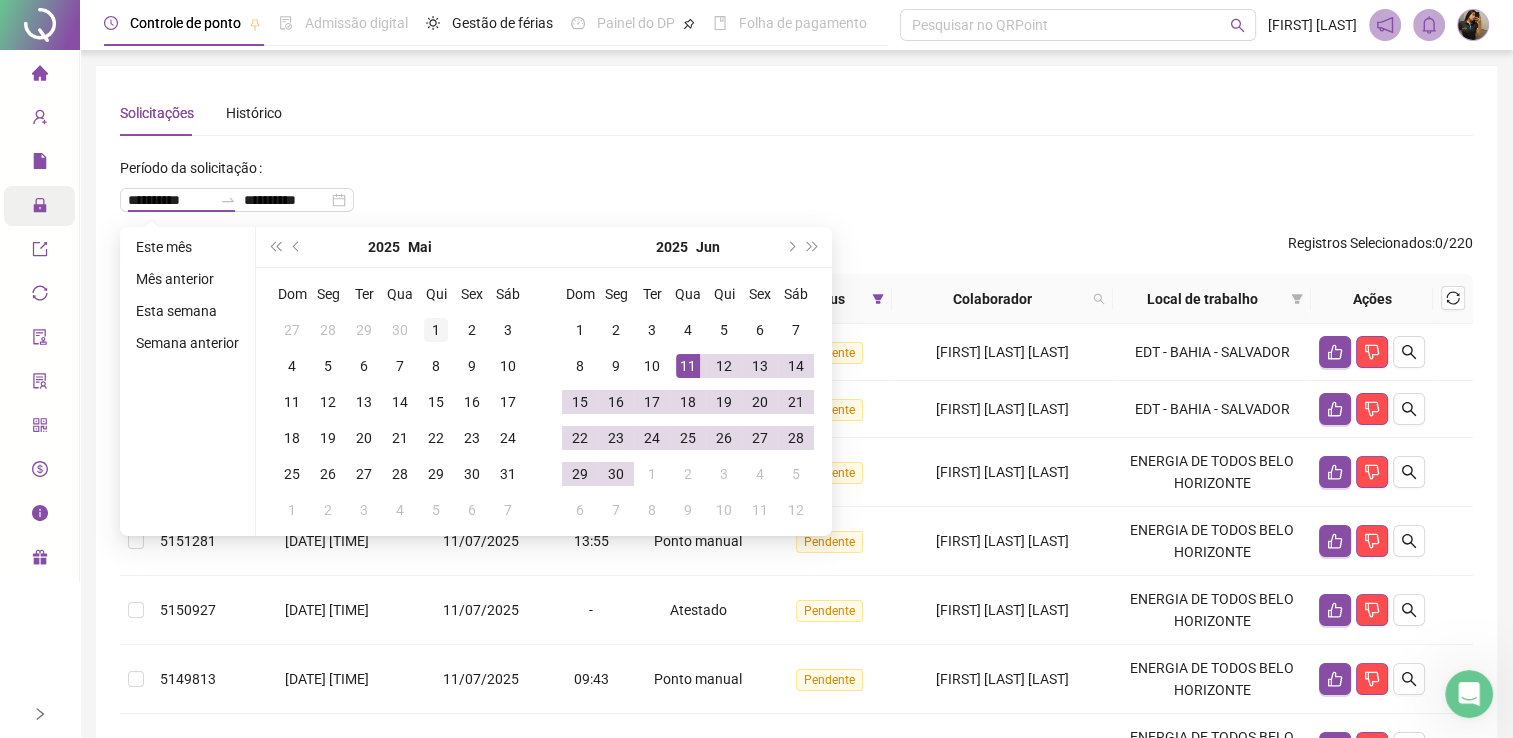 type on "**********" 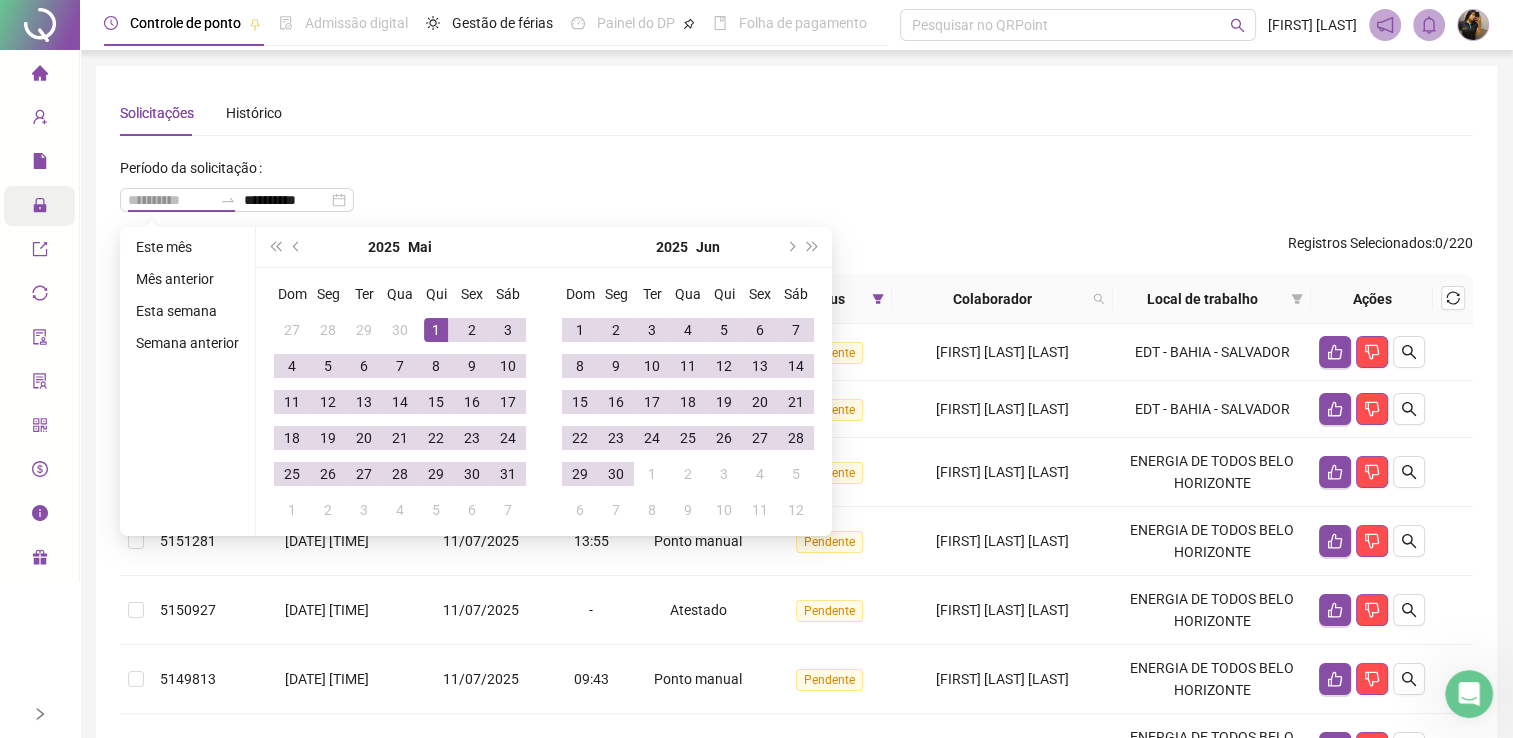 click on "1" at bounding box center [436, 330] 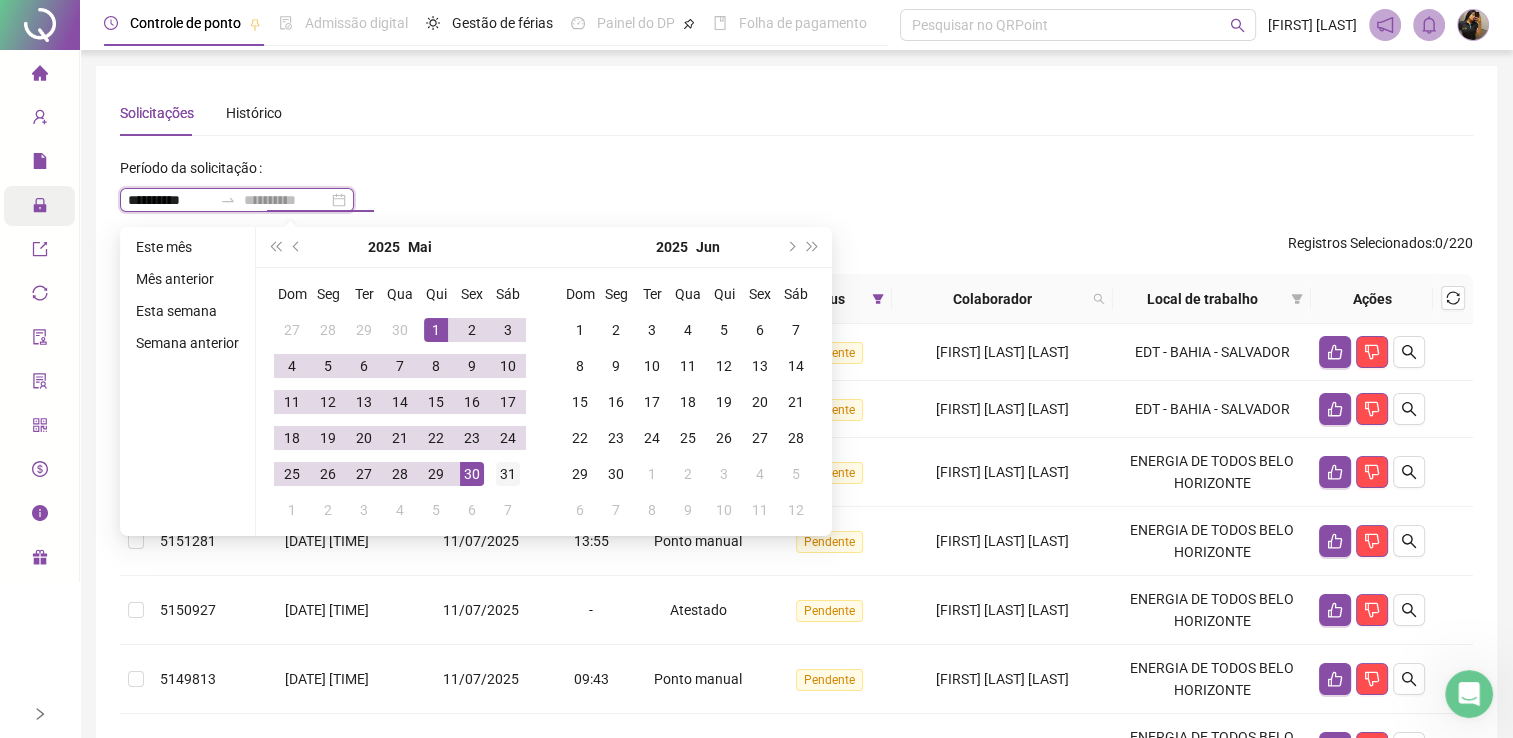 type on "**********" 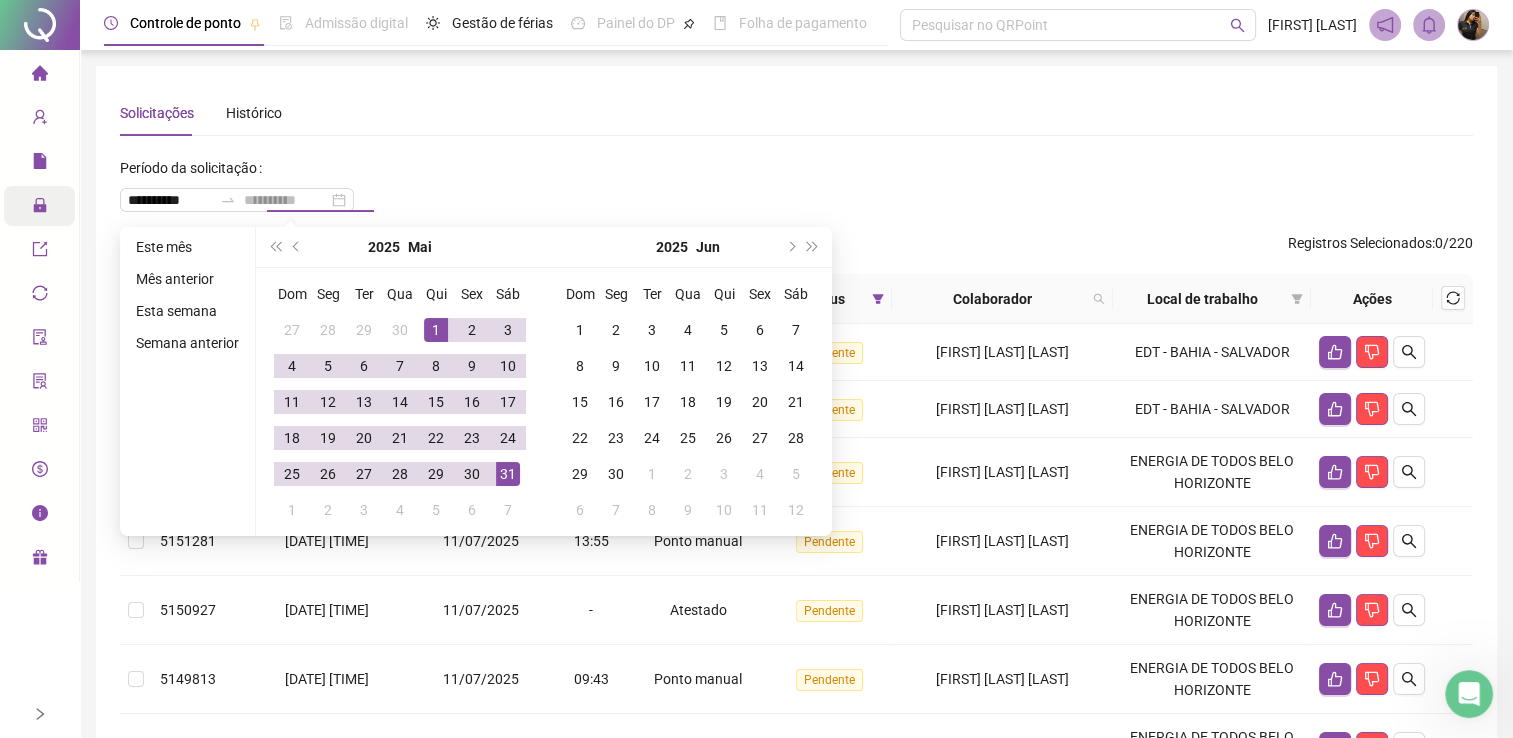 click on "31" at bounding box center [508, 474] 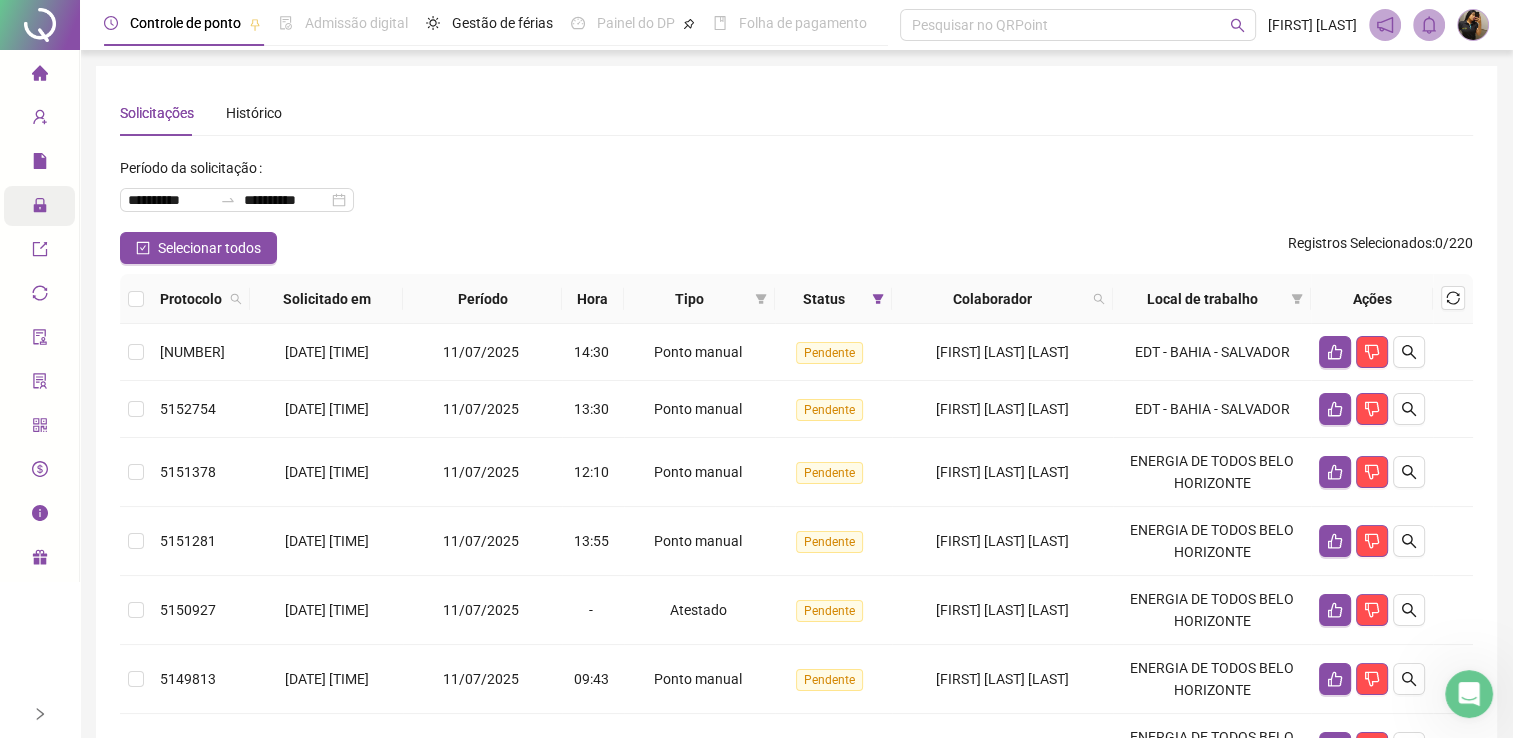 click on "**********" at bounding box center (796, 192) 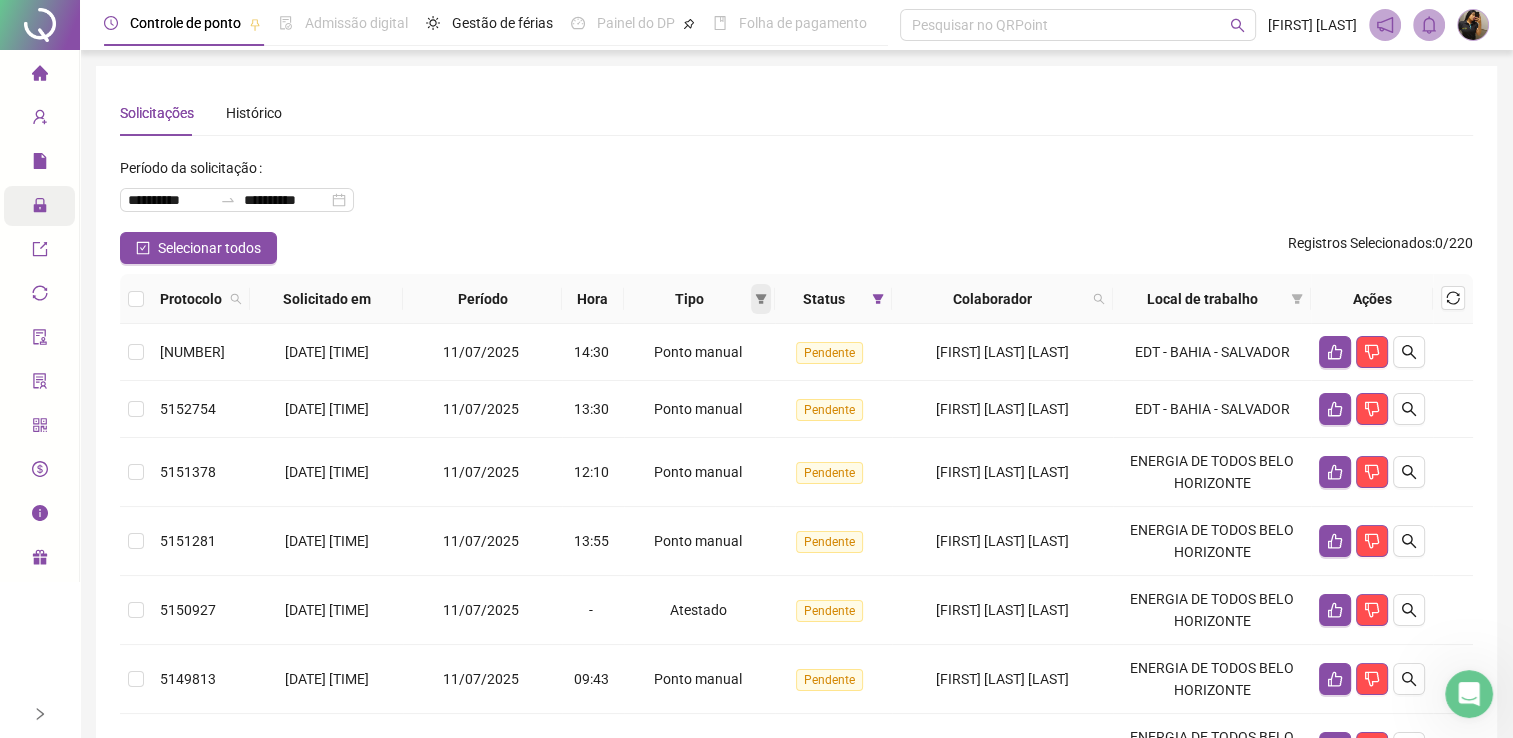 click 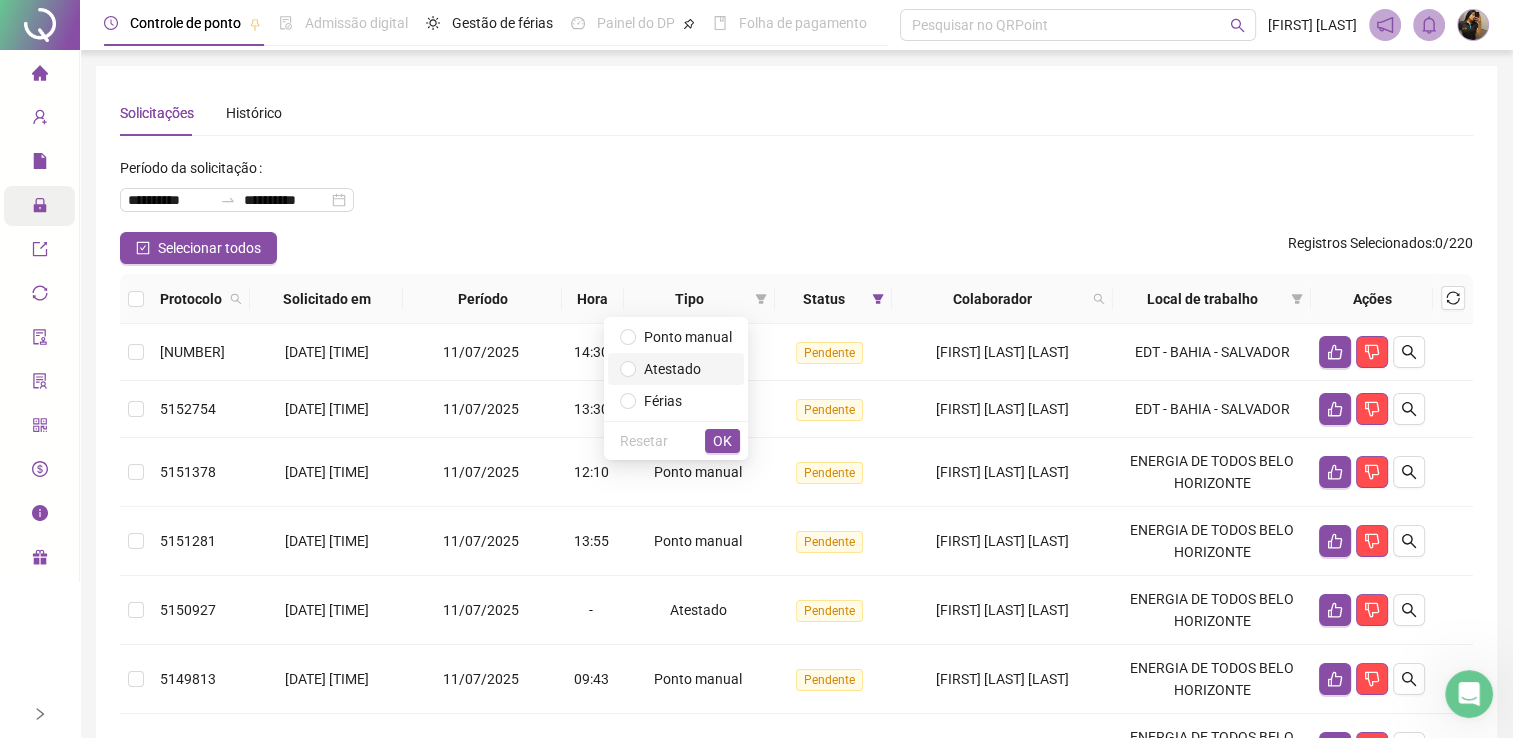 click on "Atestado" at bounding box center [672, 369] 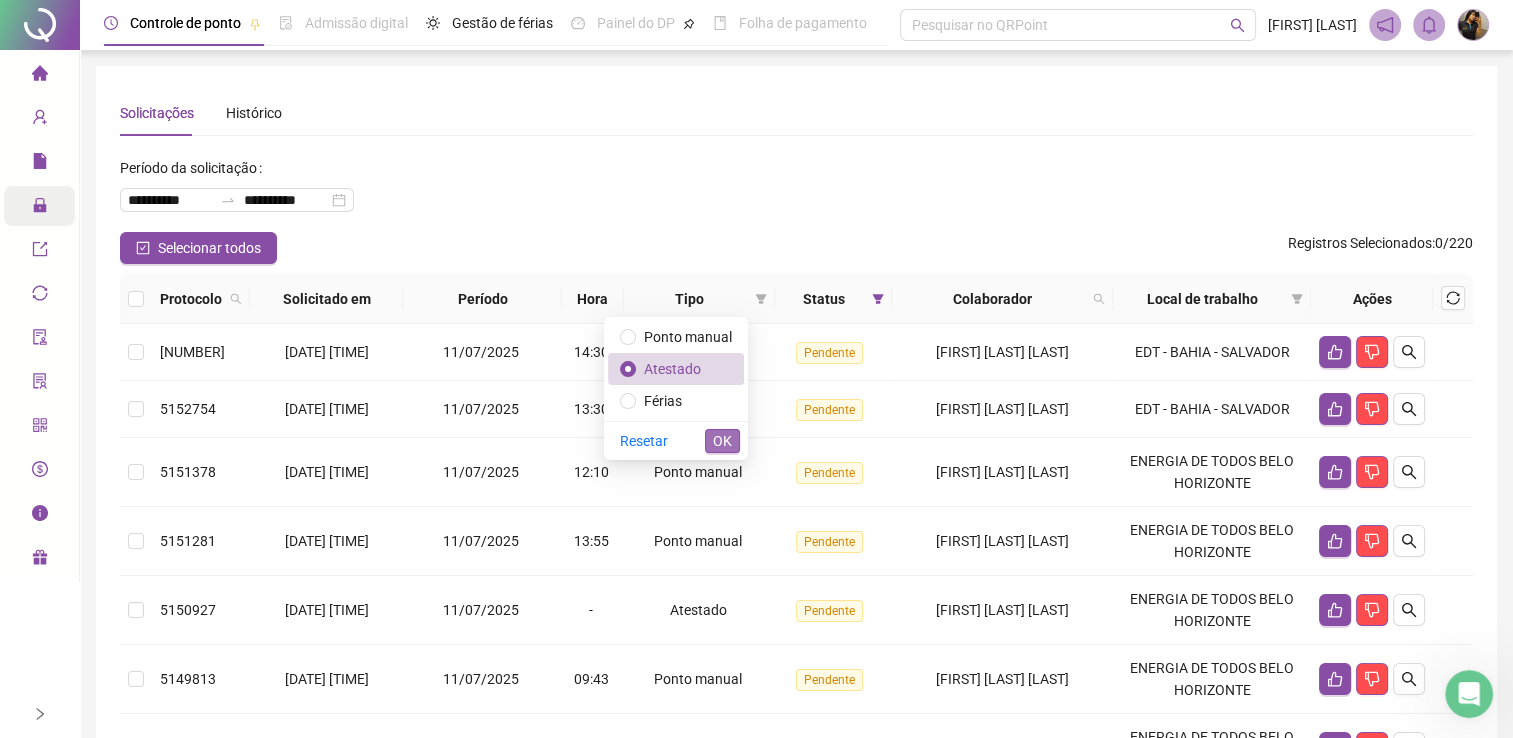 click on "OK" at bounding box center (722, 441) 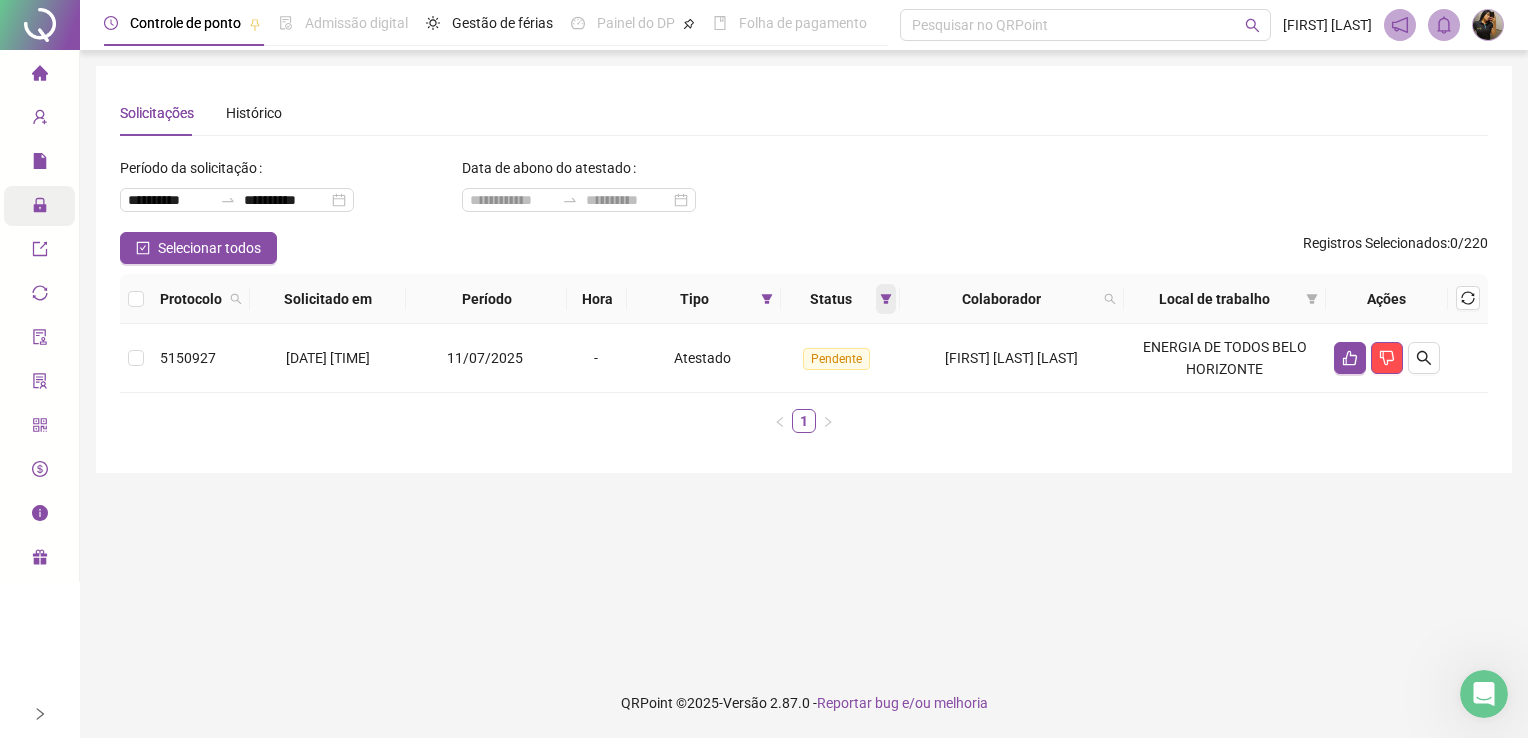 click 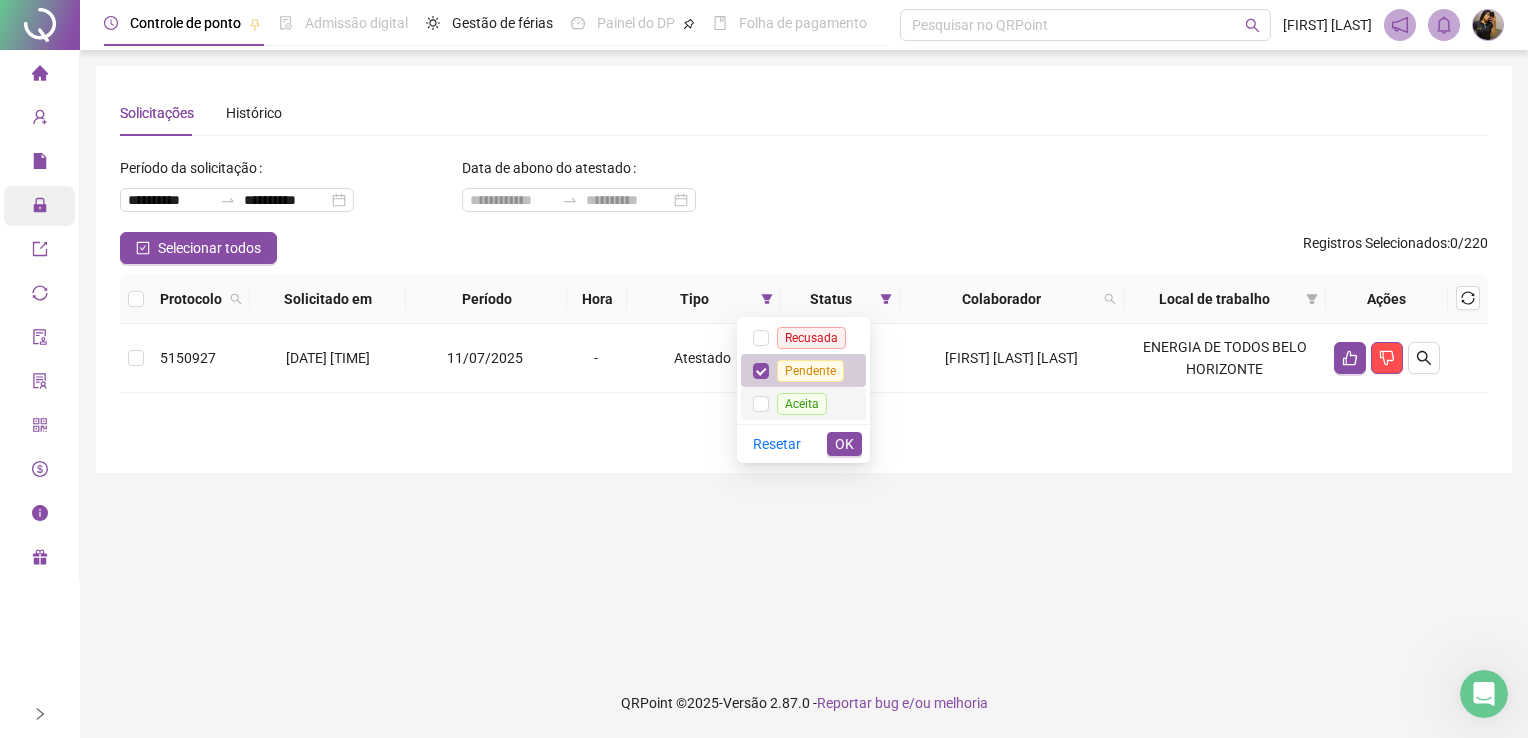 drag, startPoint x: 818, startPoint y: 401, endPoint x: 819, endPoint y: 374, distance: 27.018513 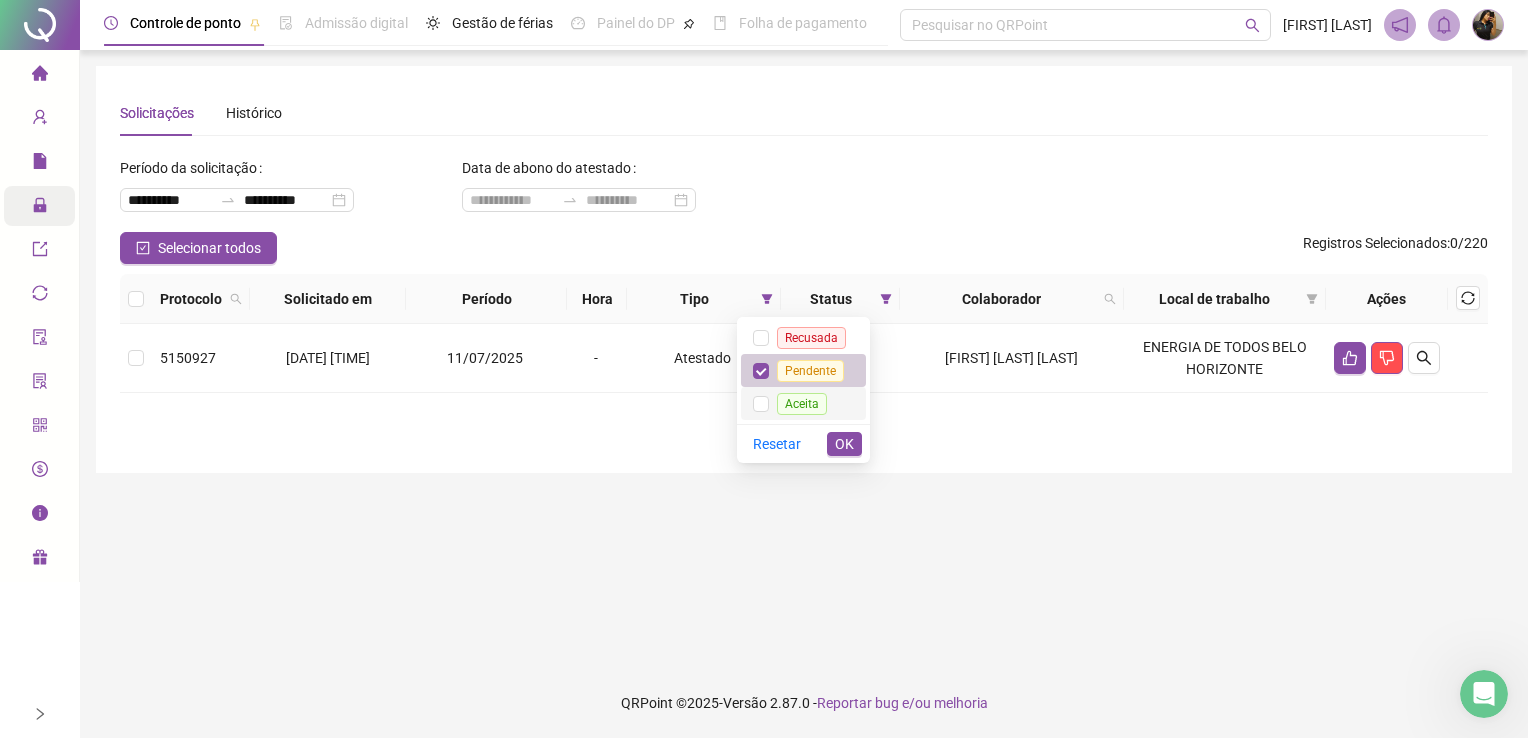 click on "Aceita" at bounding box center [802, 404] 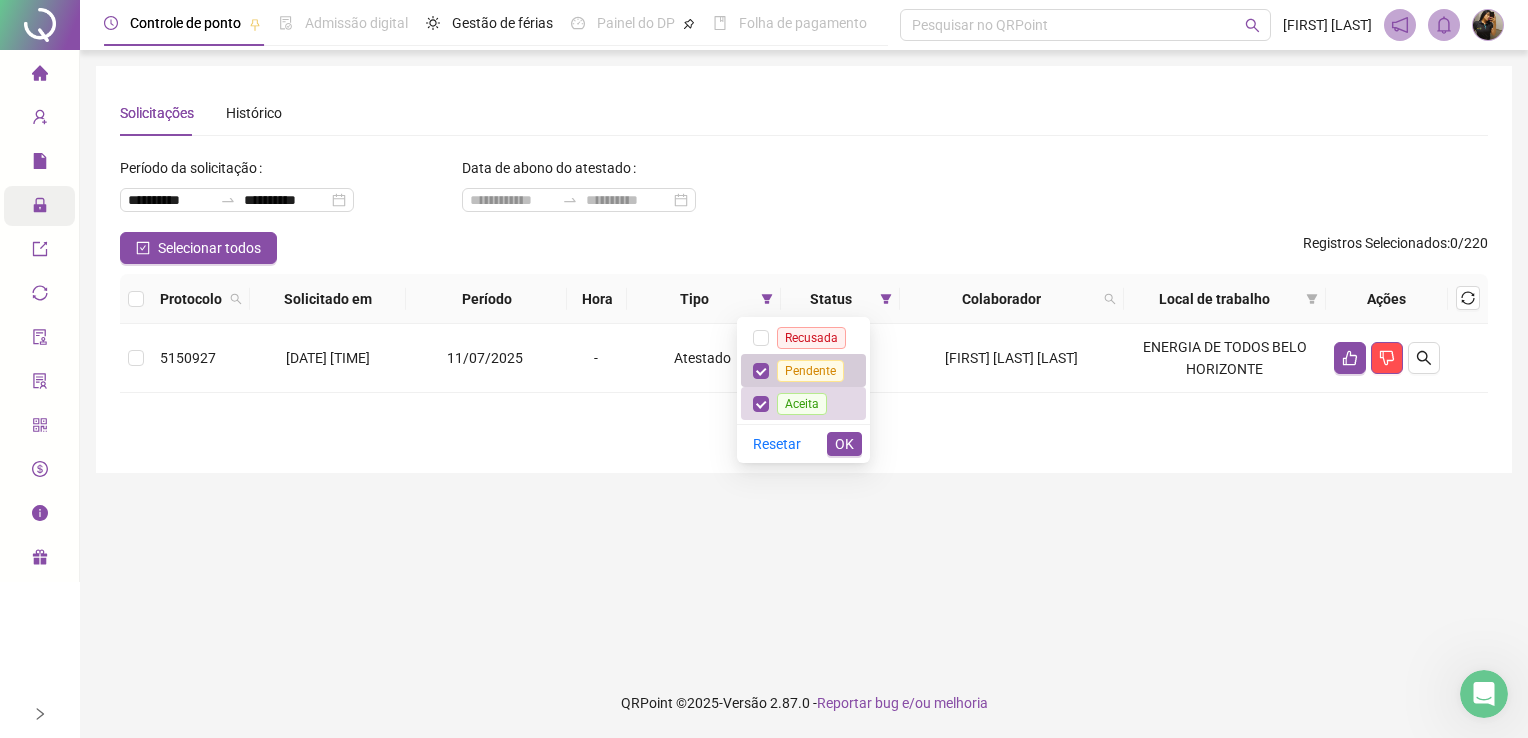 click on "Pendente" at bounding box center (810, 371) 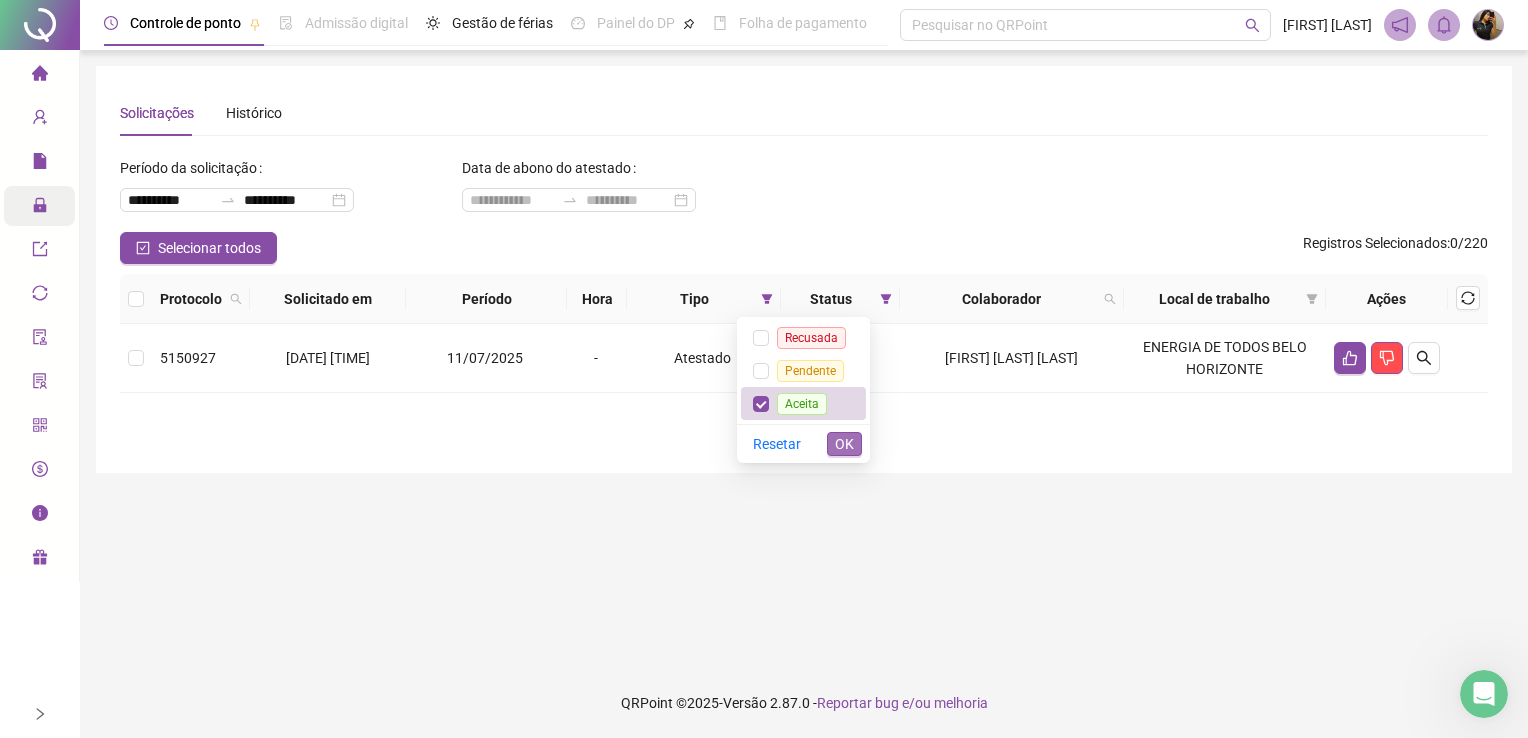 click on "OK" at bounding box center (844, 444) 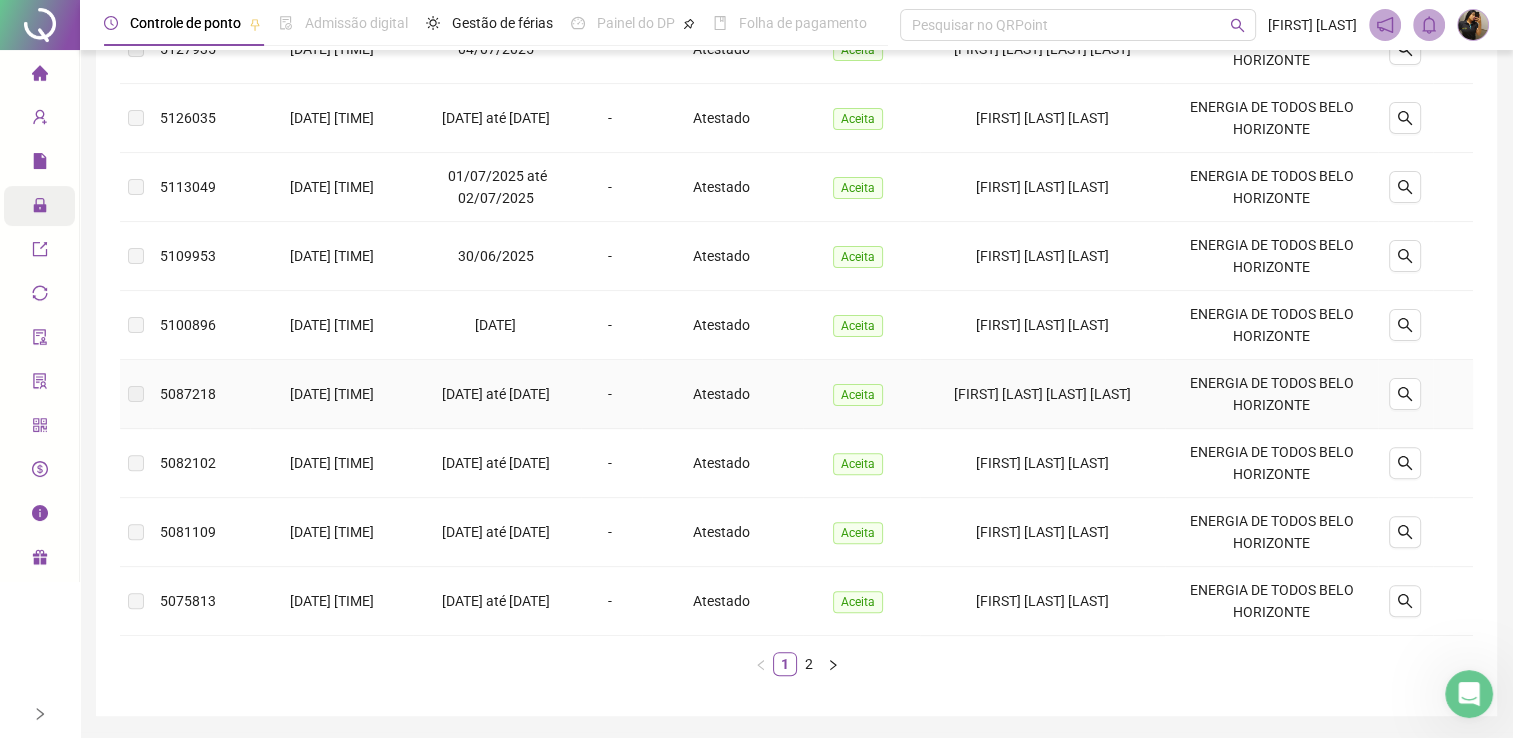scroll, scrollTop: 576, scrollLeft: 0, axis: vertical 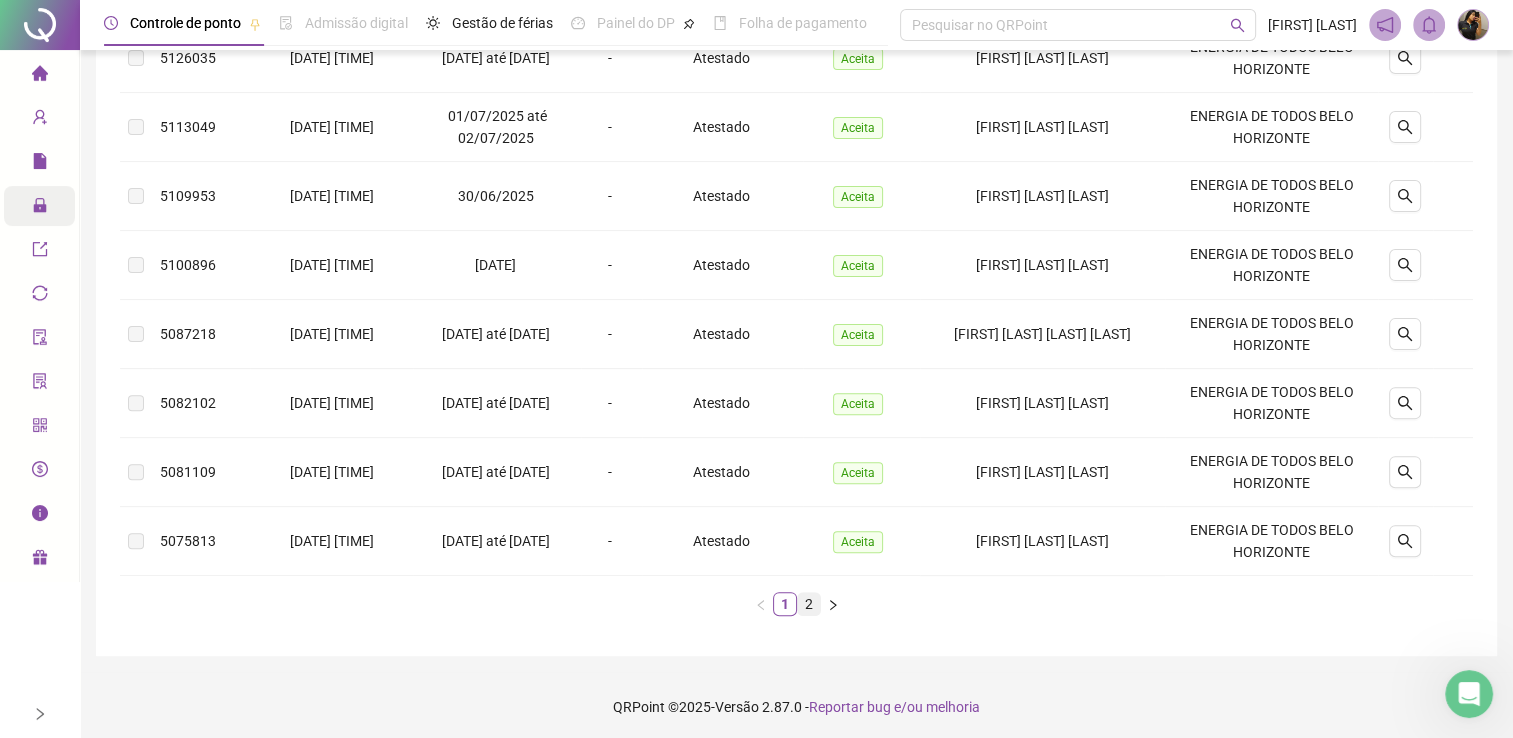 click on "2" at bounding box center (809, 604) 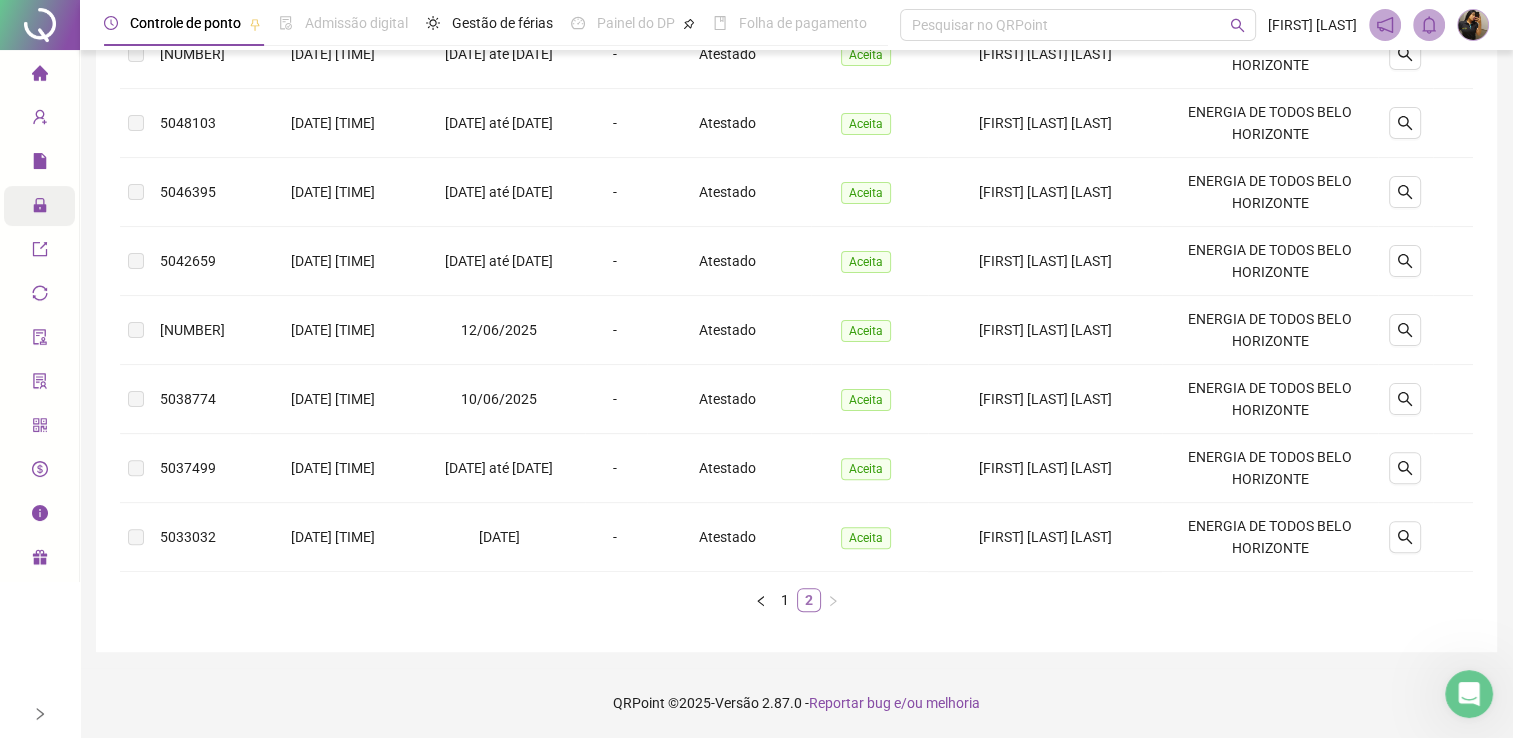 scroll, scrollTop: 507, scrollLeft: 0, axis: vertical 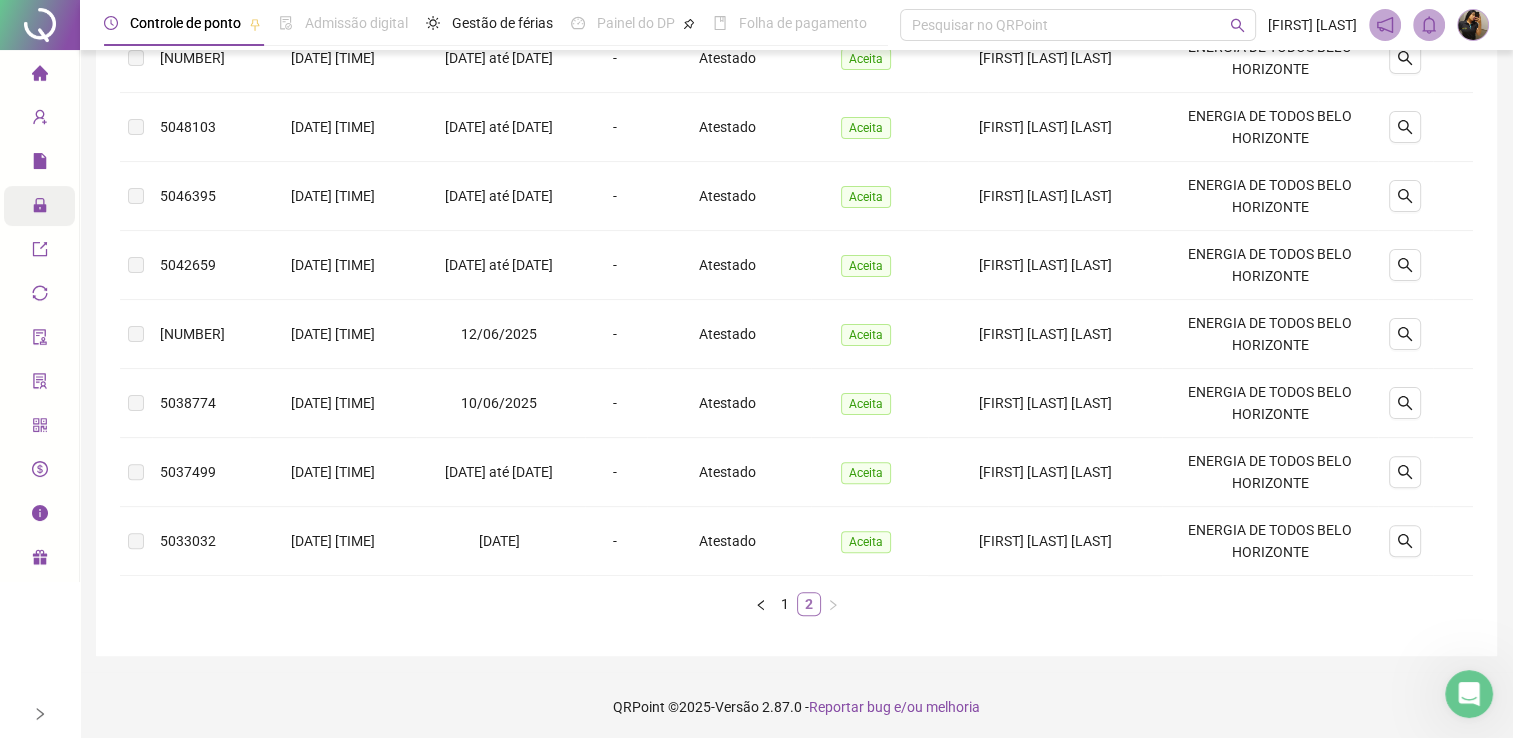 click on "2" at bounding box center [809, 604] 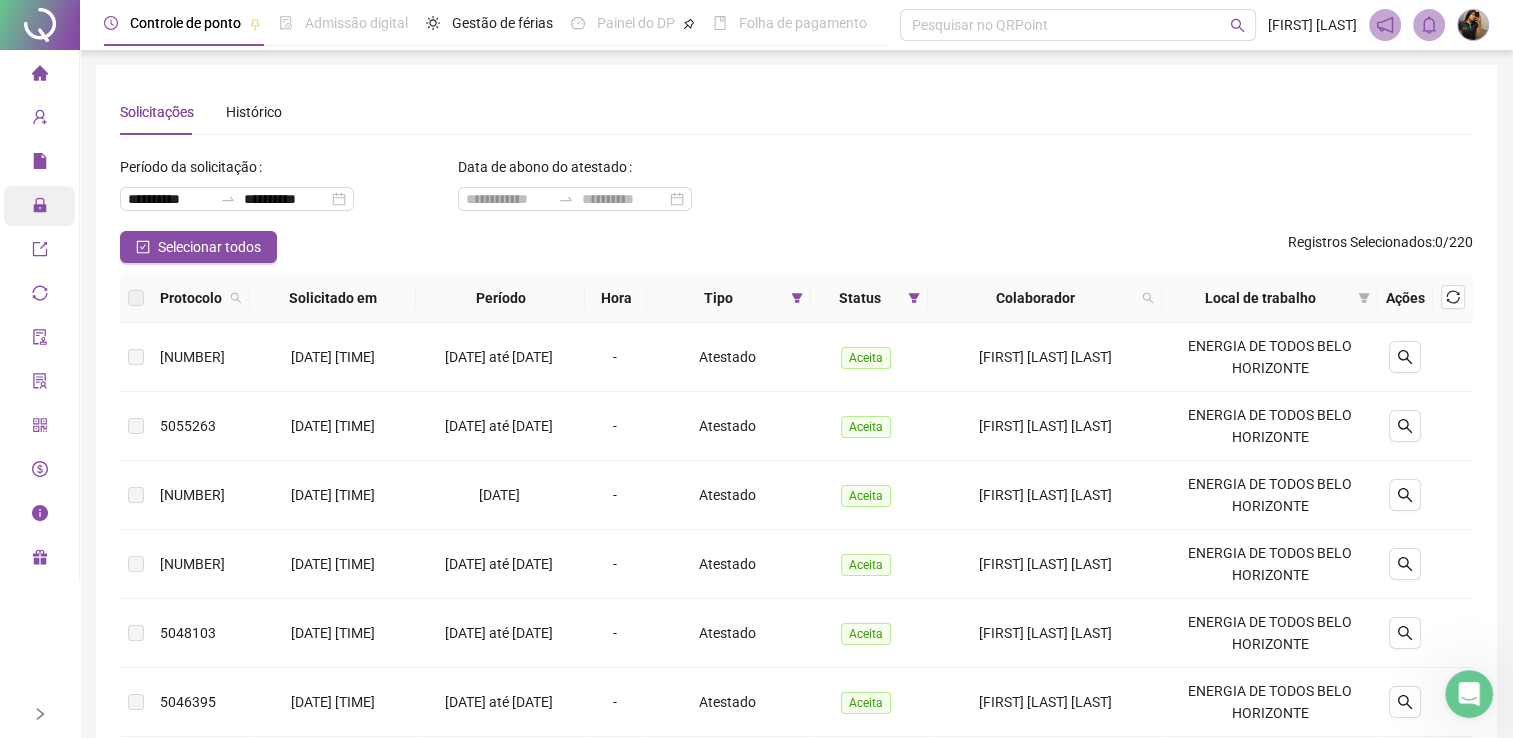 scroll, scrollTop: 0, scrollLeft: 0, axis: both 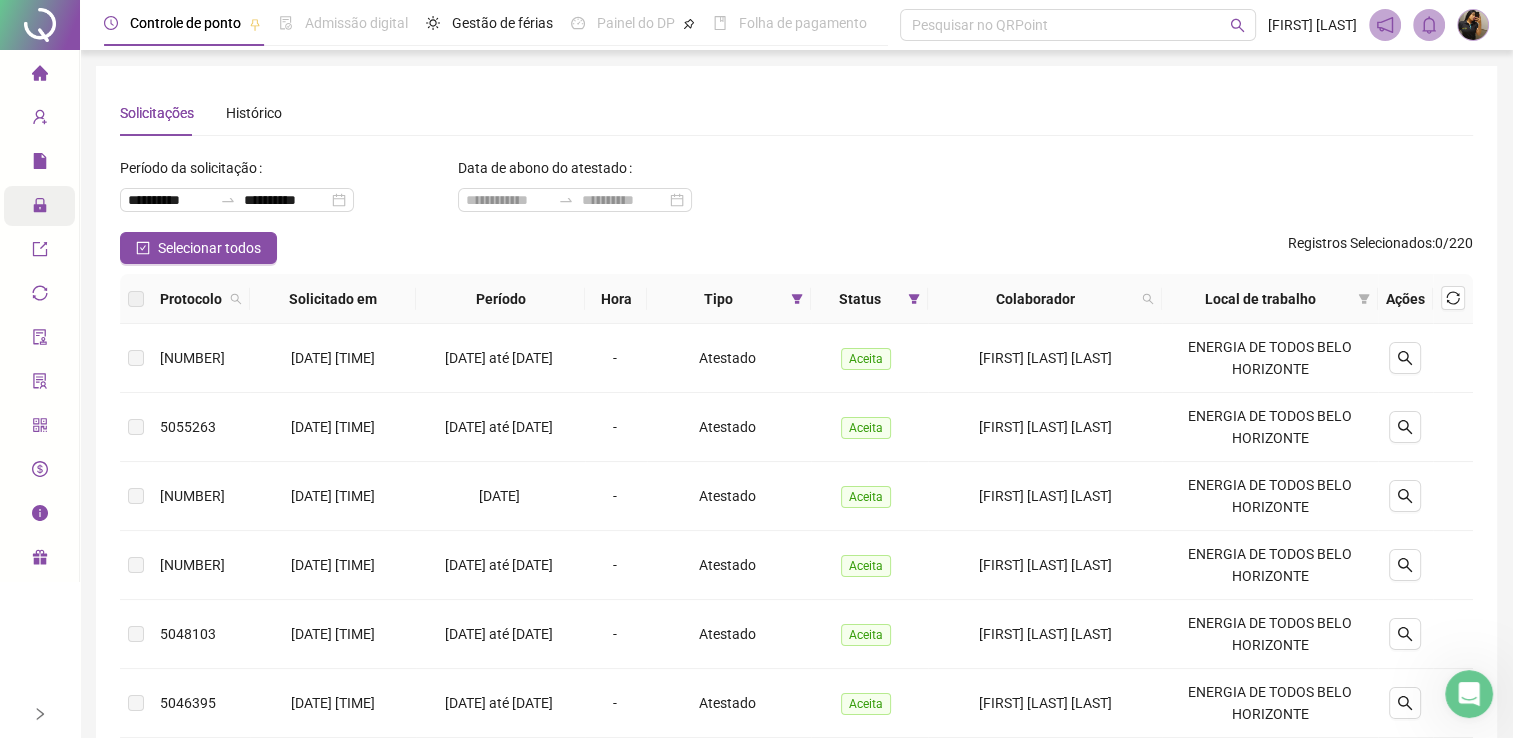 click on "Selecionar todos Registros Selecionados :  0 / 220" at bounding box center (796, 248) 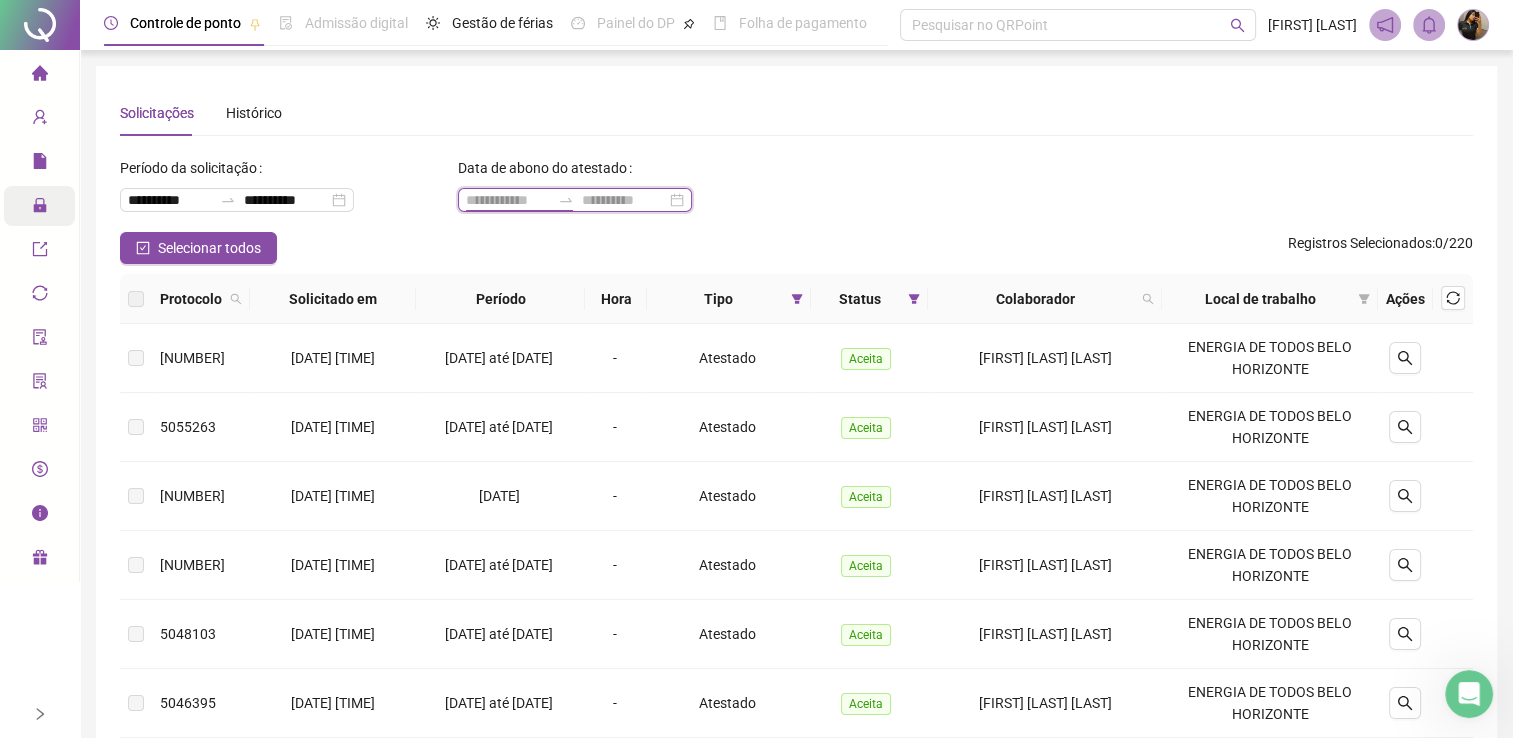 click at bounding box center [508, 200] 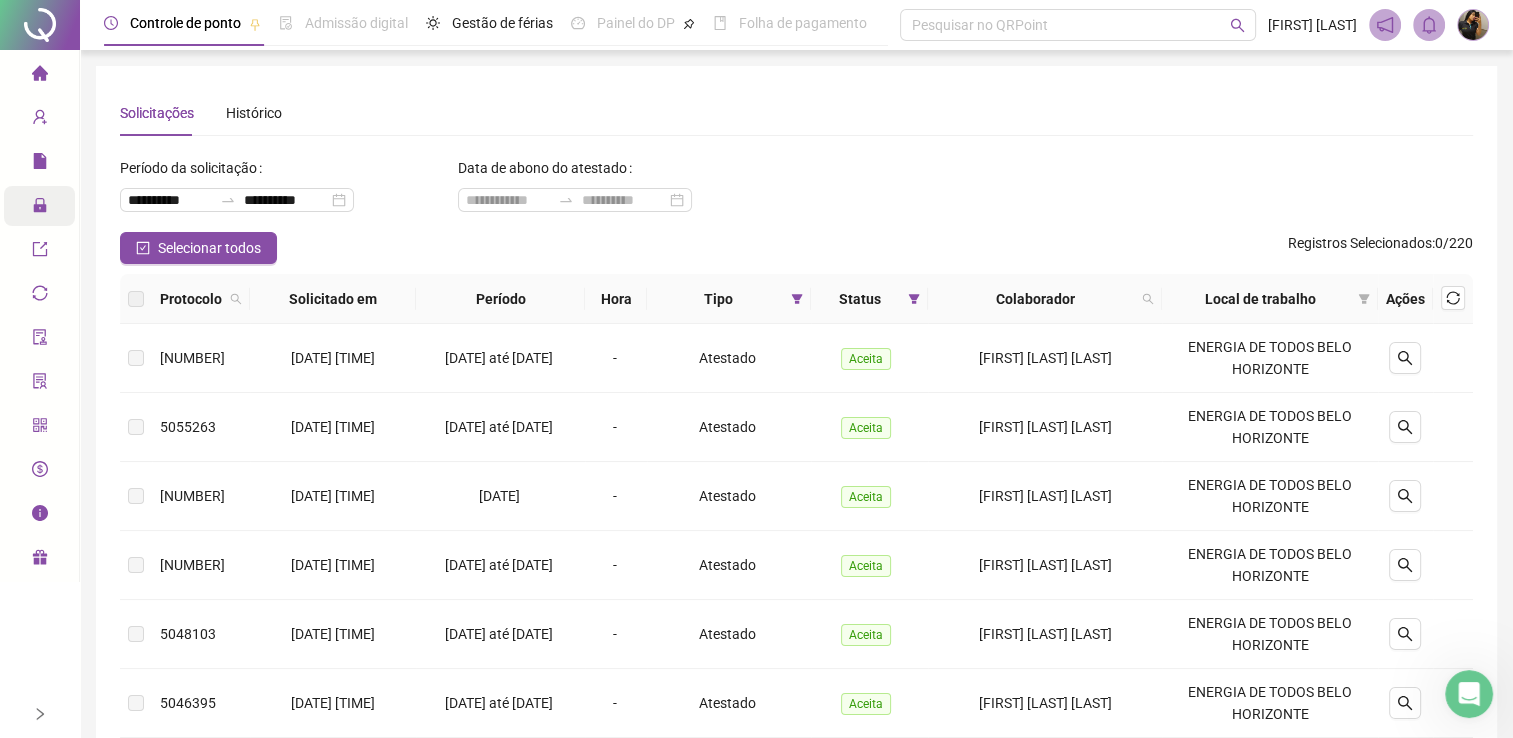 click on "**********" at bounding box center [796, 192] 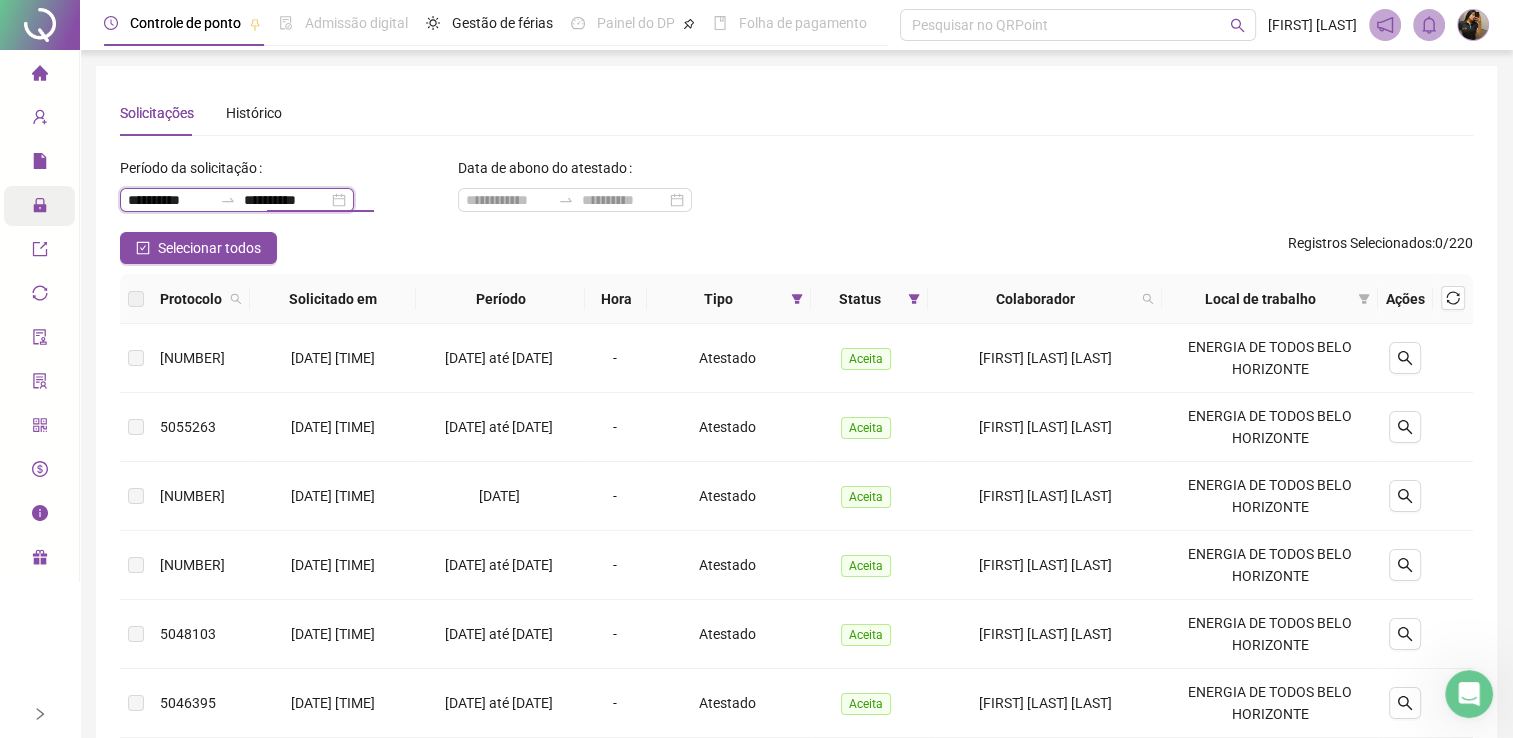 click on "**********" at bounding box center [170, 200] 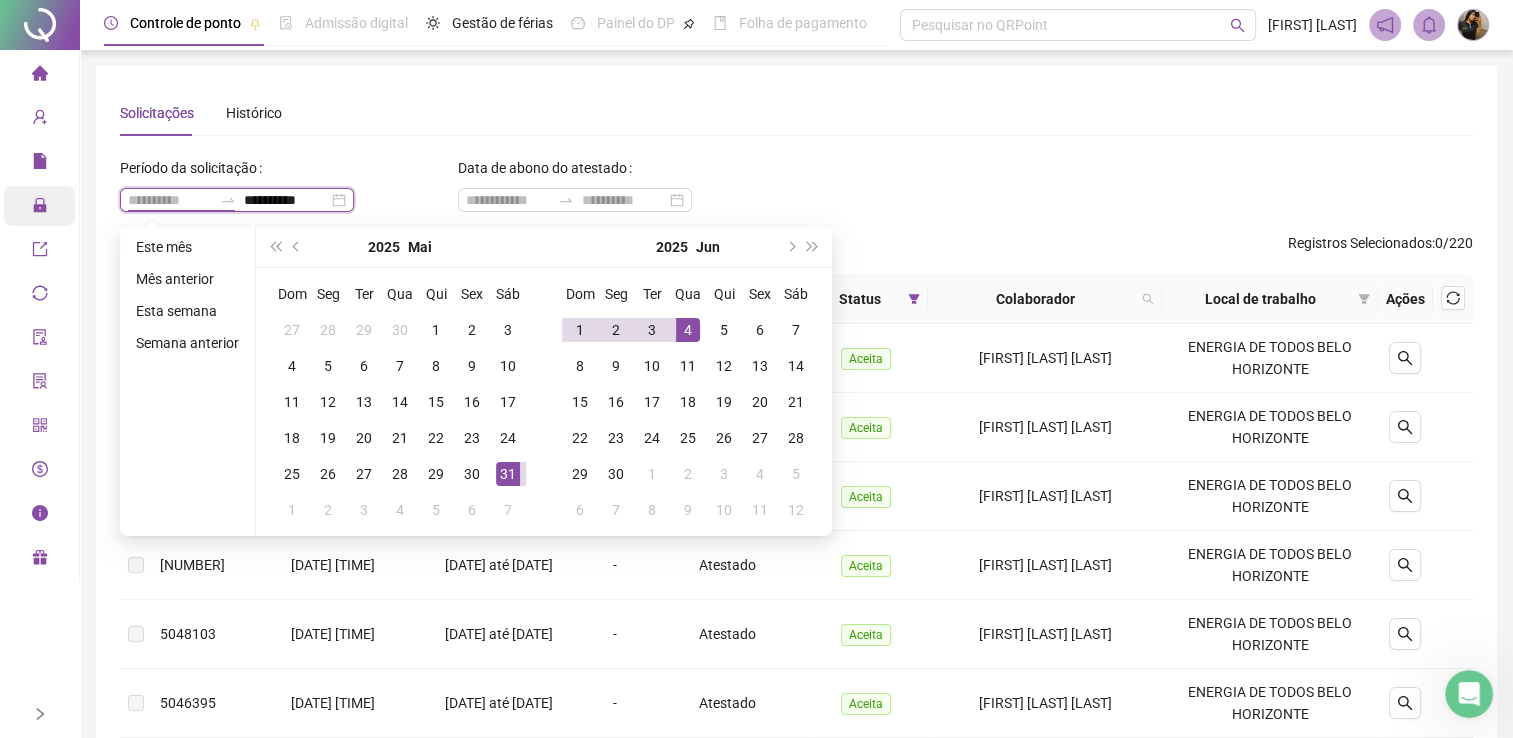 type on "**********" 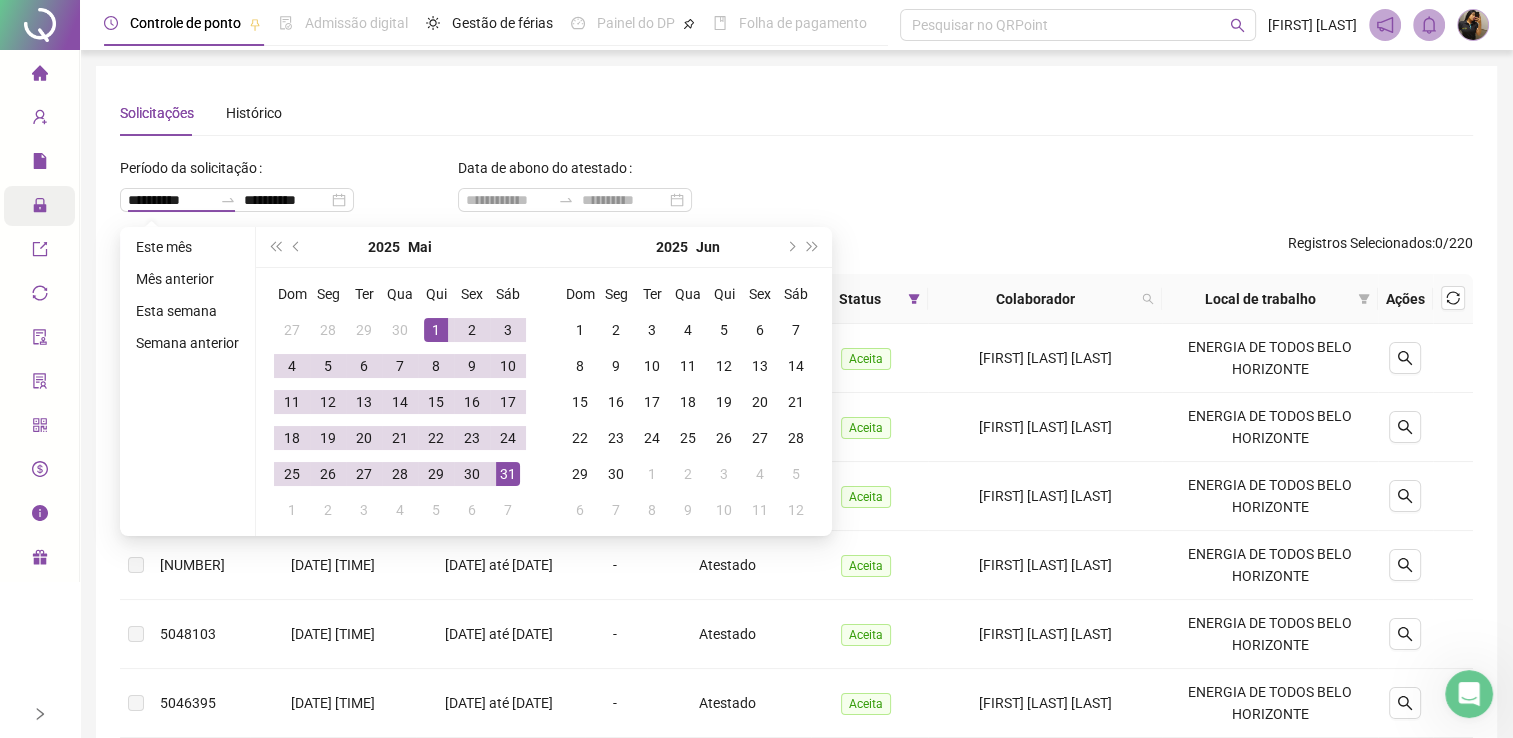 click on "**********" at bounding box center [796, 192] 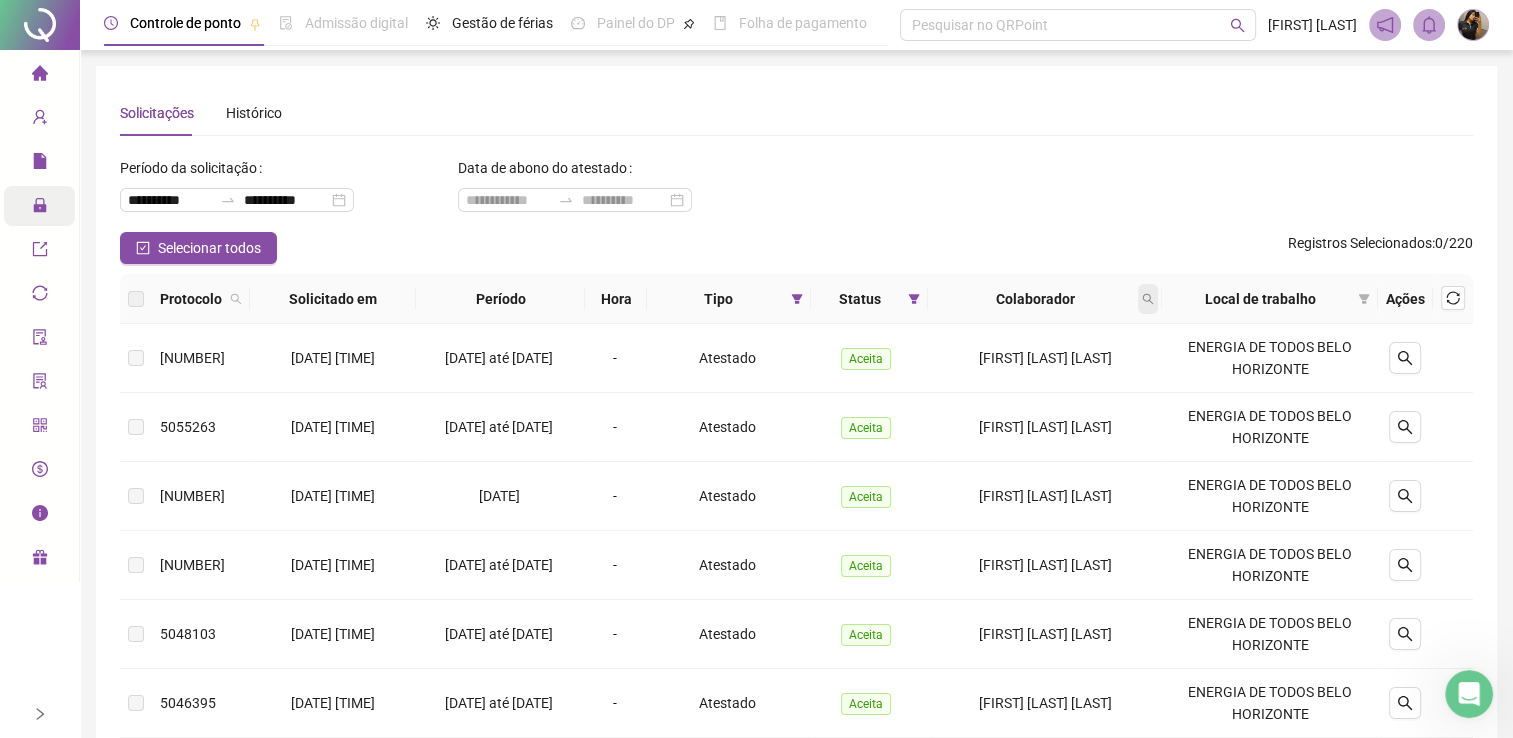 click 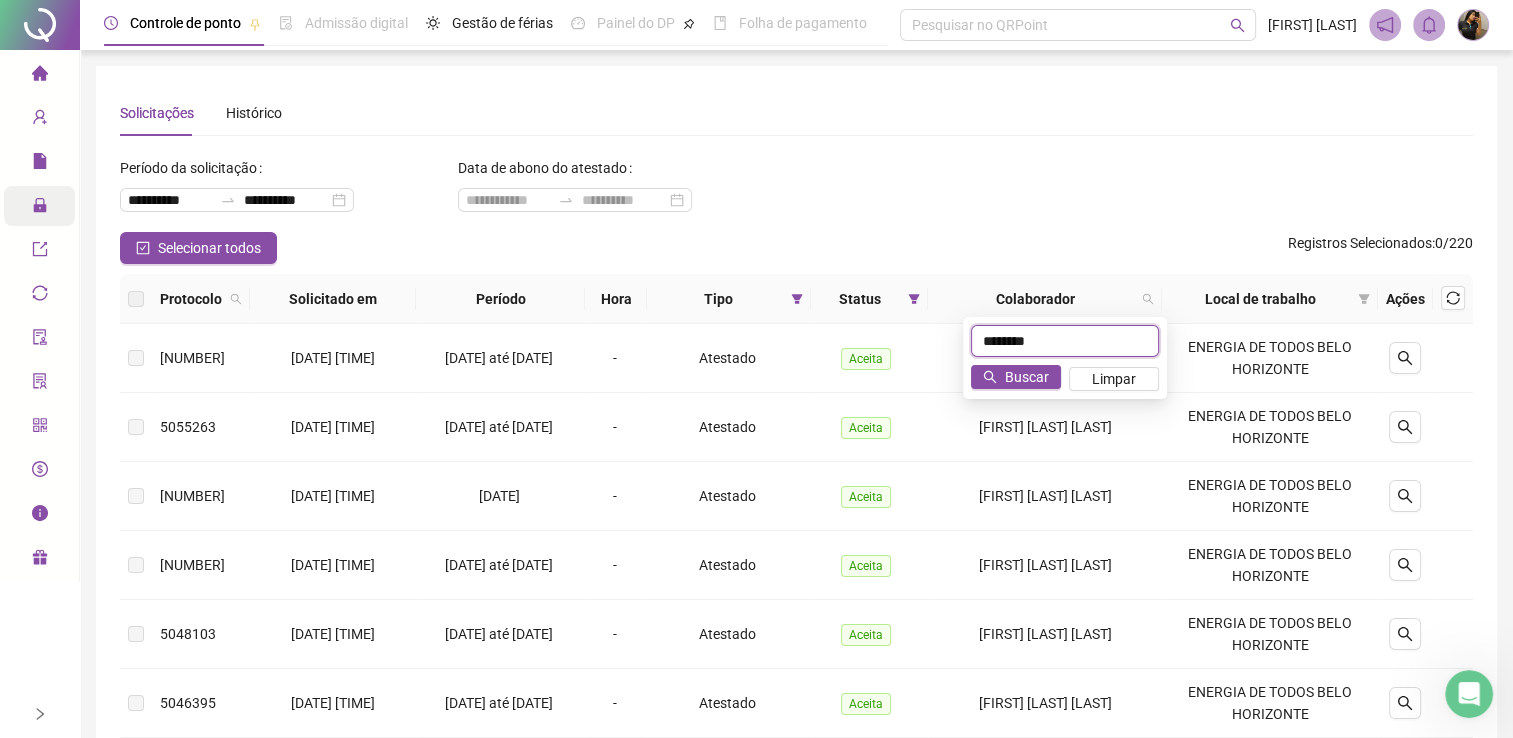 type on "*******" 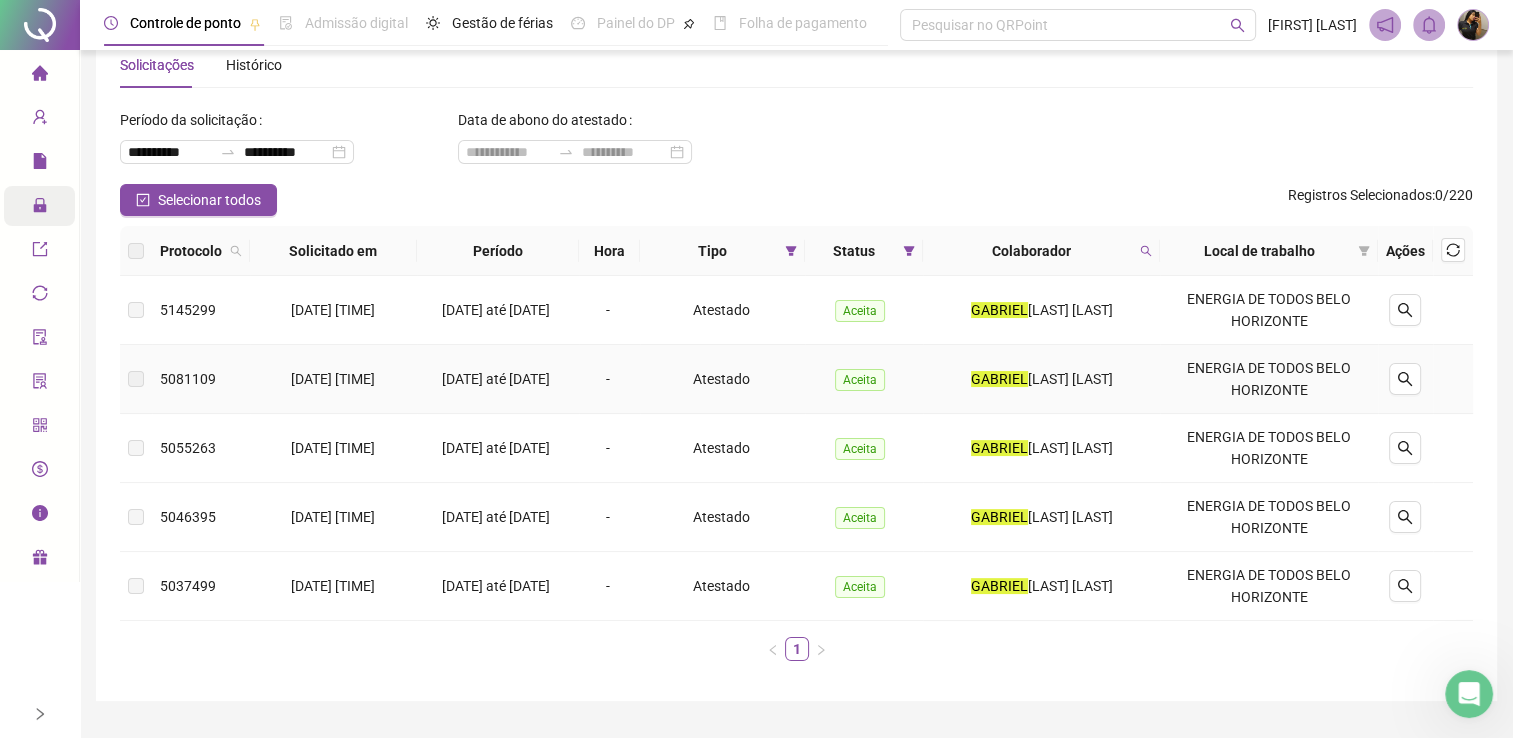 scroll, scrollTop: 94, scrollLeft: 0, axis: vertical 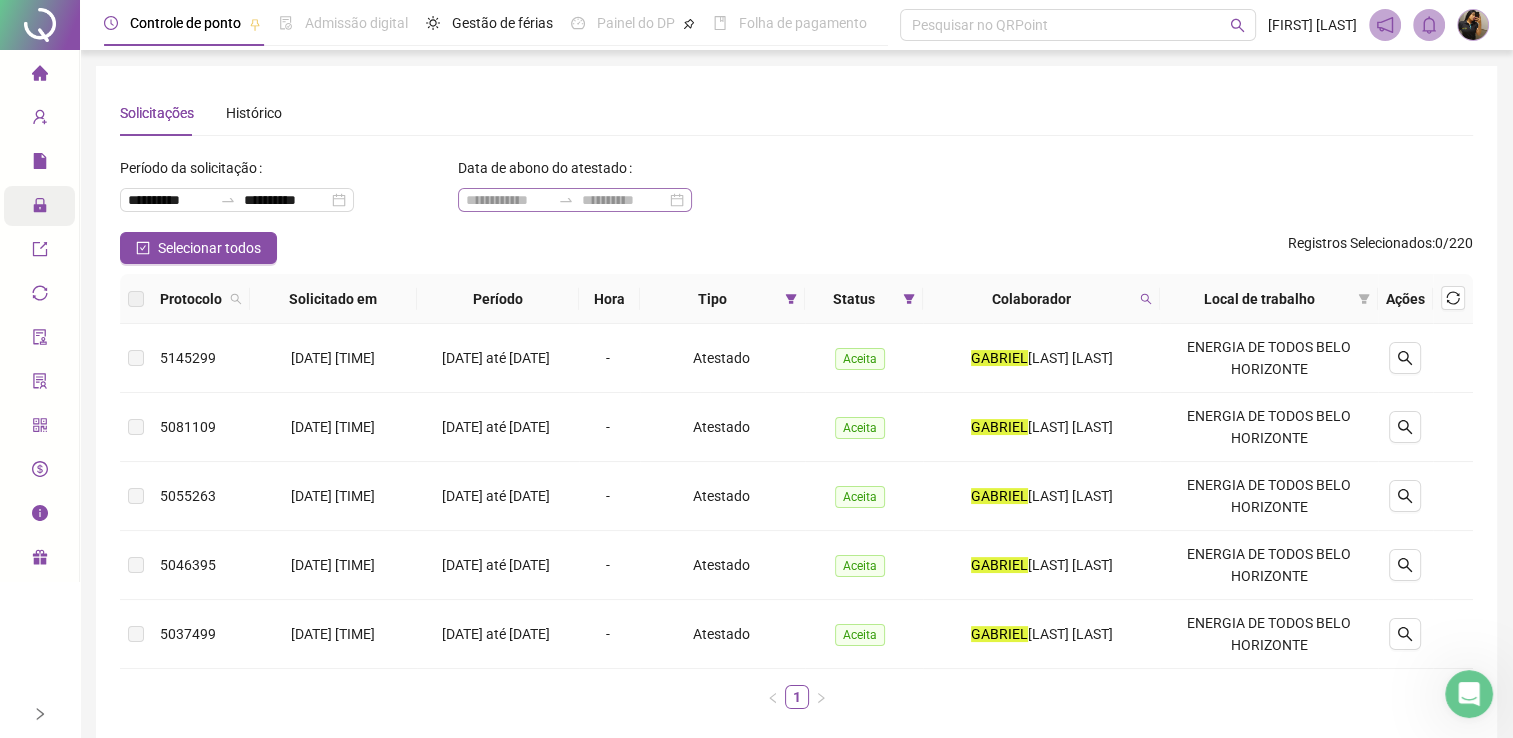 click at bounding box center (575, 200) 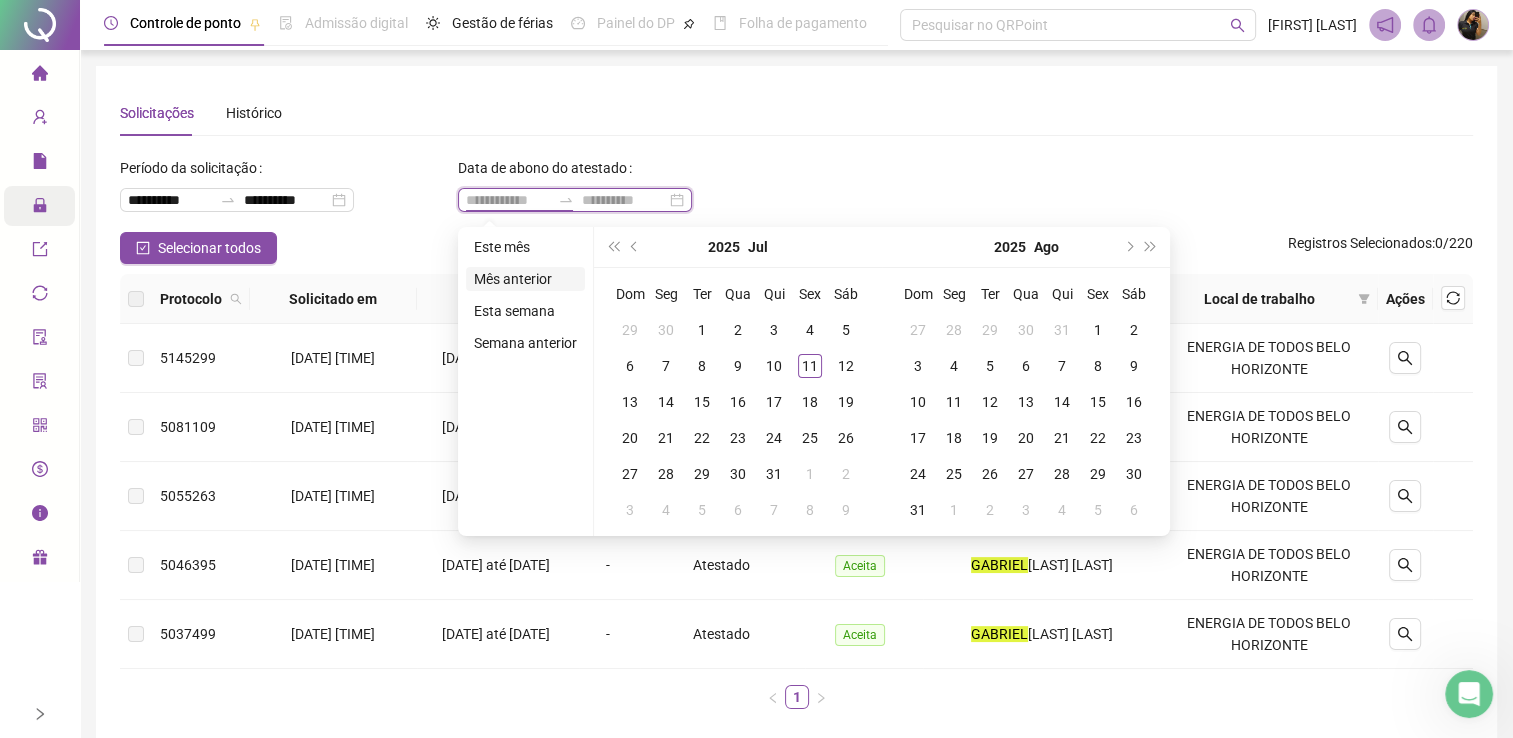 type on "**********" 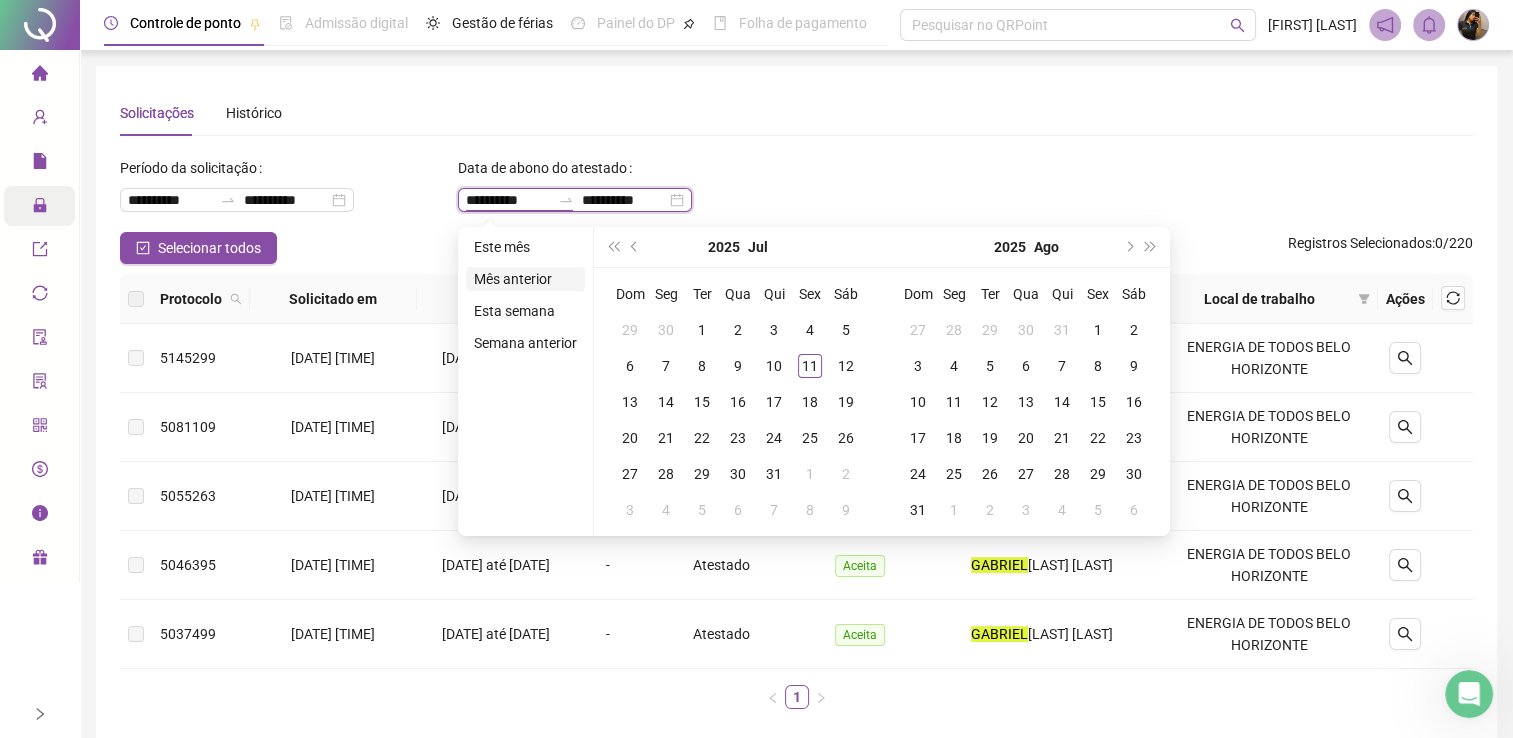type 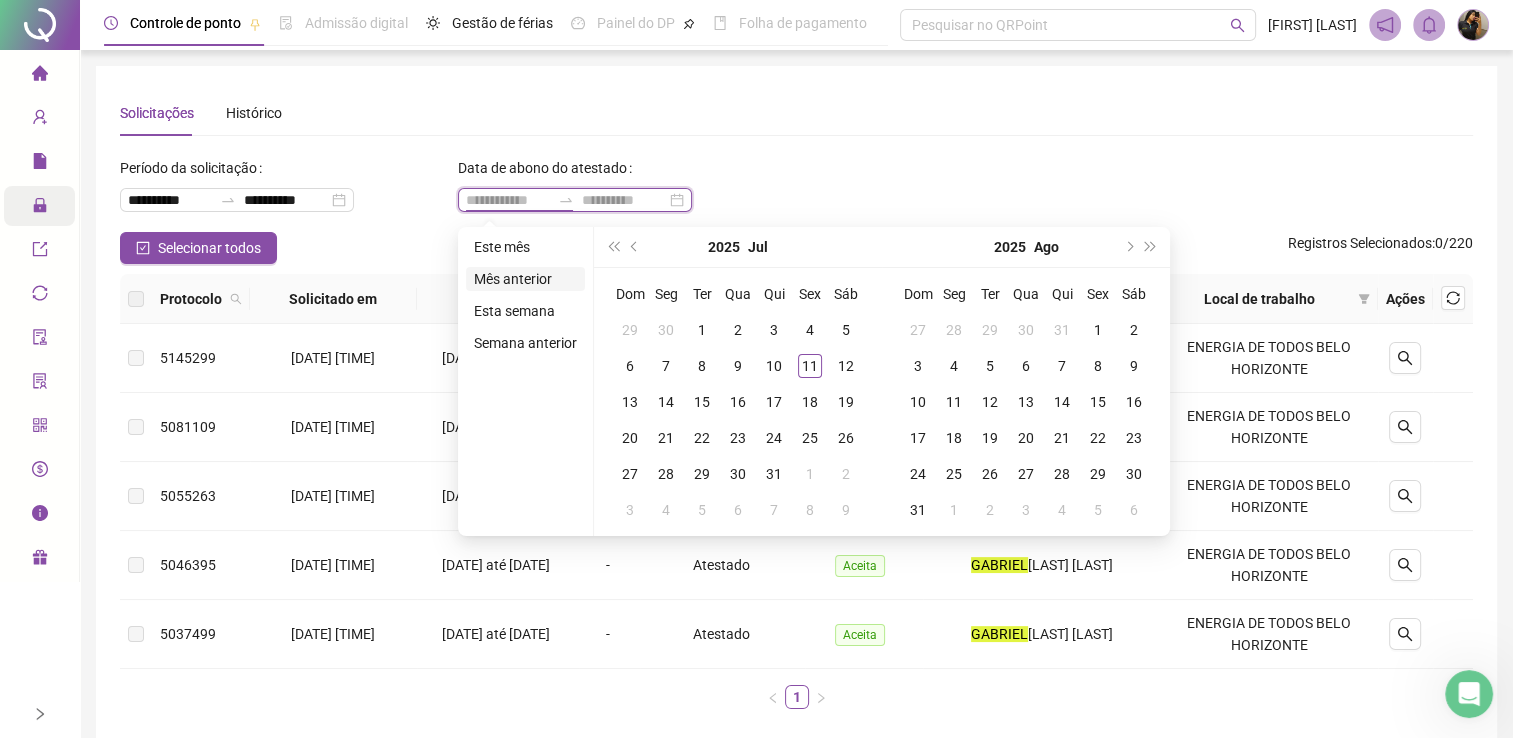 type on "**********" 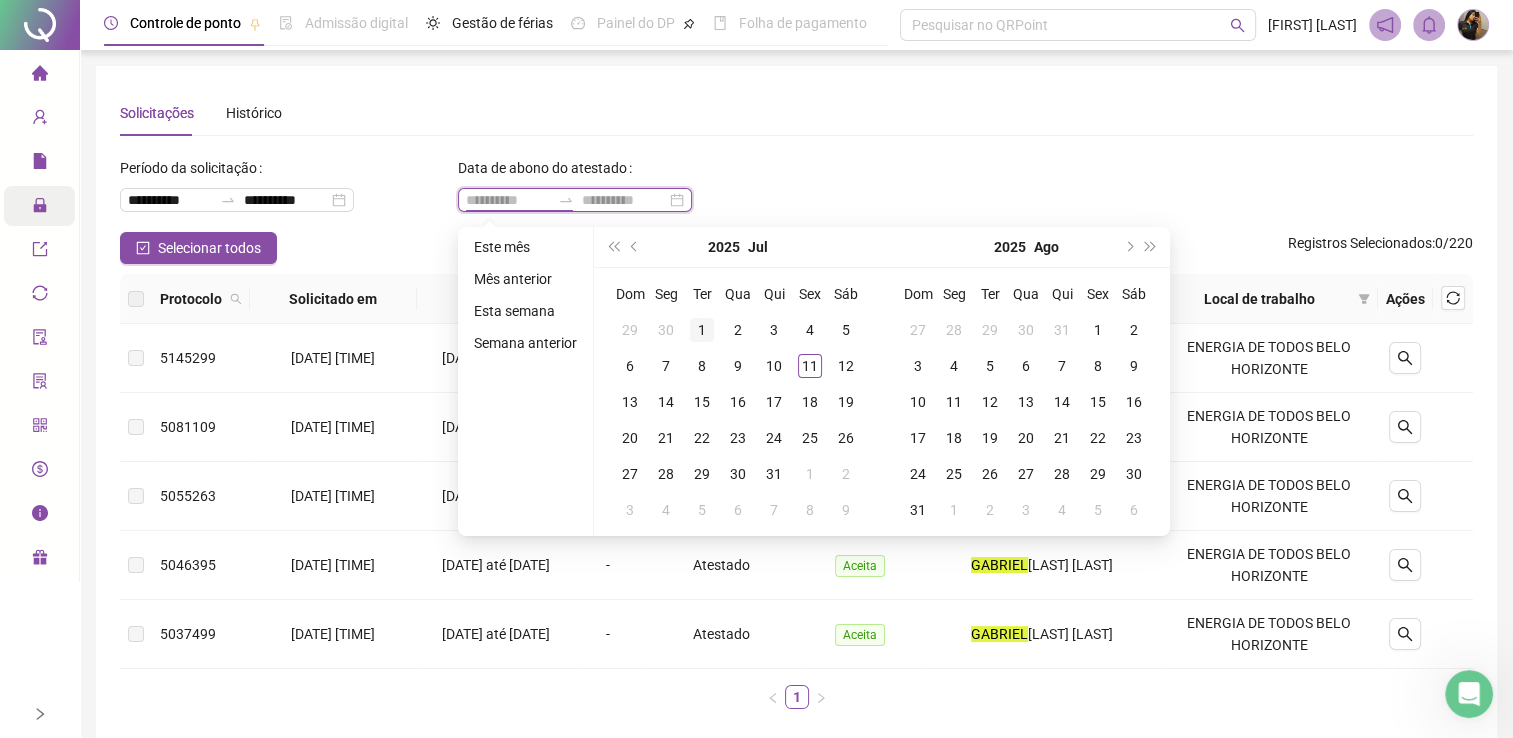 type 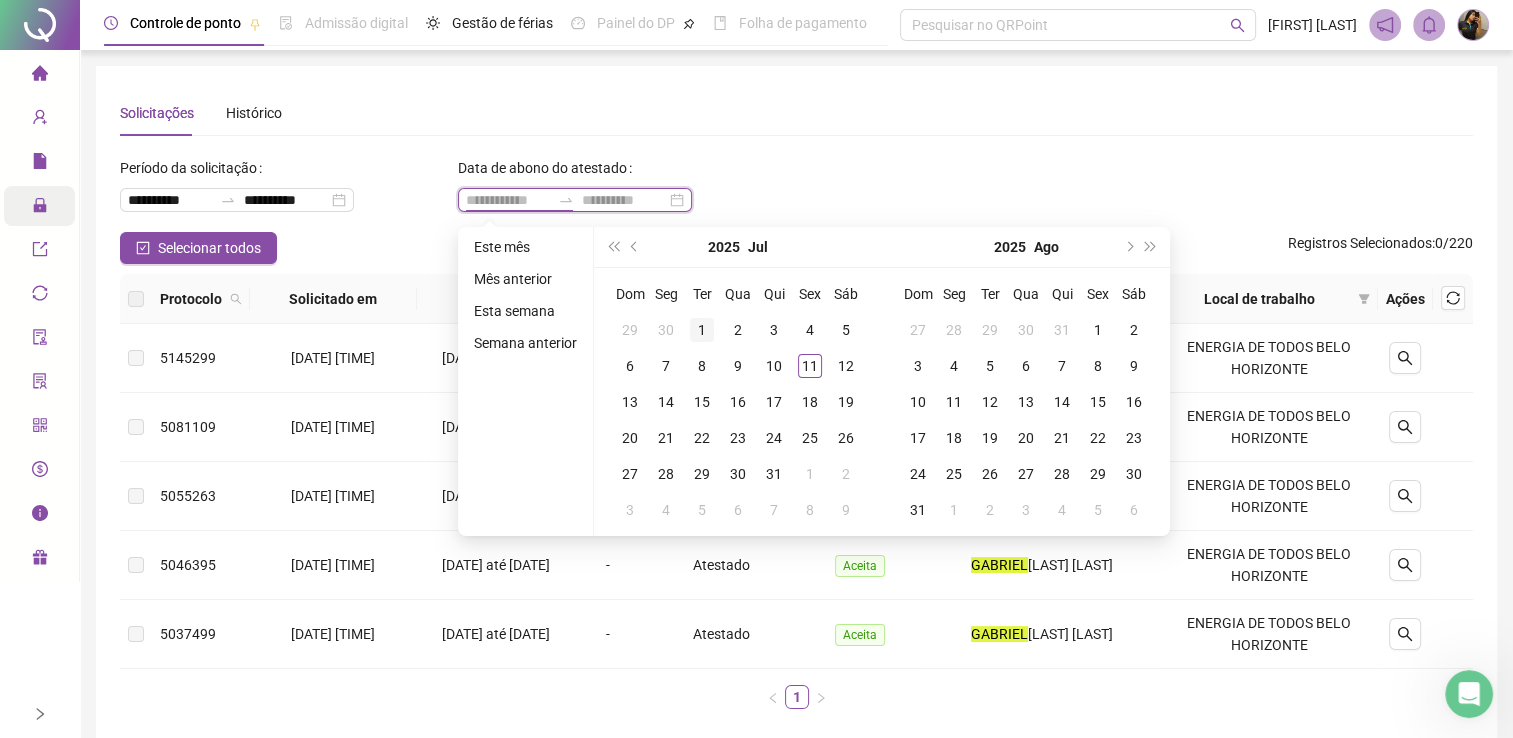 type 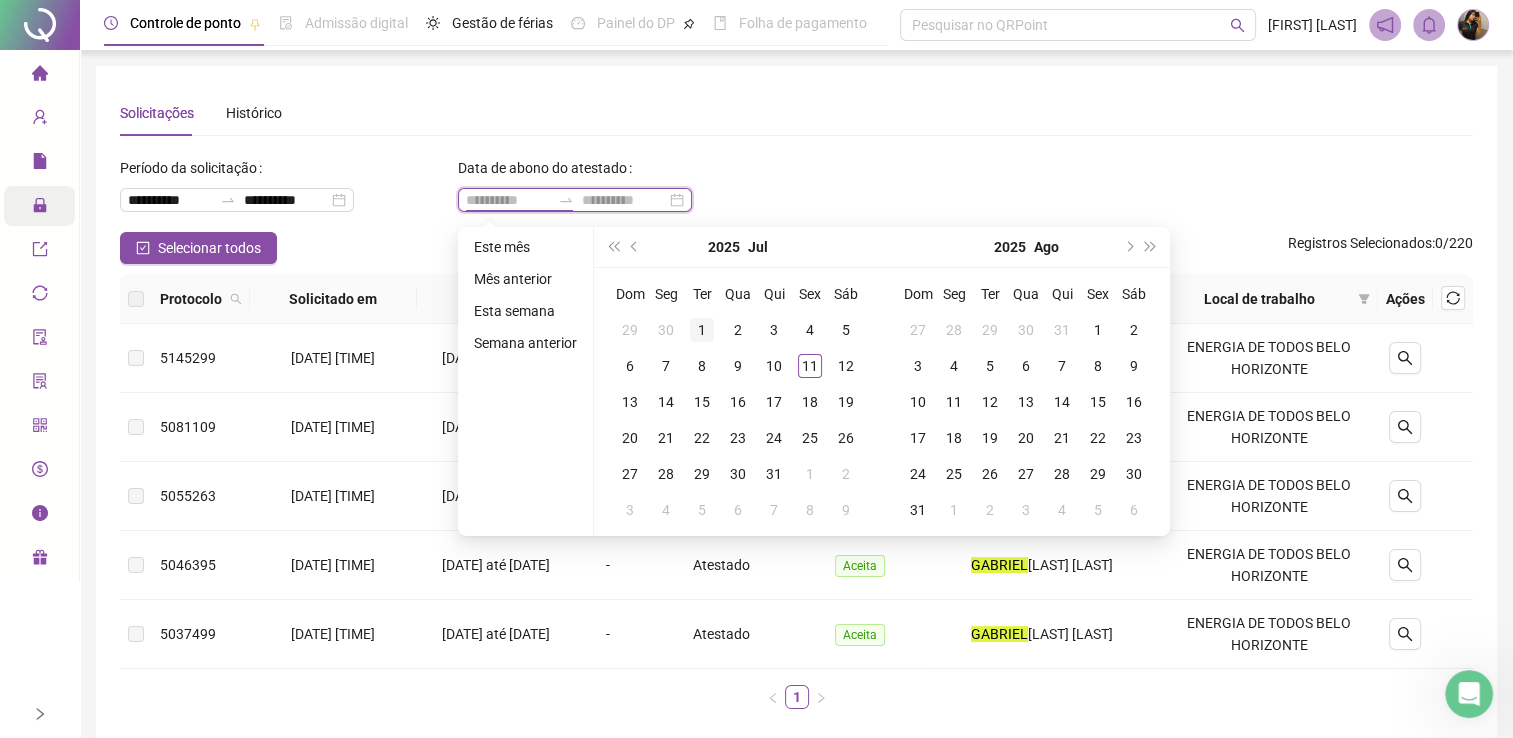 type on "**********" 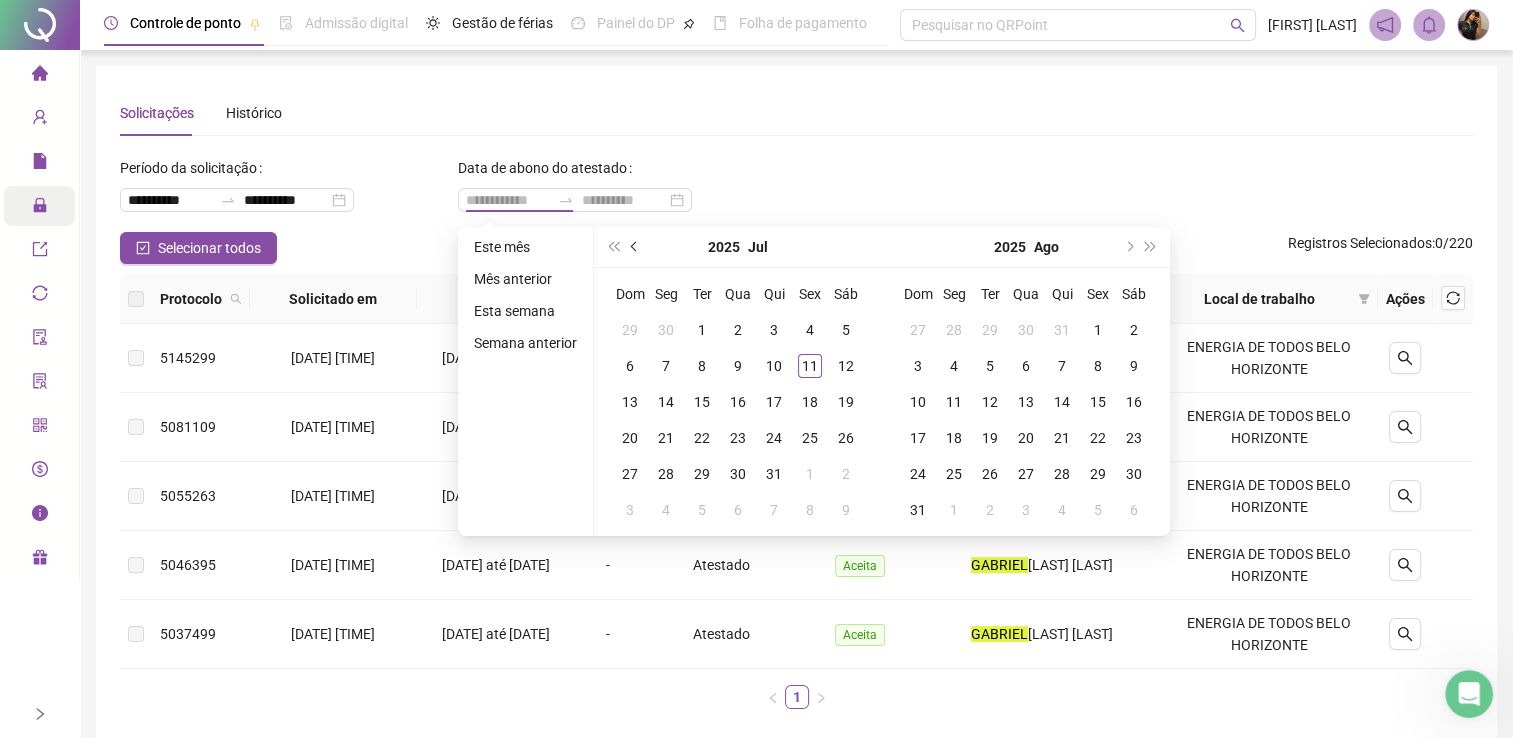 click at bounding box center [635, 247] 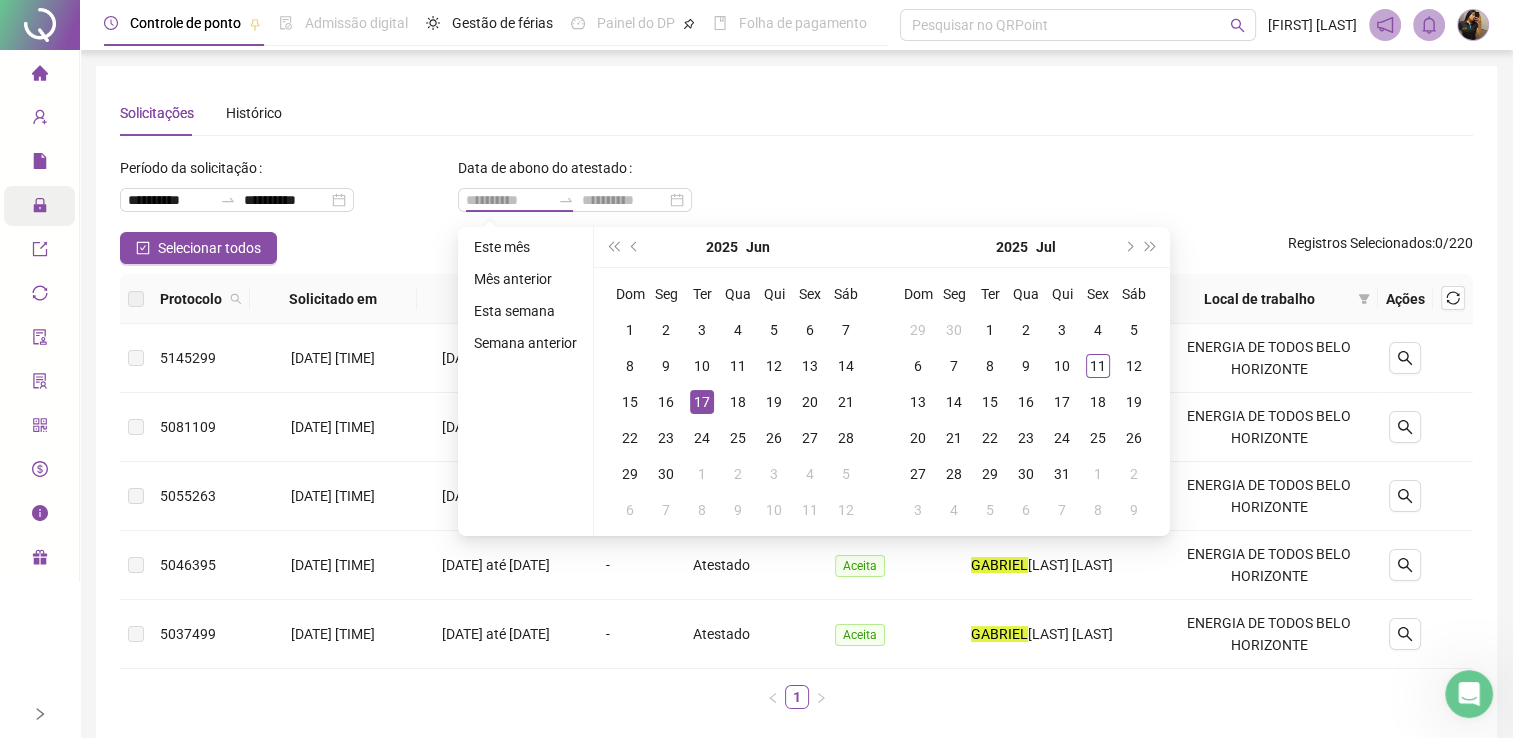 type on "**********" 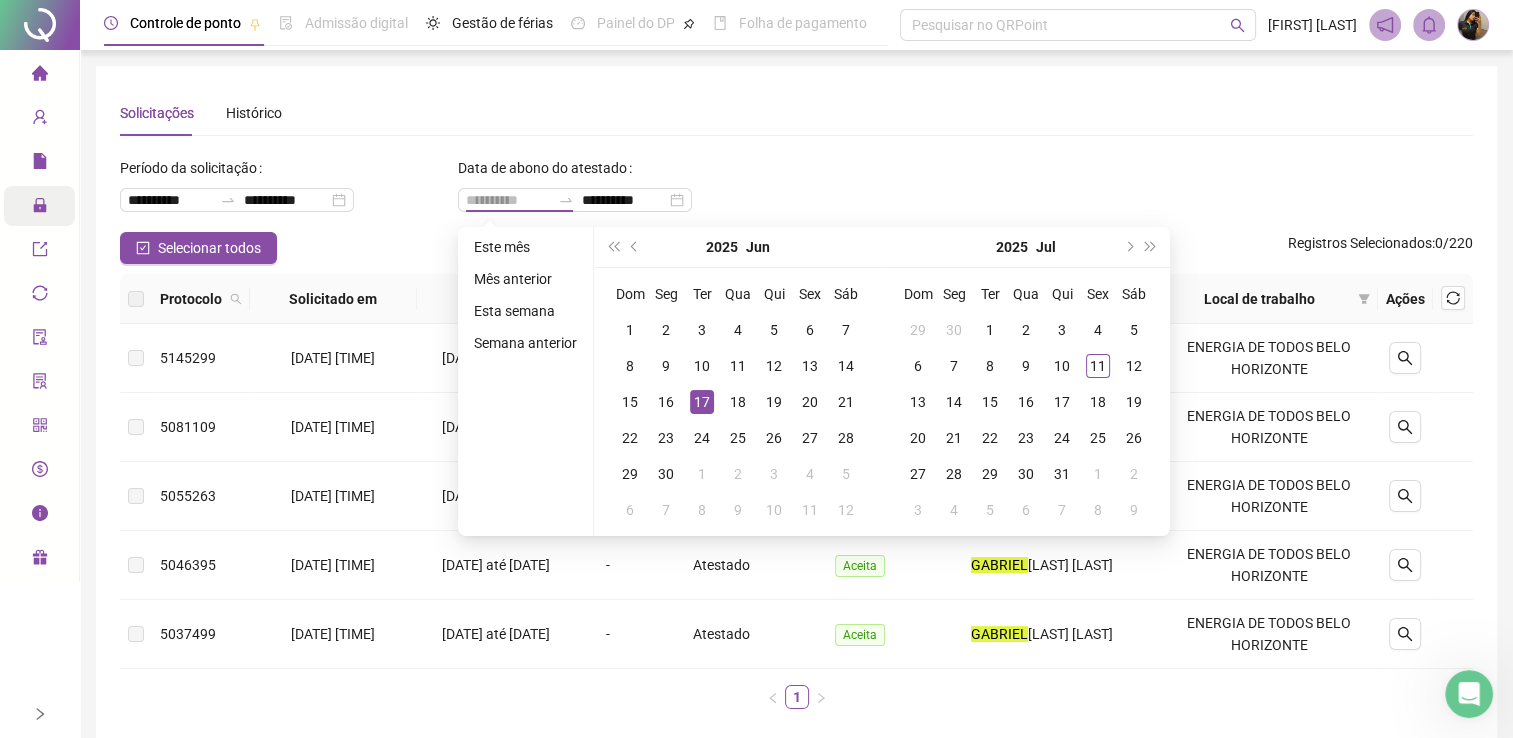 type on "**********" 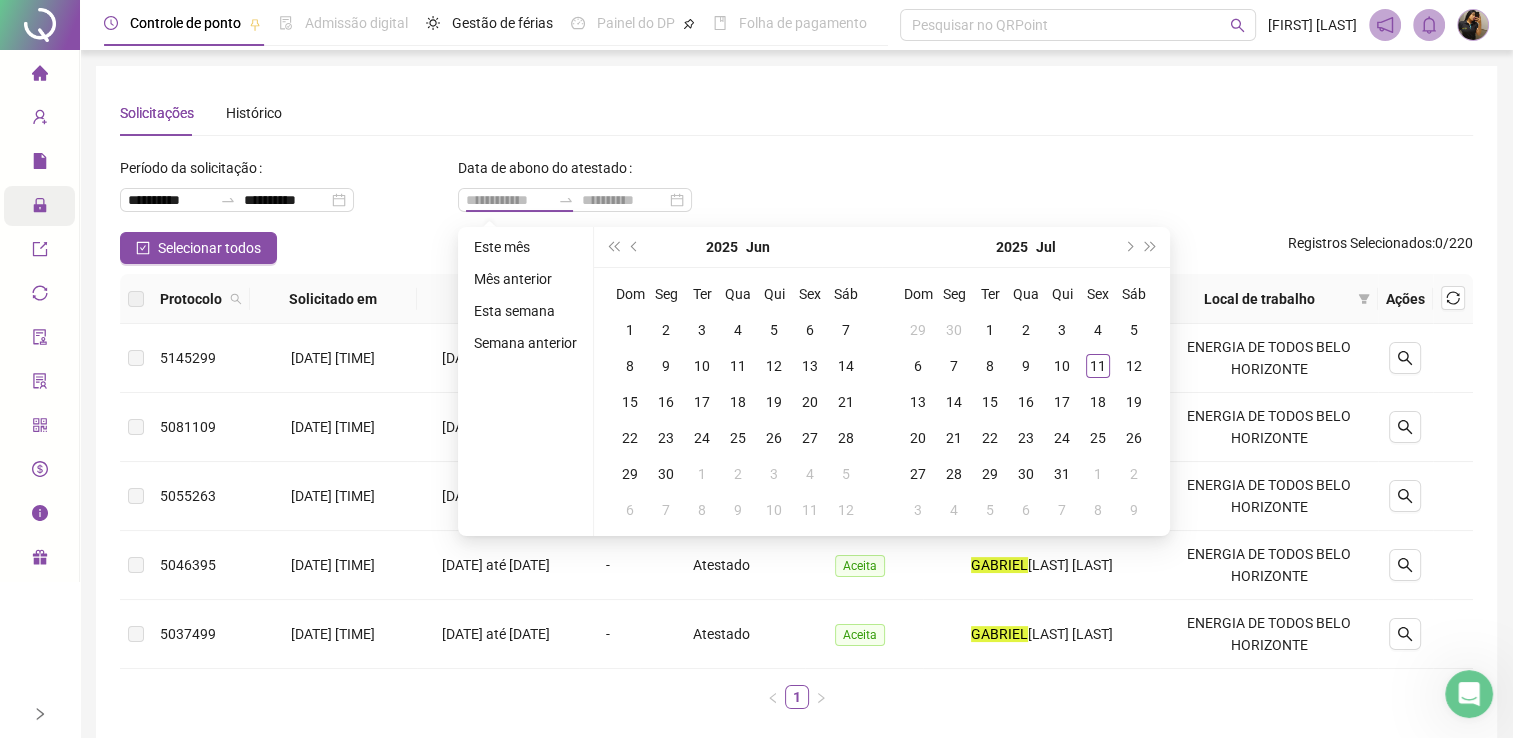 type on "**********" 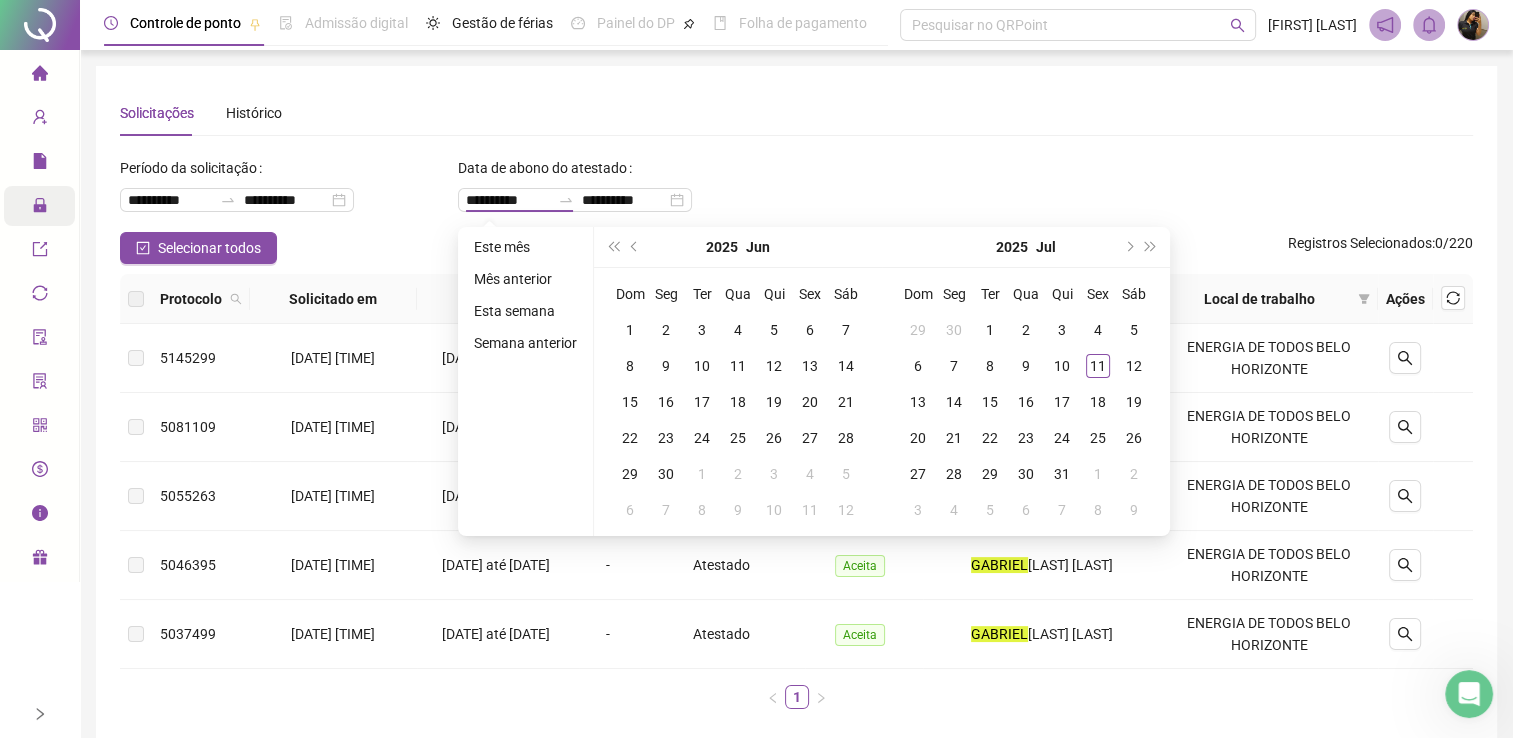 type 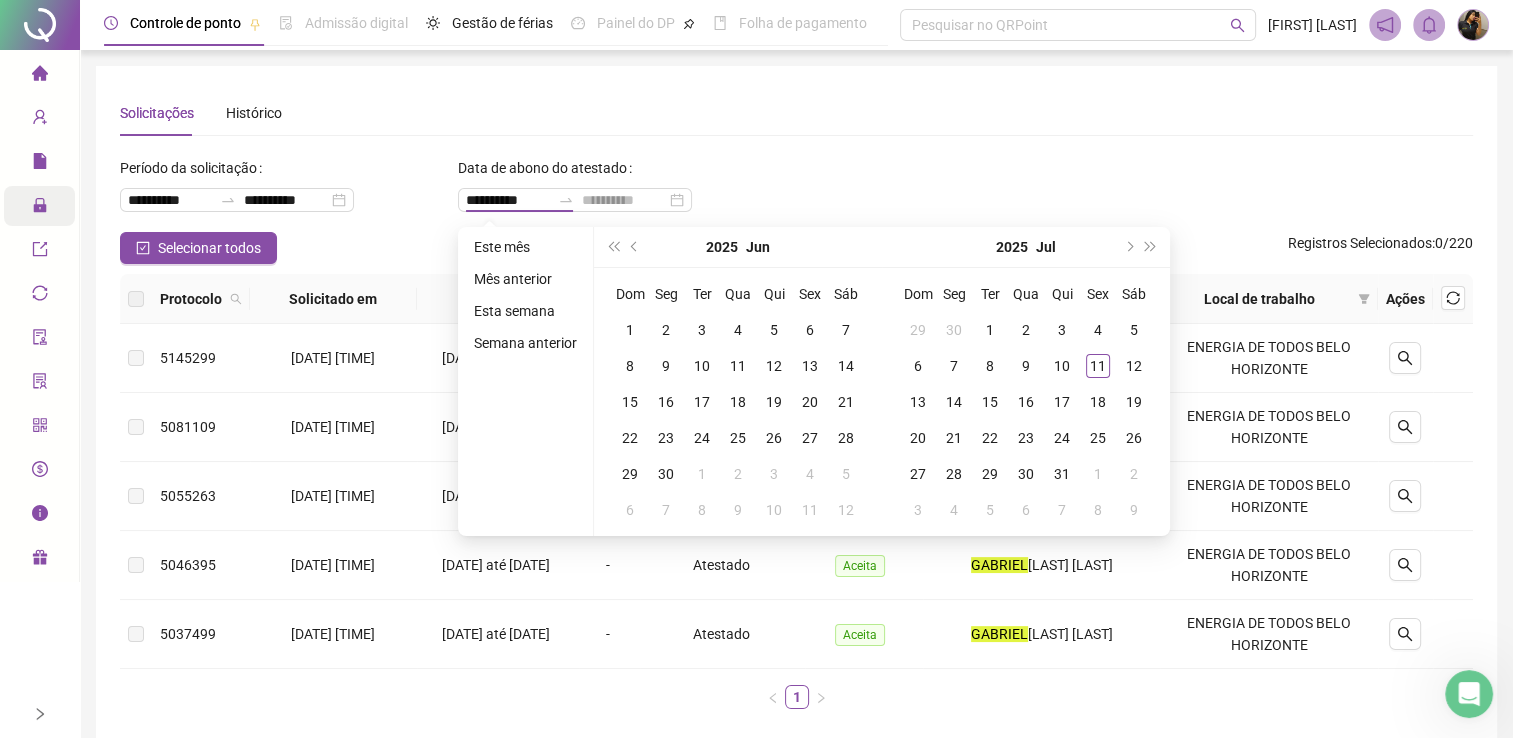 type on "**********" 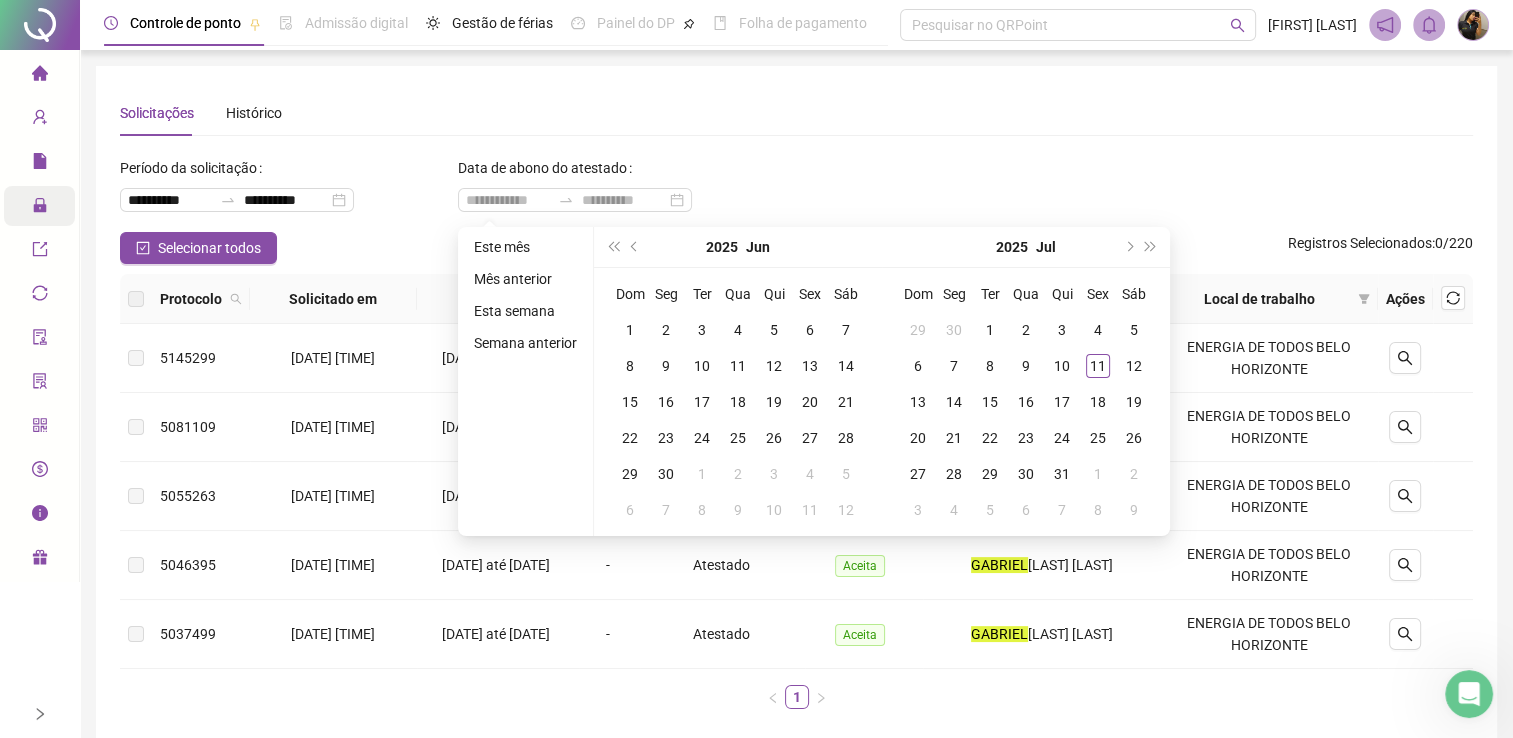 drag, startPoint x: 836, startPoint y: 186, endPoint x: 800, endPoint y: 220, distance: 49.517673 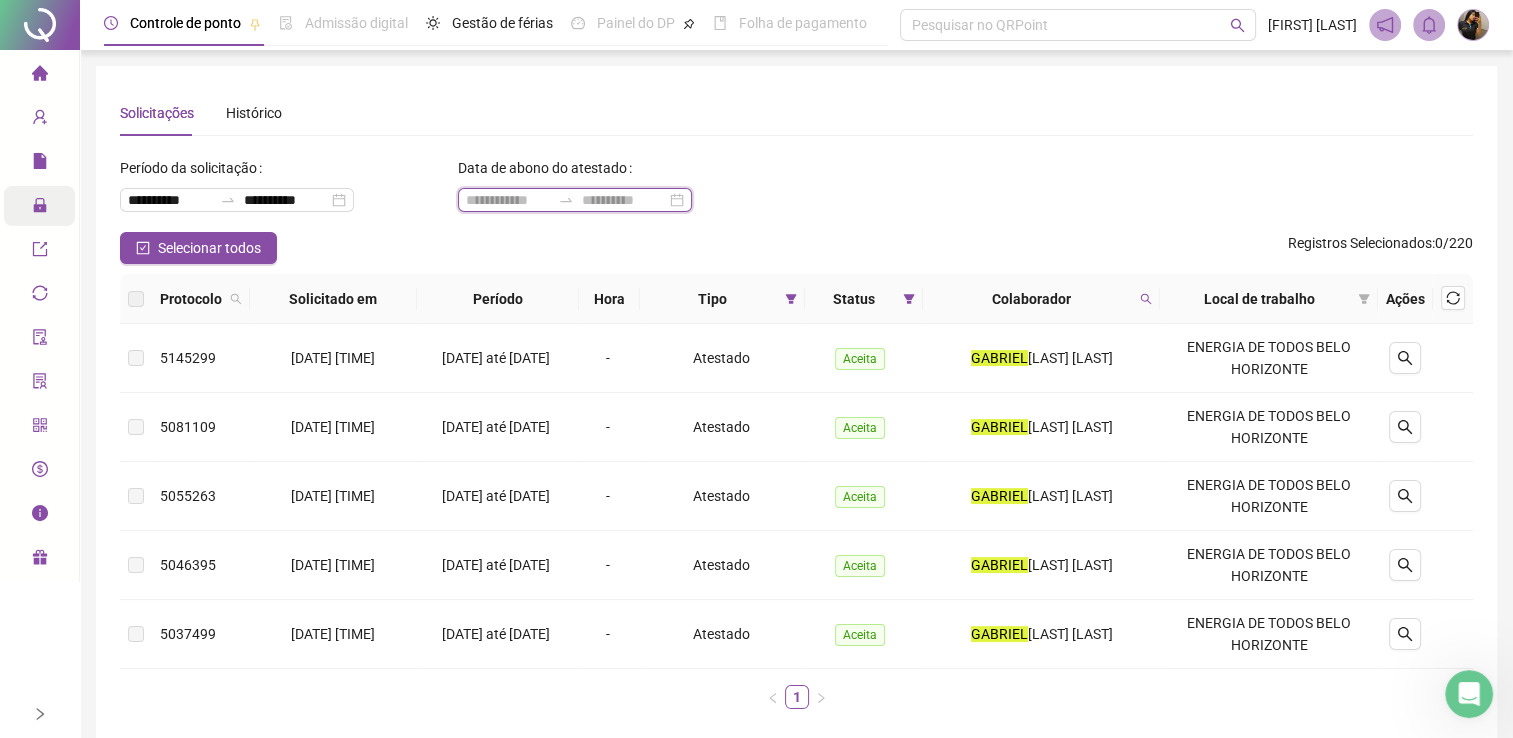 click at bounding box center [508, 200] 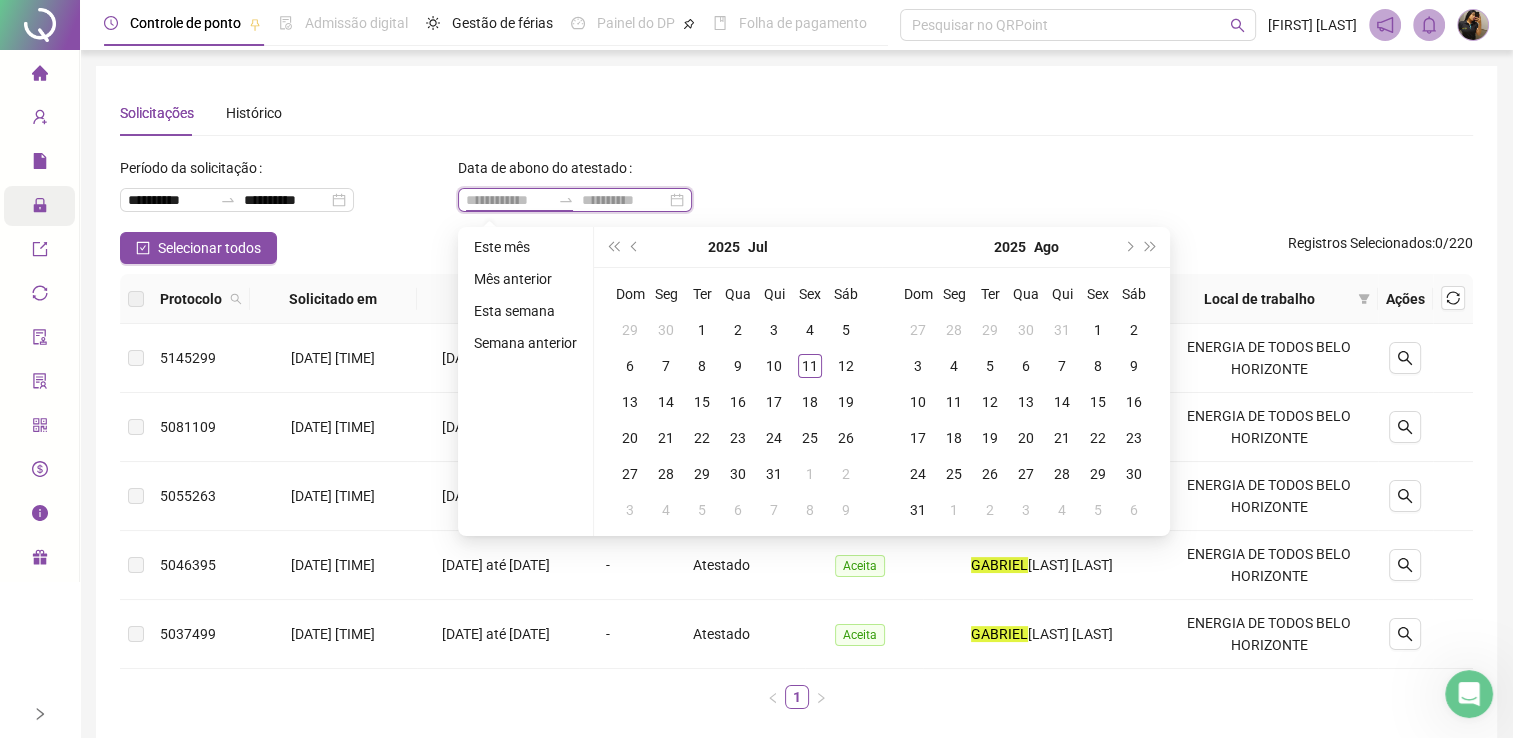 type on "**********" 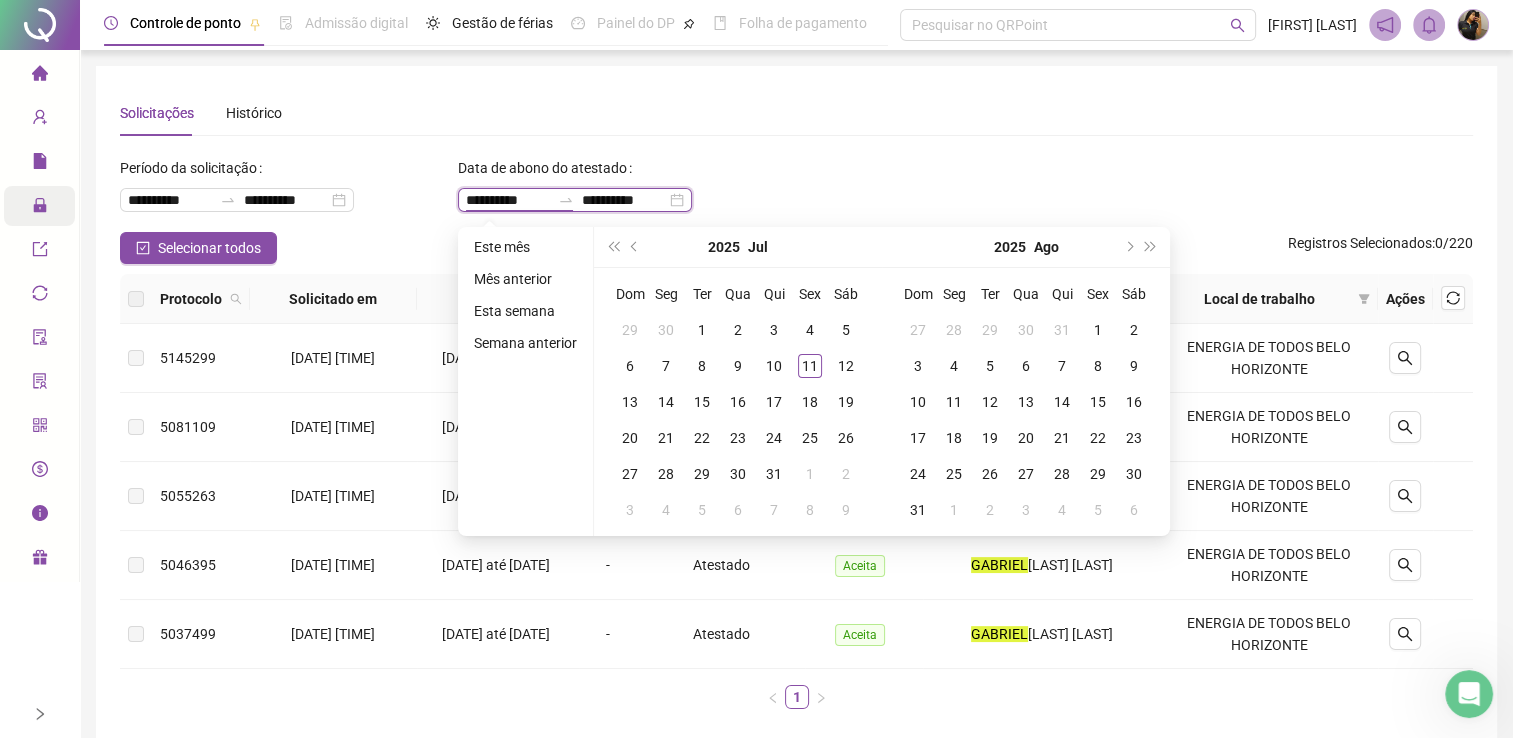type 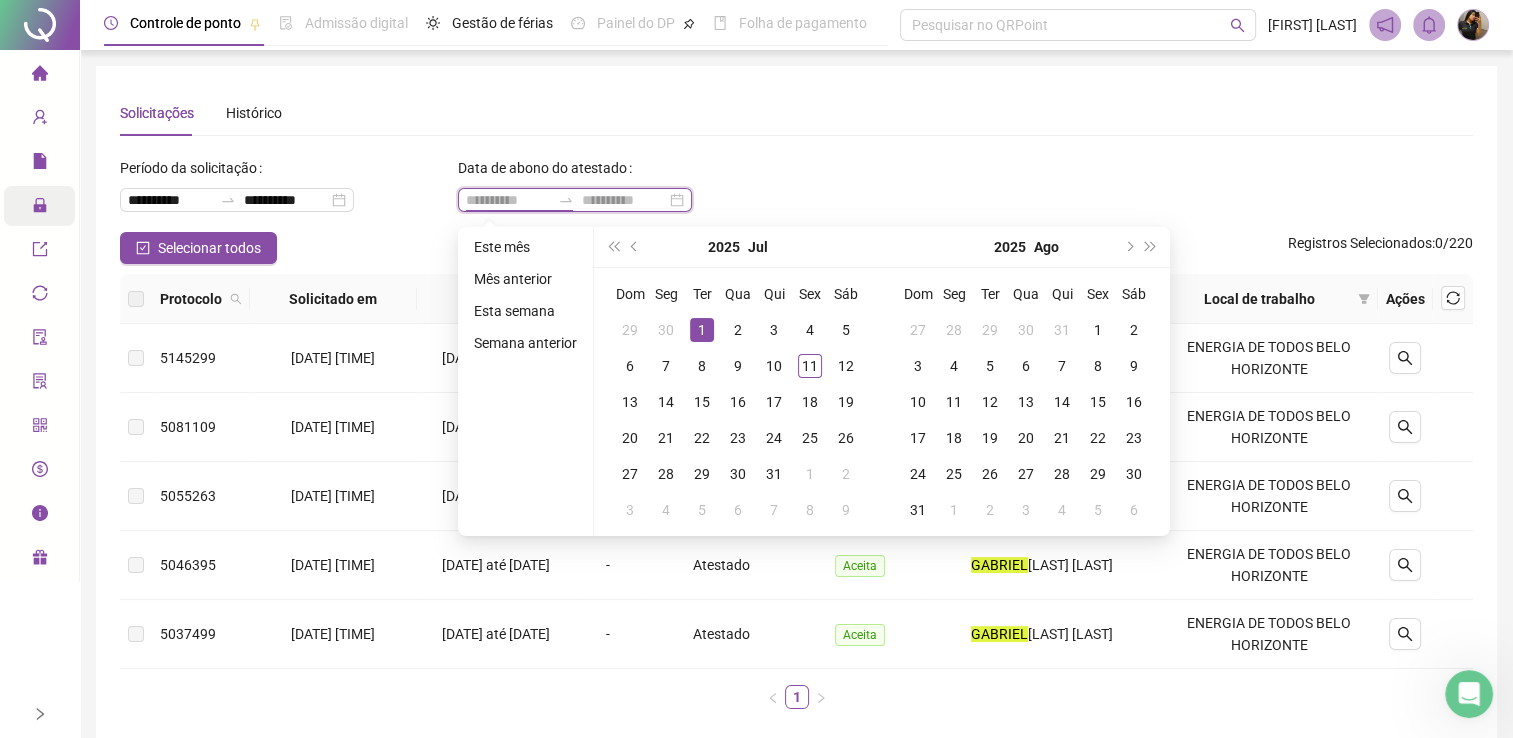 type on "**********" 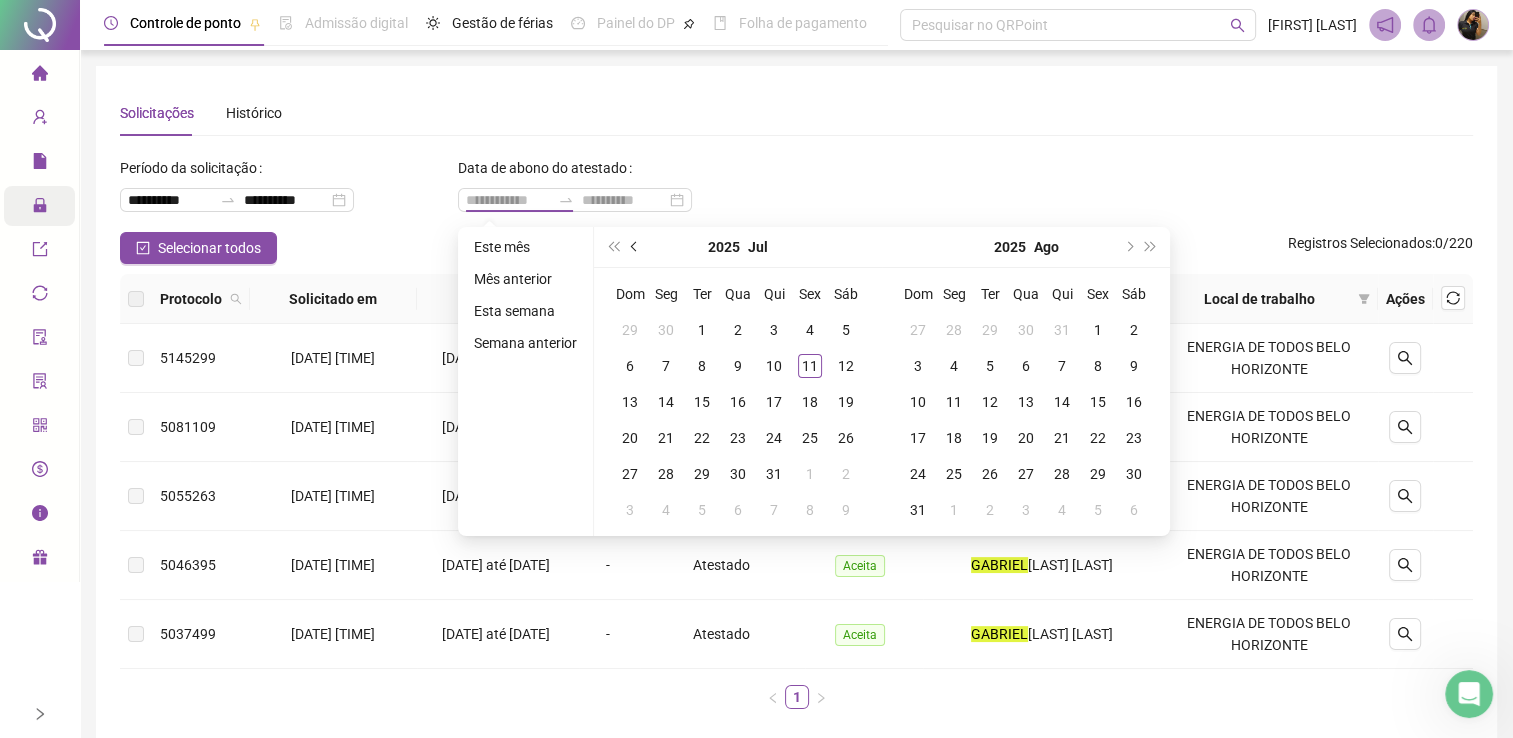 click at bounding box center [635, 247] 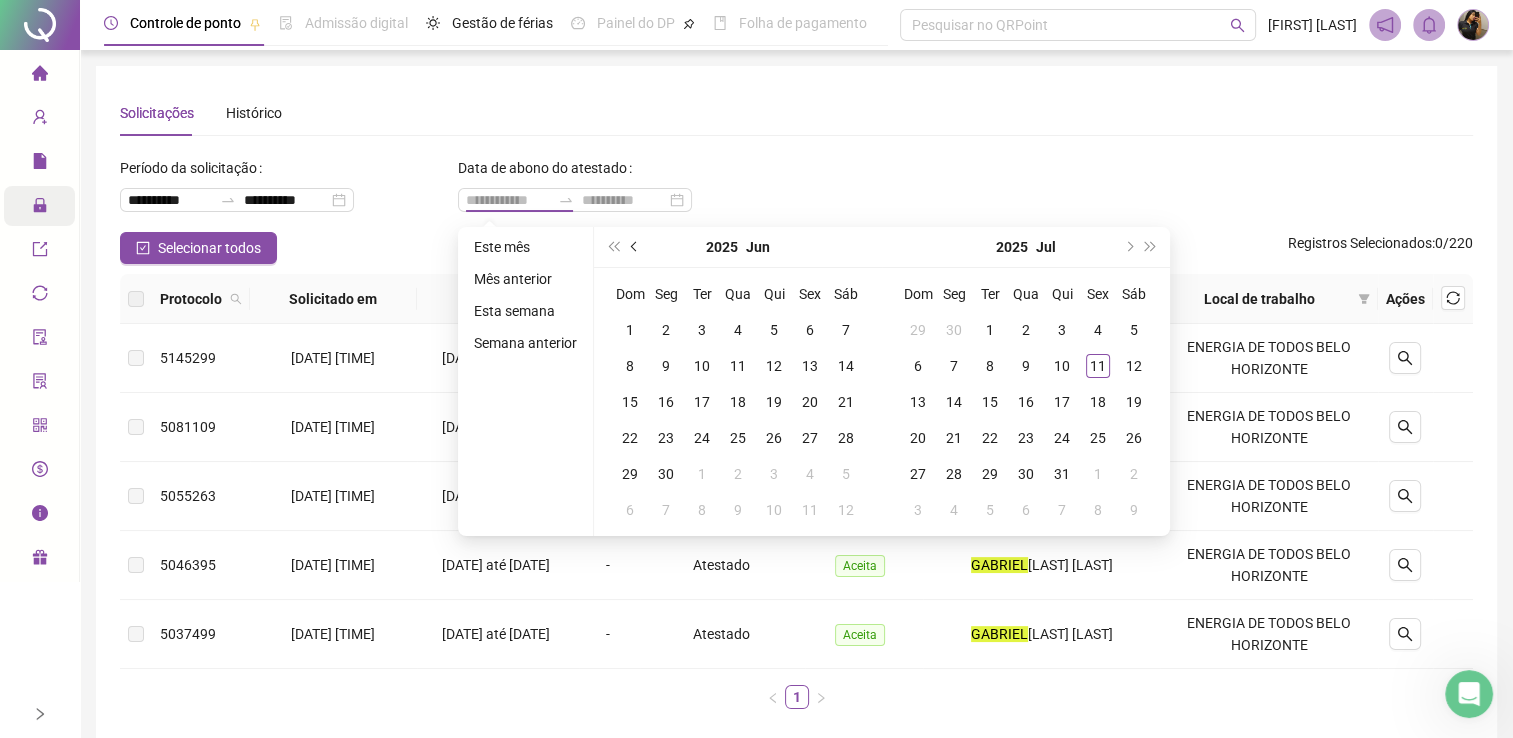 click at bounding box center (636, 247) 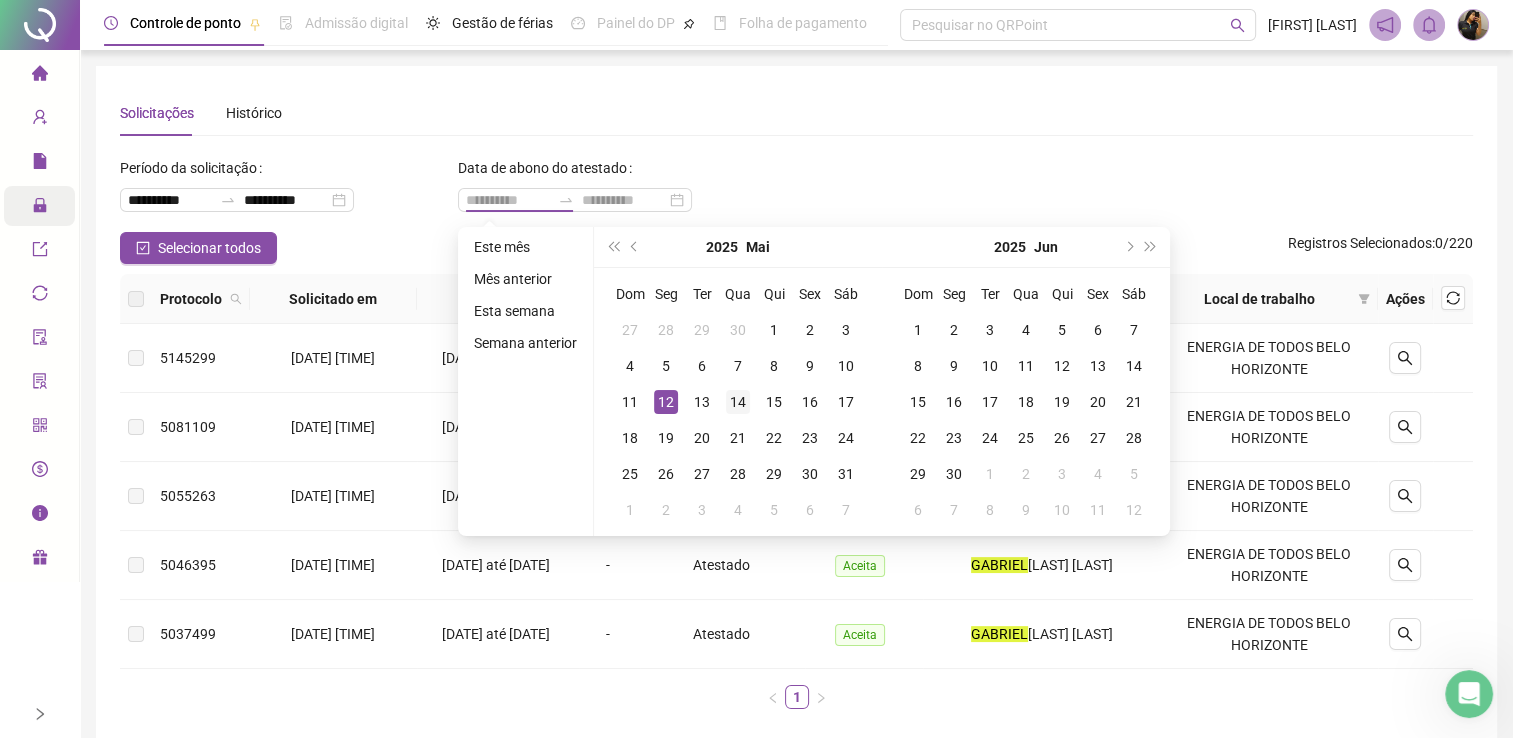type on "**********" 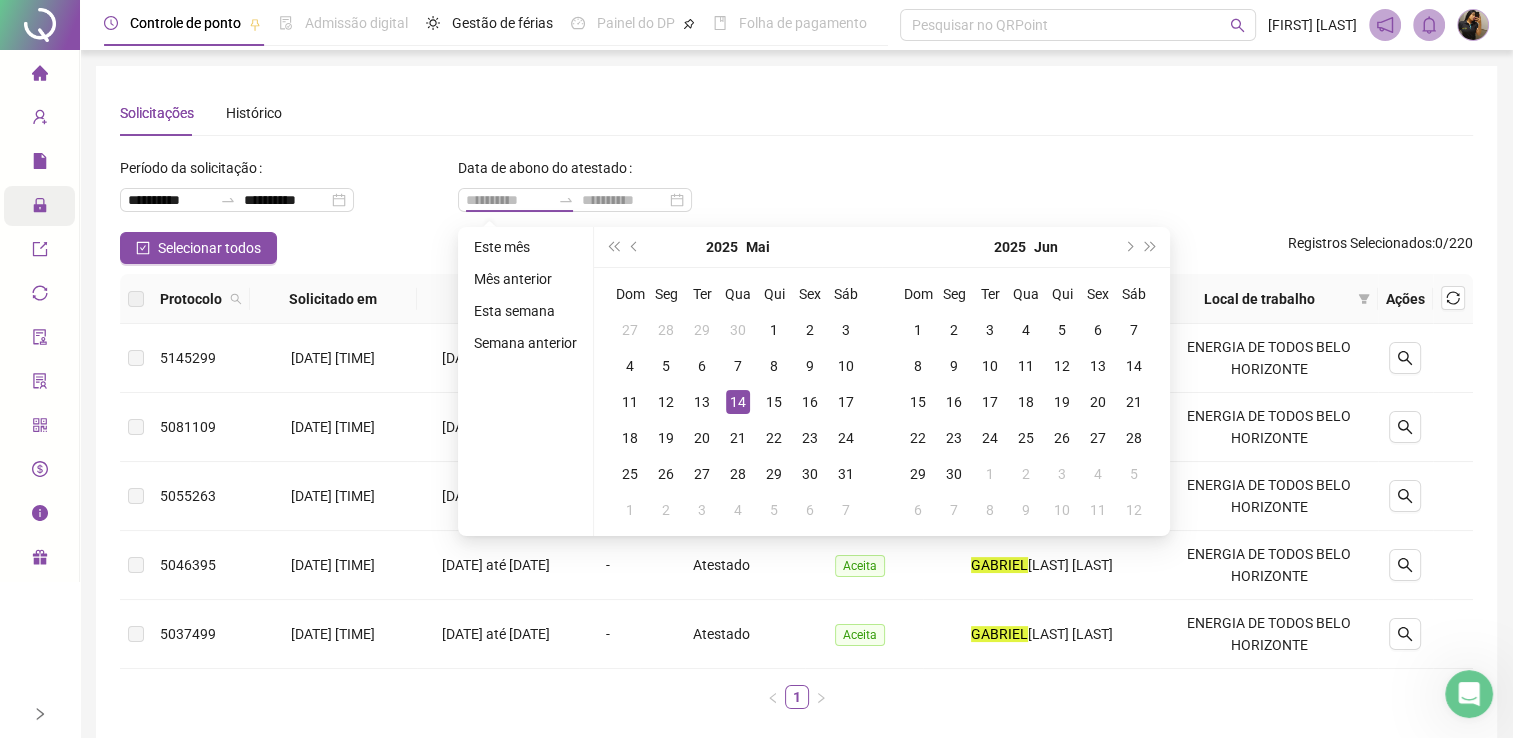 click on "14" at bounding box center (738, 402) 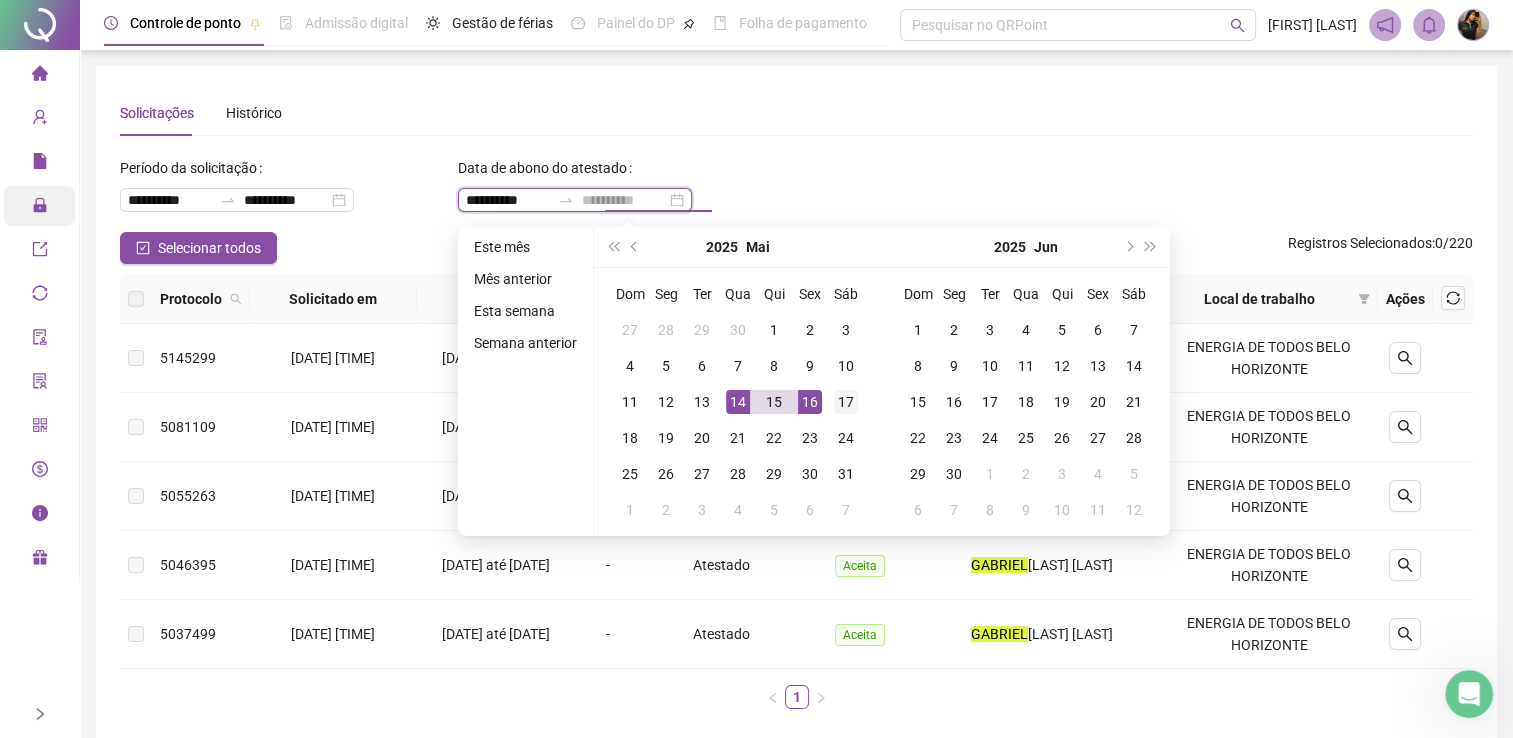 type on "**********" 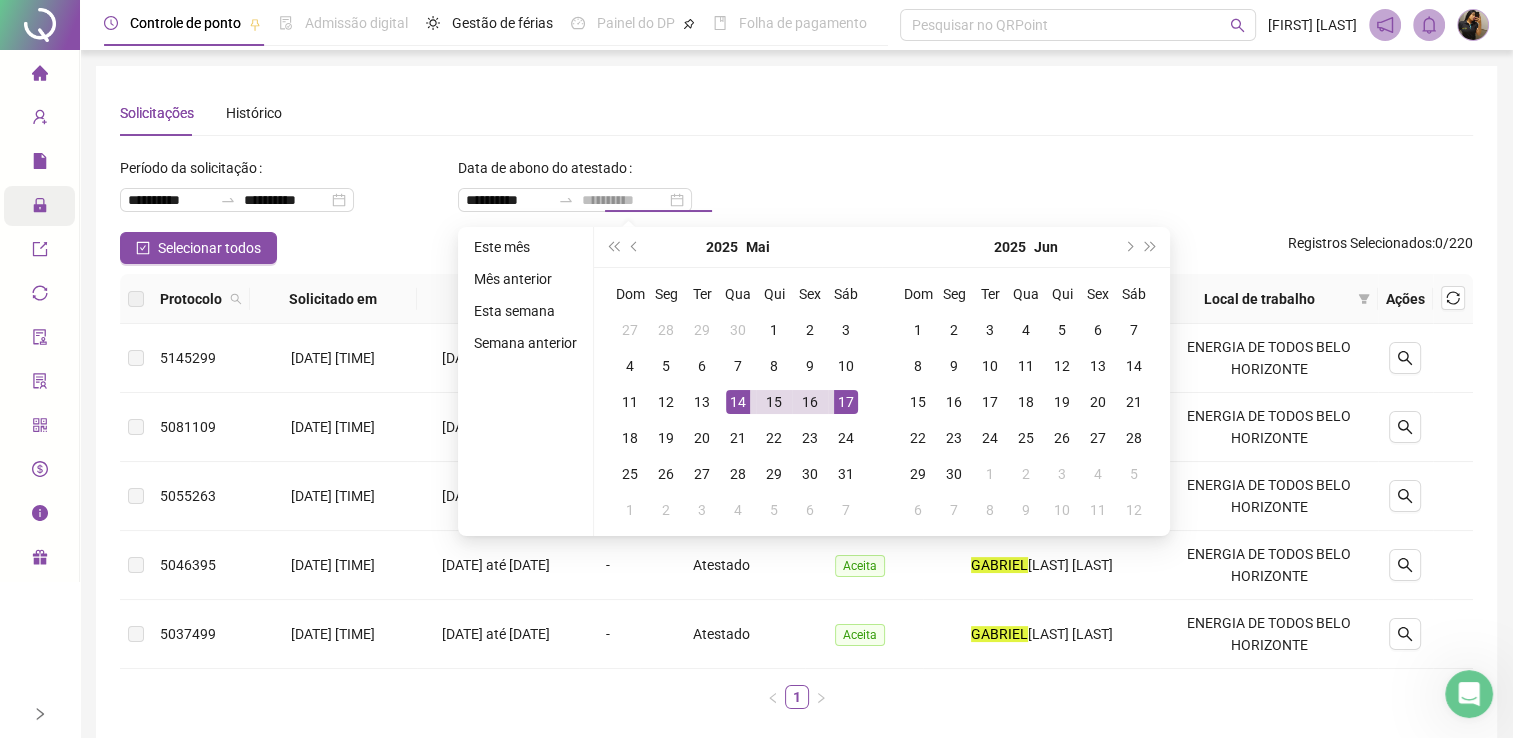 click on "17" at bounding box center (846, 402) 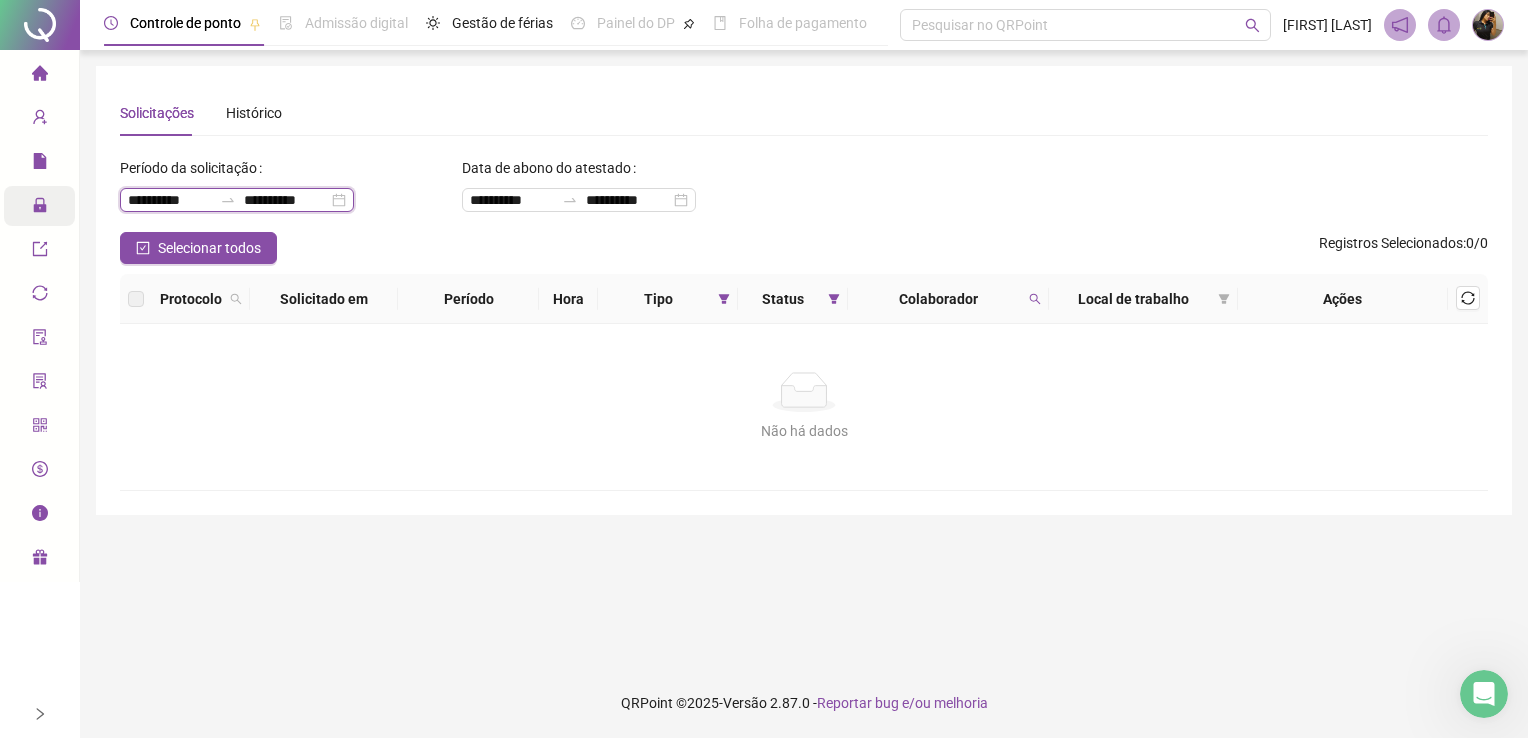 click on "**********" at bounding box center (170, 200) 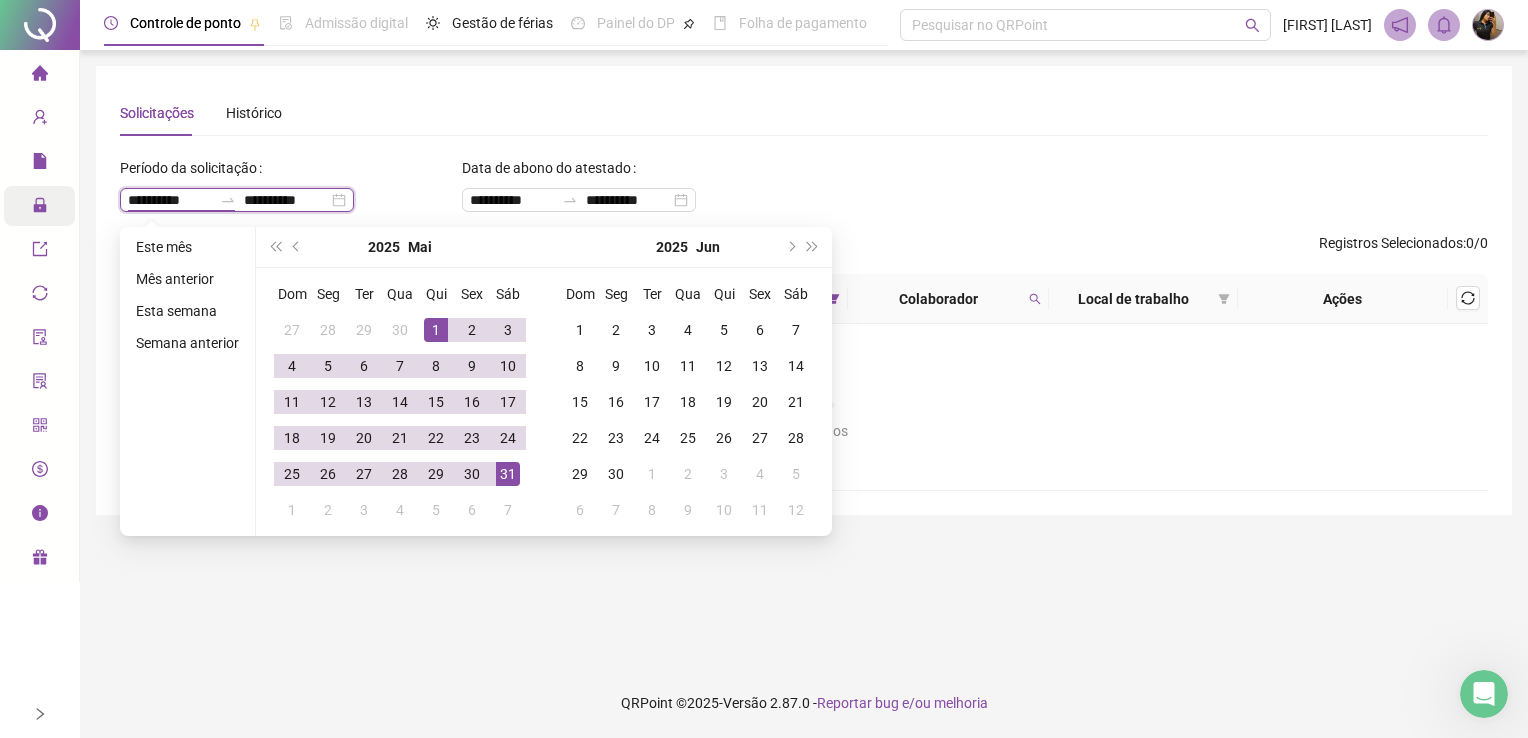 type on "**********" 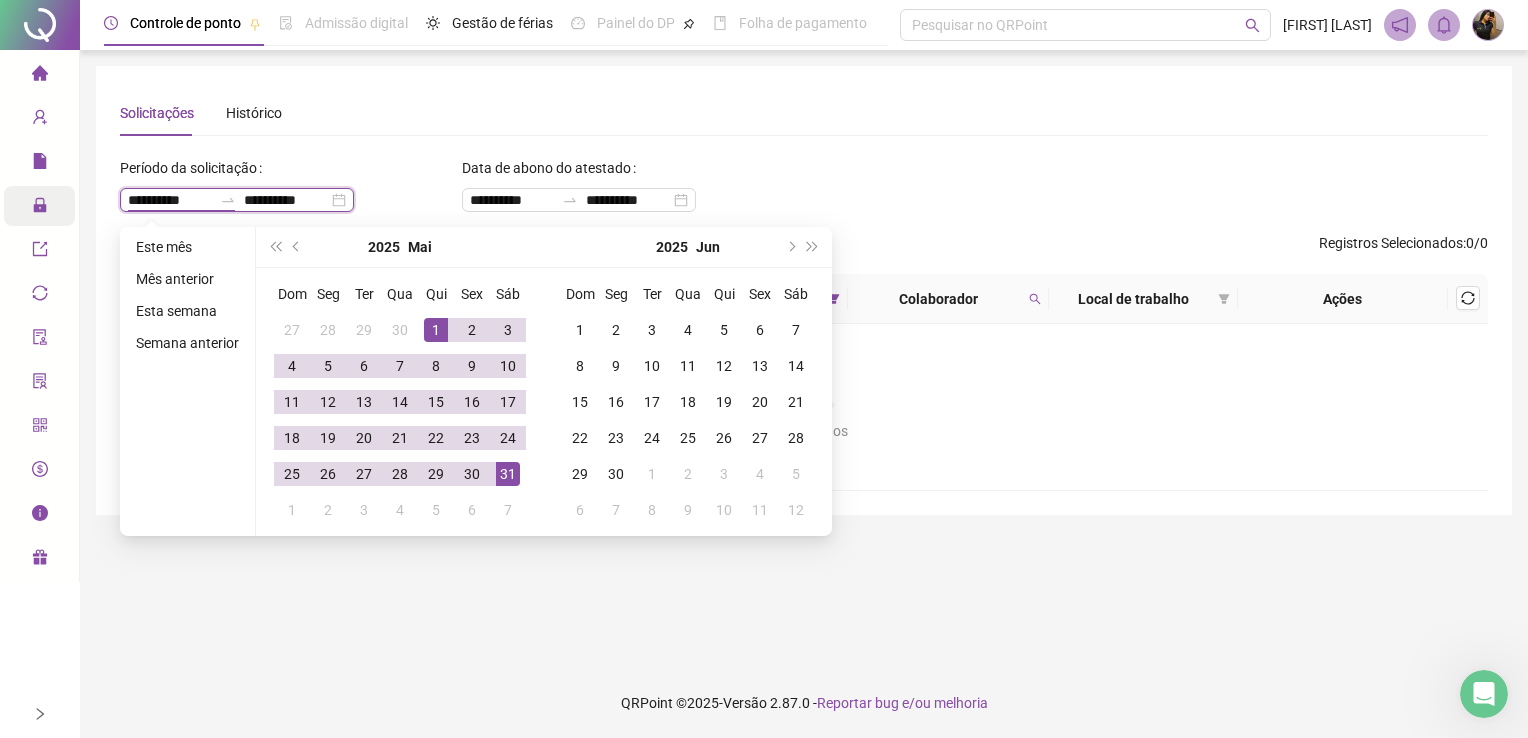 type on "**********" 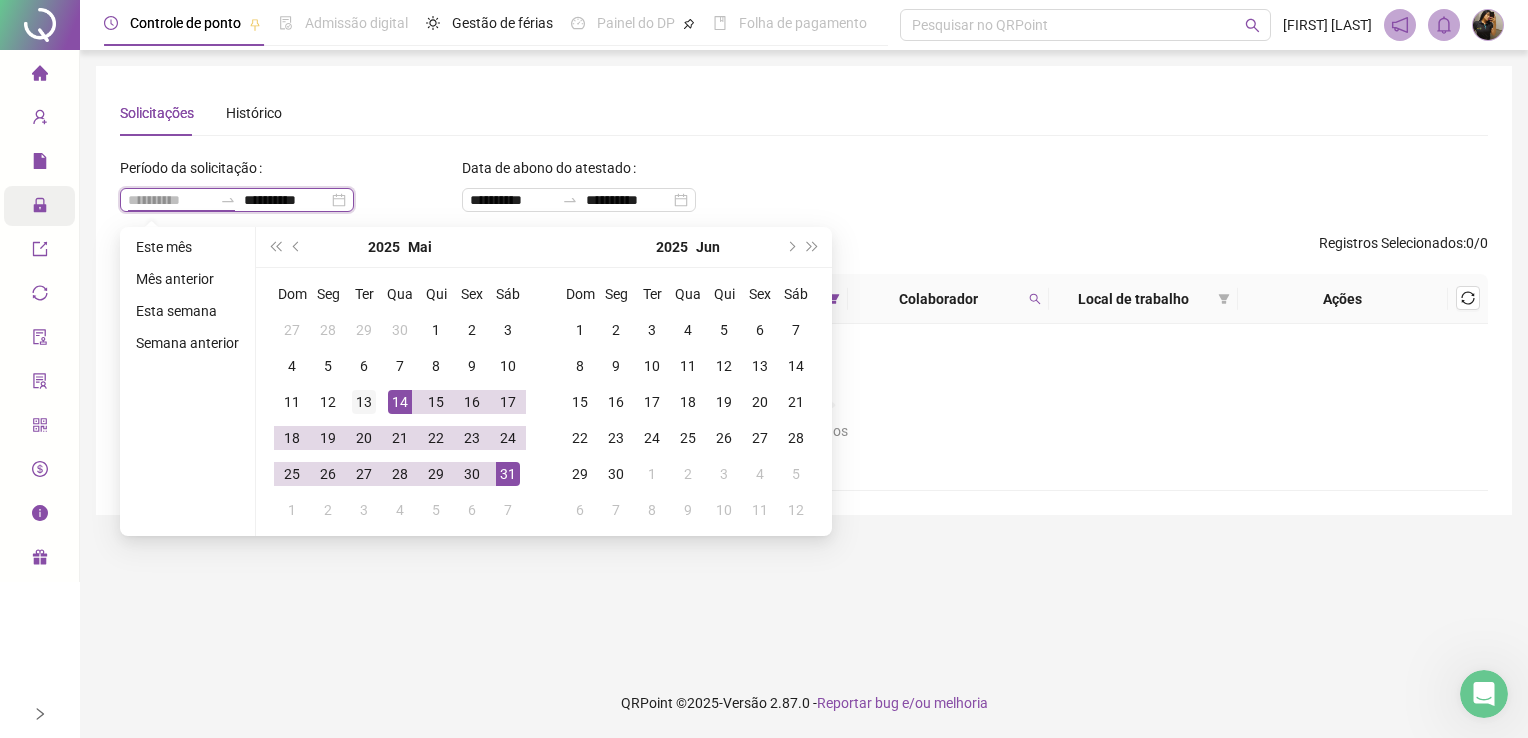 type on "**********" 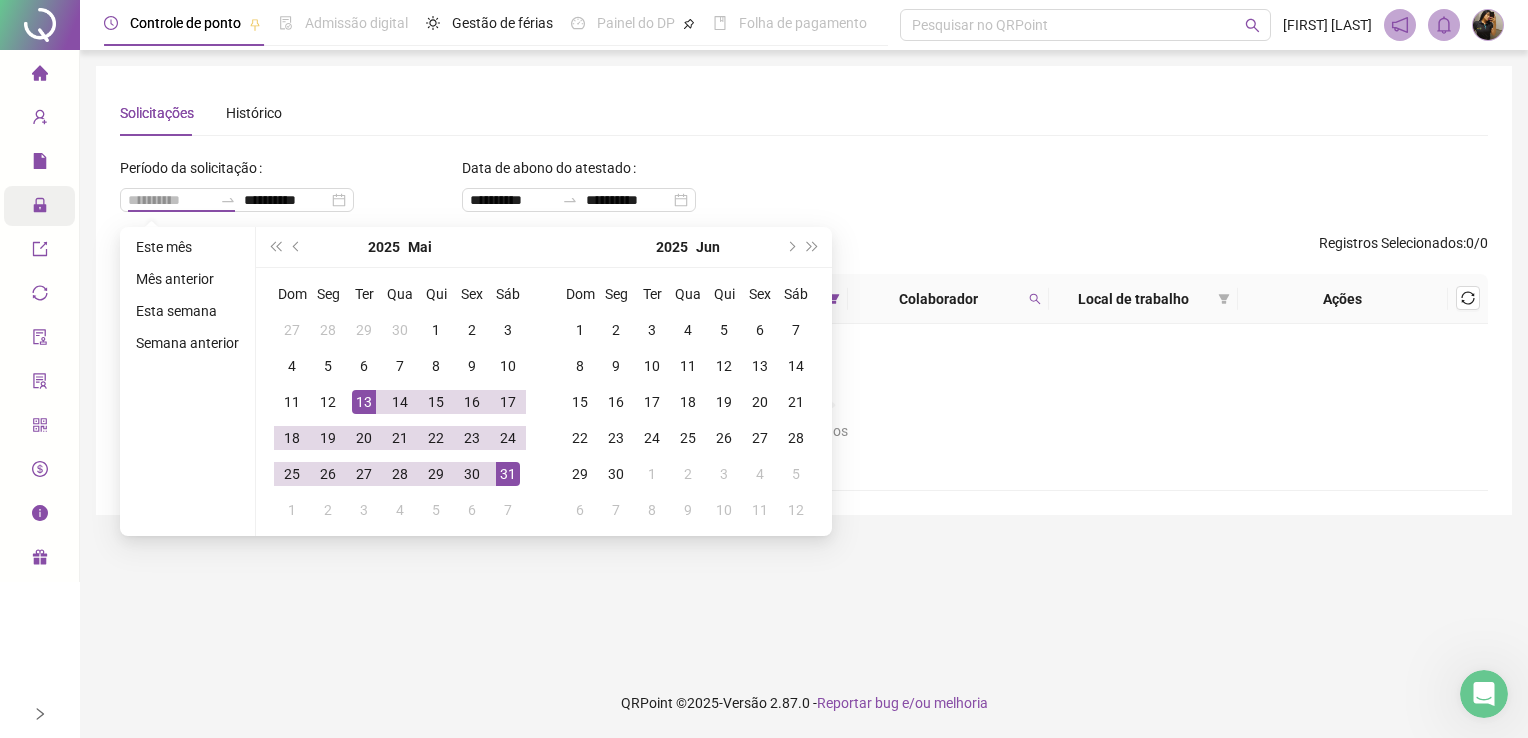 click on "13" at bounding box center (364, 402) 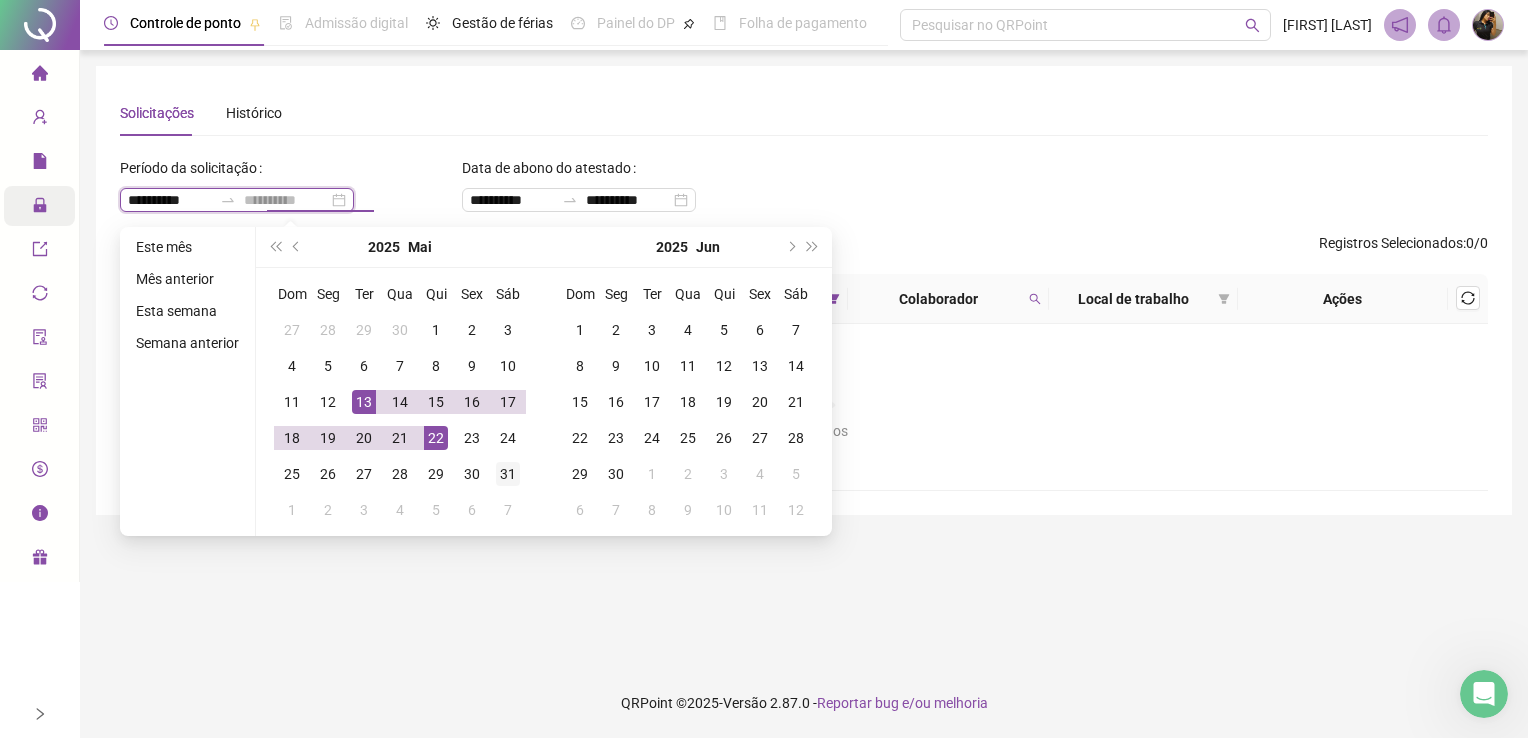type on "**********" 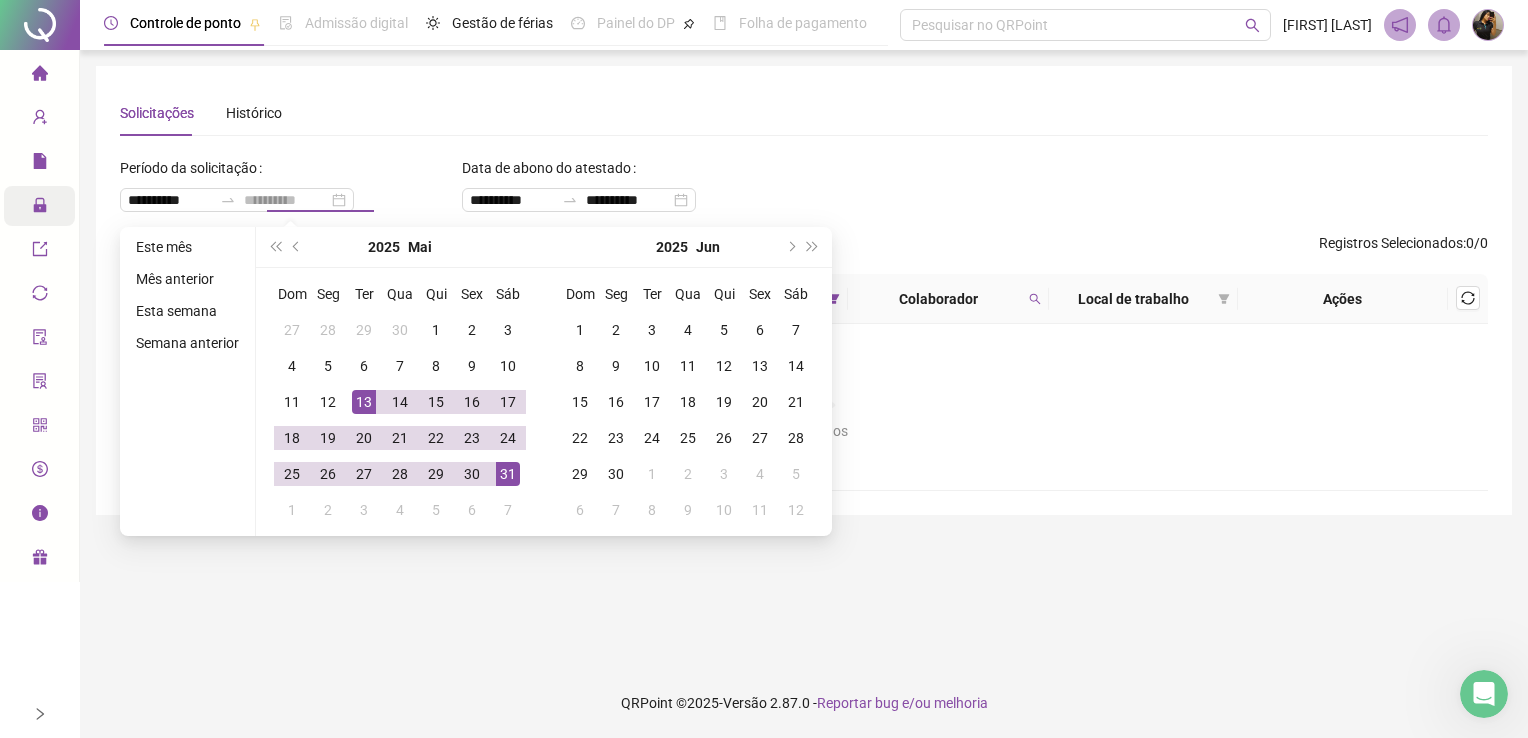 click on "31" at bounding box center (508, 474) 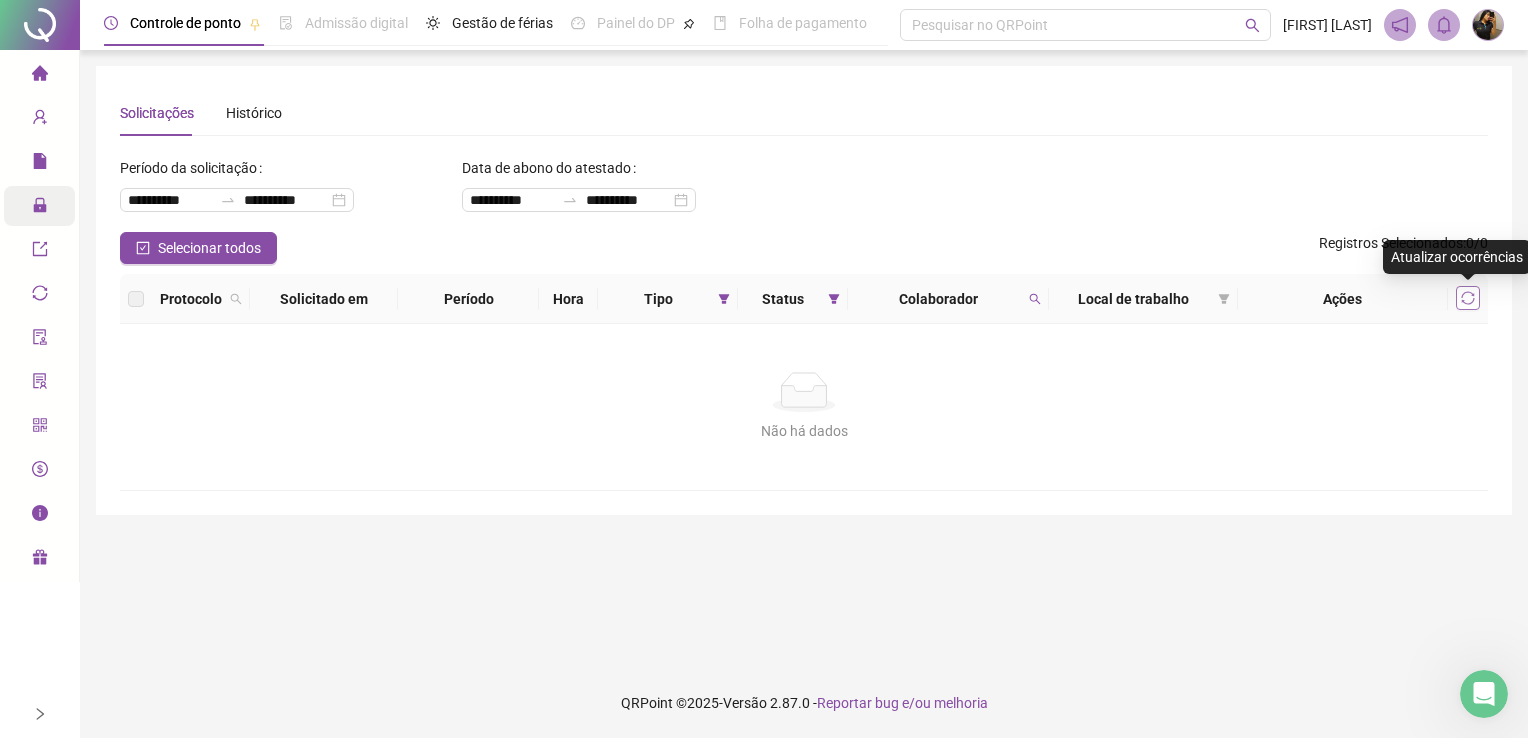 click at bounding box center [1468, 298] 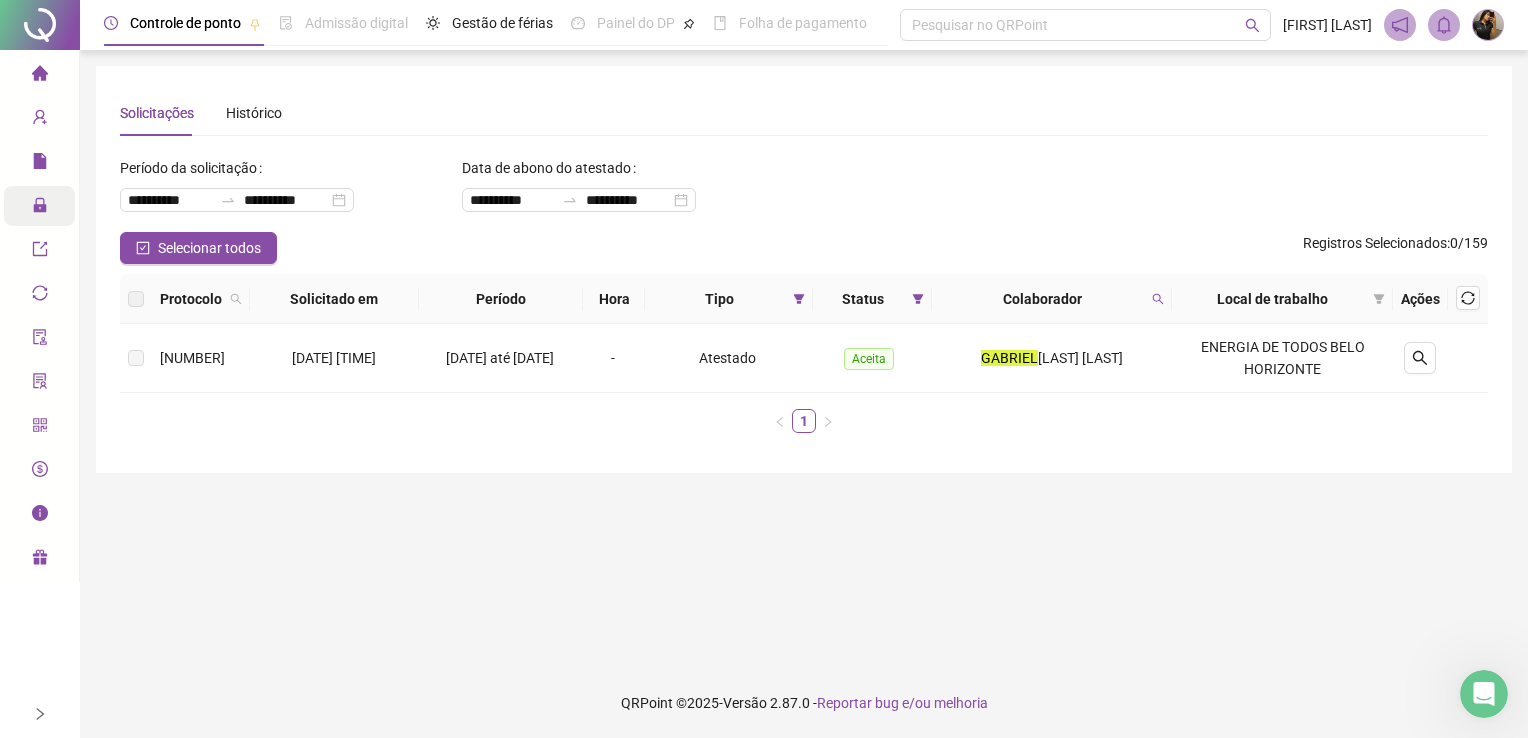 click on "**********" at bounding box center [804, 359] 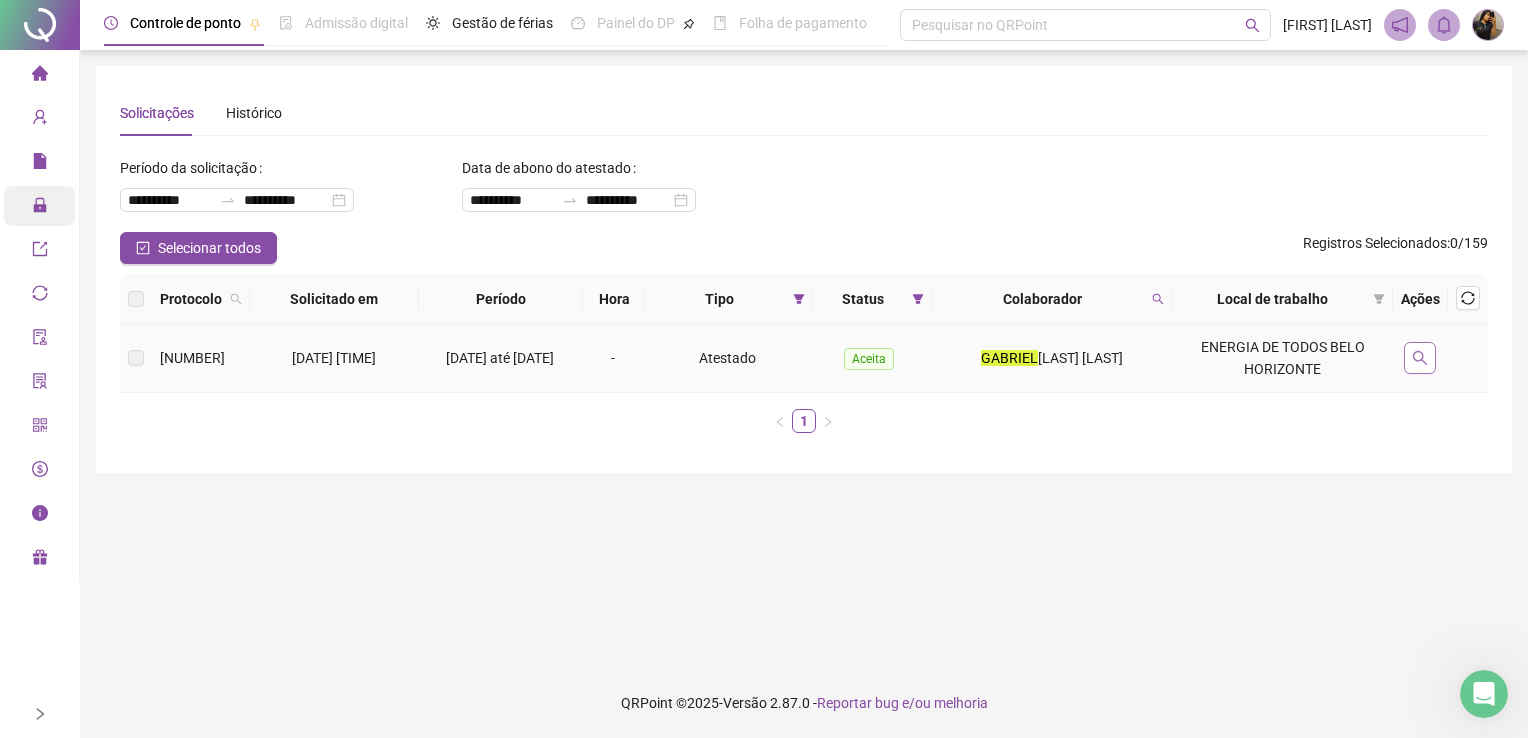 click at bounding box center (1420, 358) 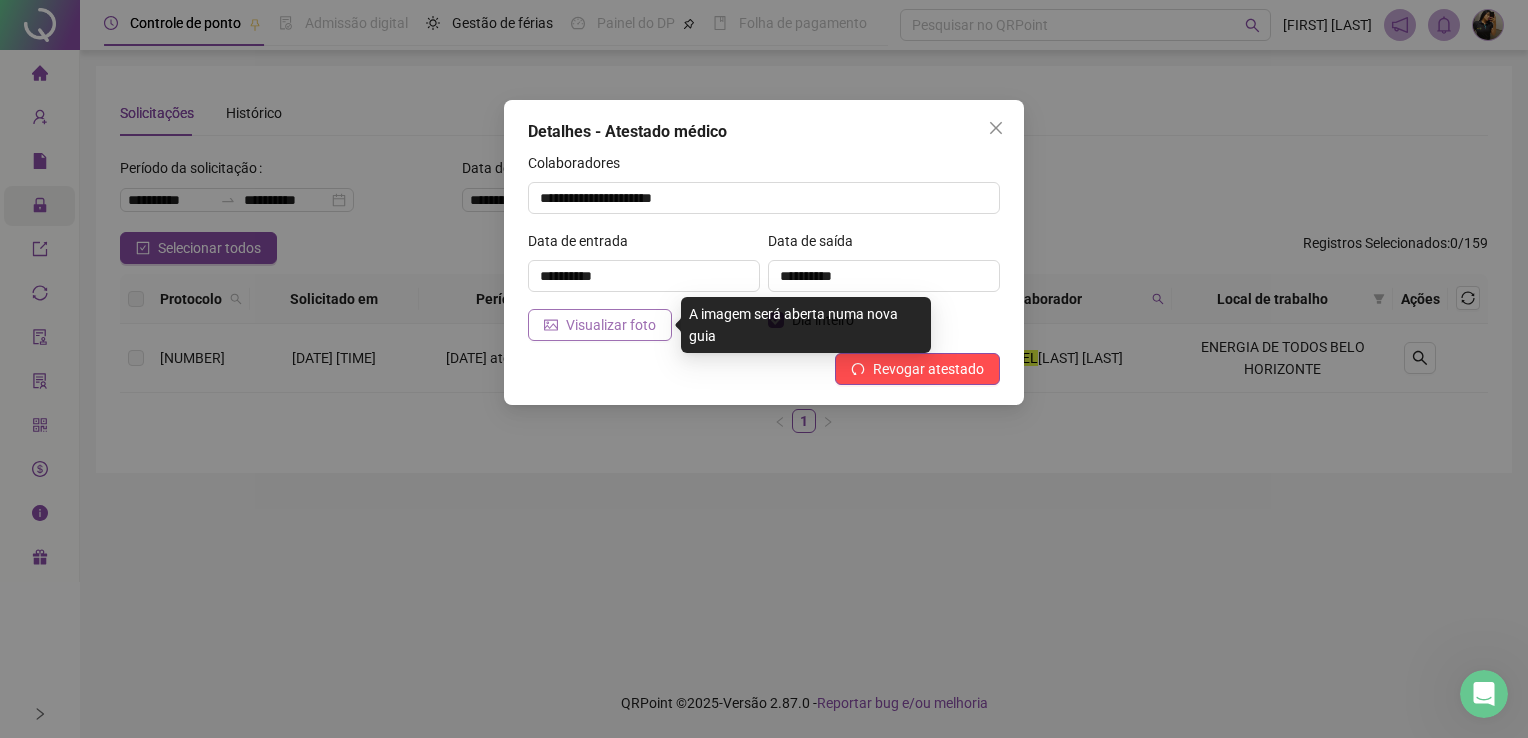 click on "Visualizar foto" at bounding box center [611, 325] 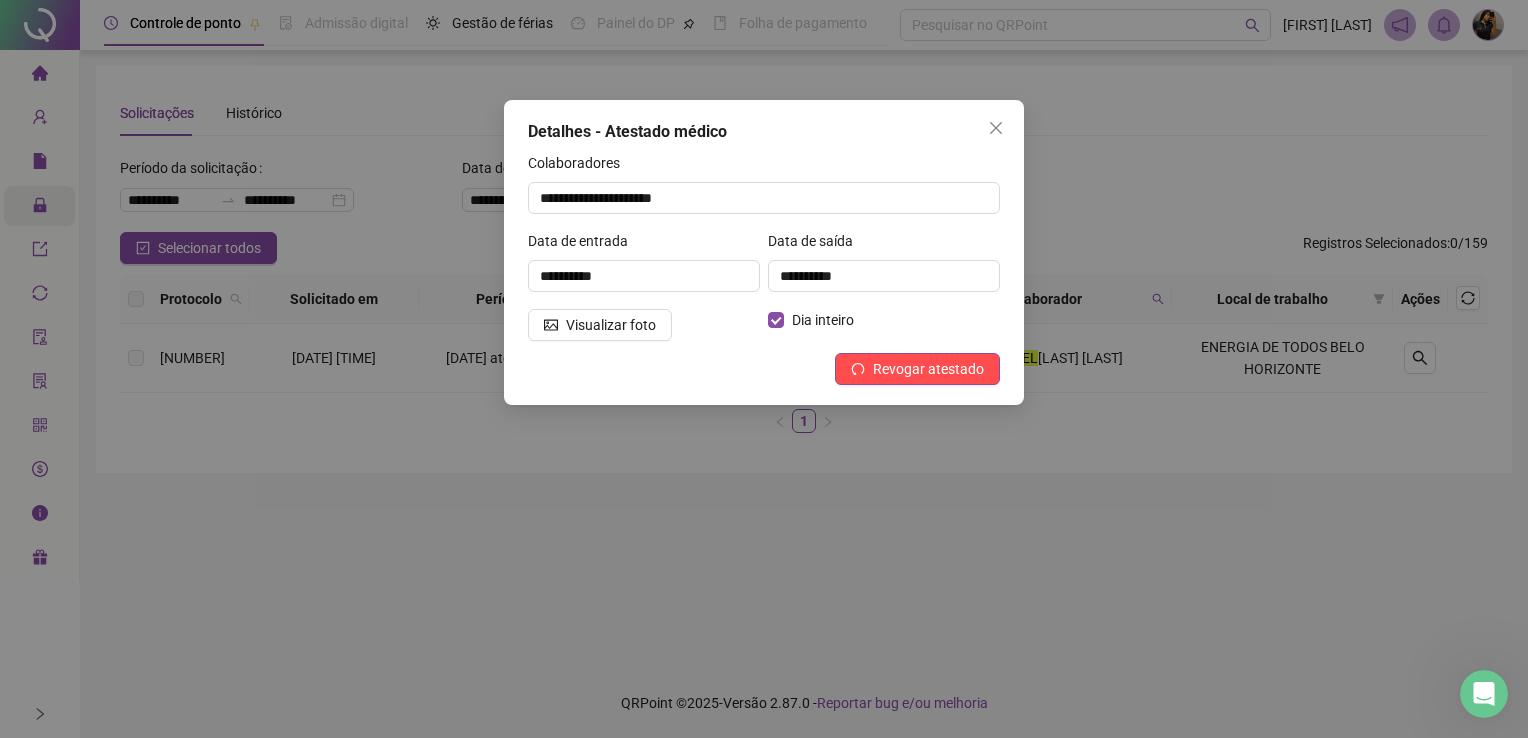click 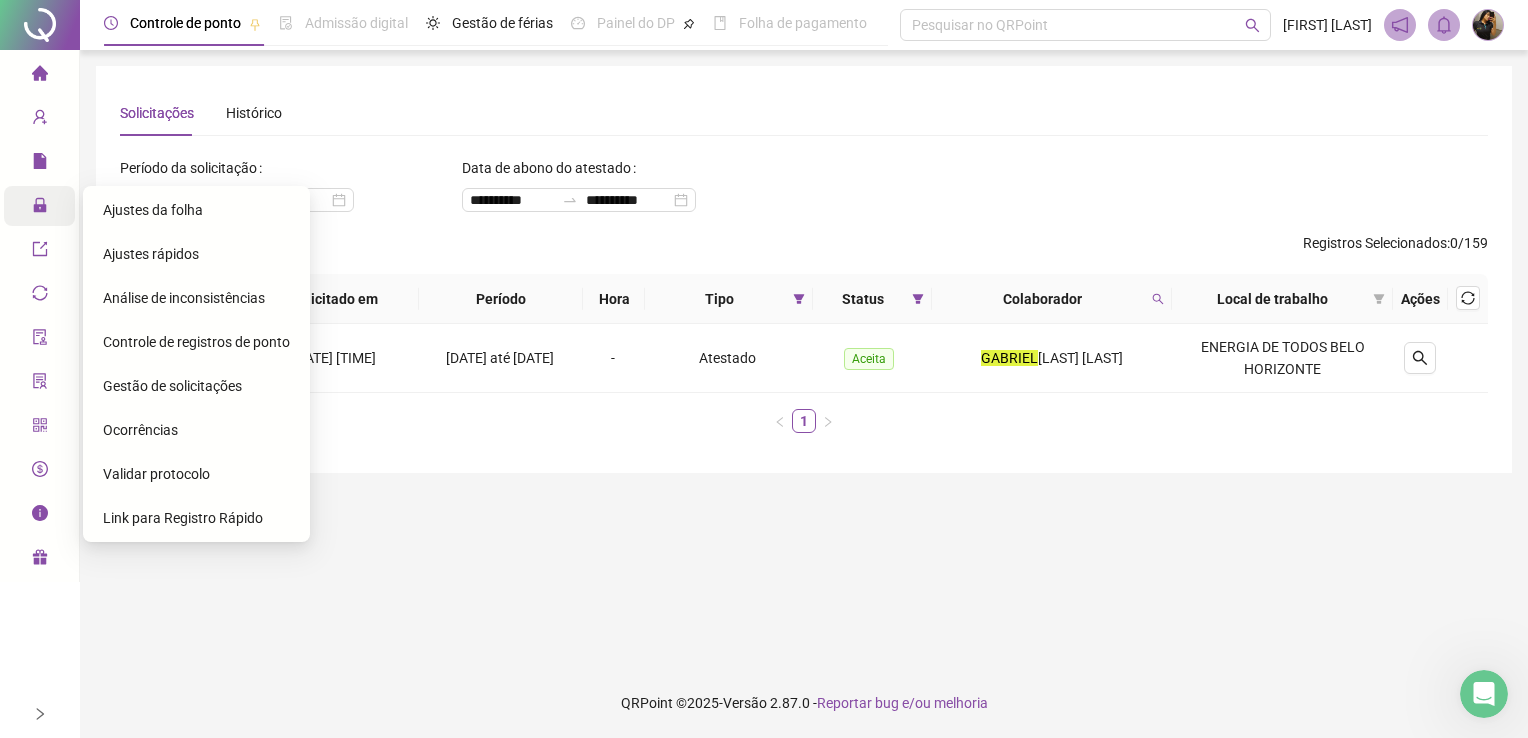 click on "Administração" at bounding box center (90, 206) 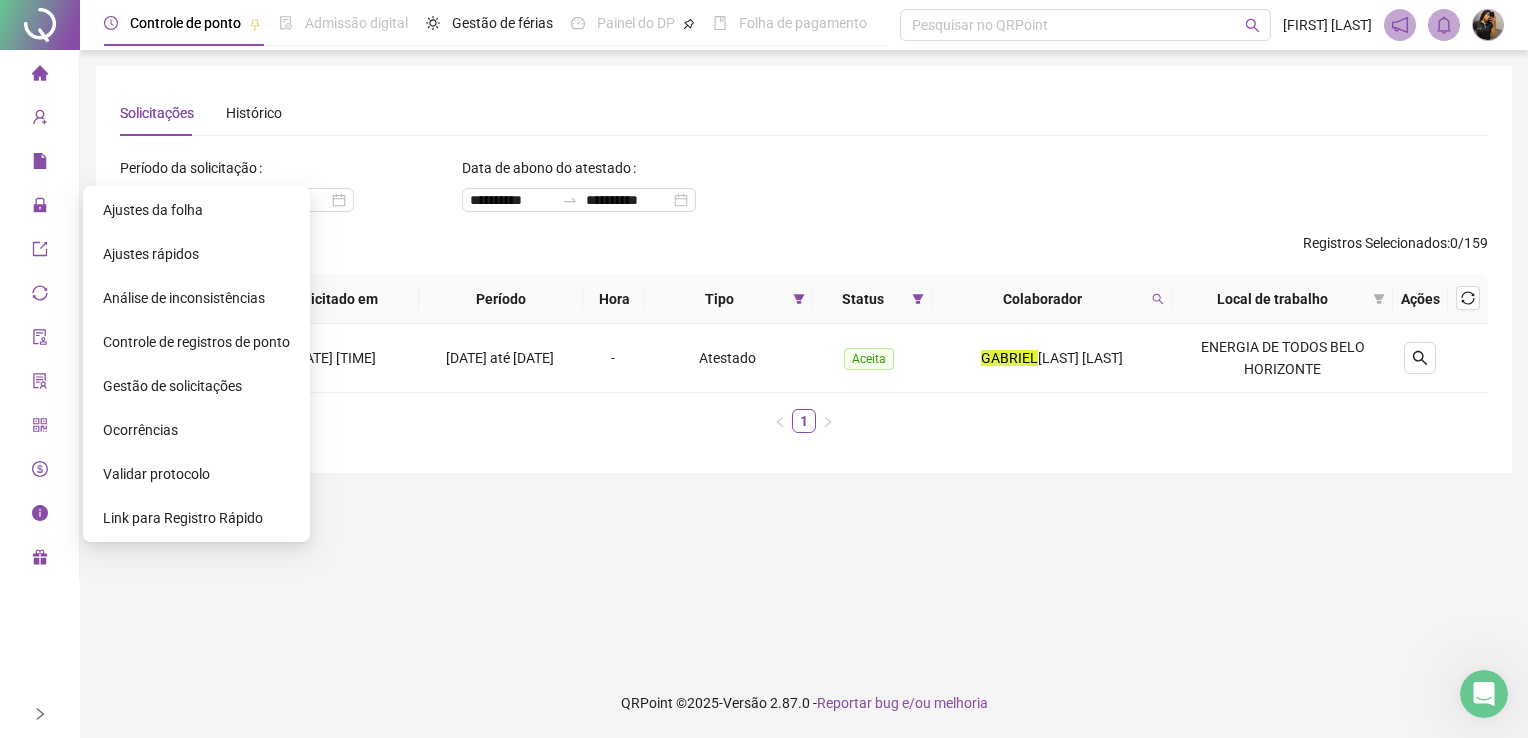 click on "Ajustes da folha" at bounding box center (153, 210) 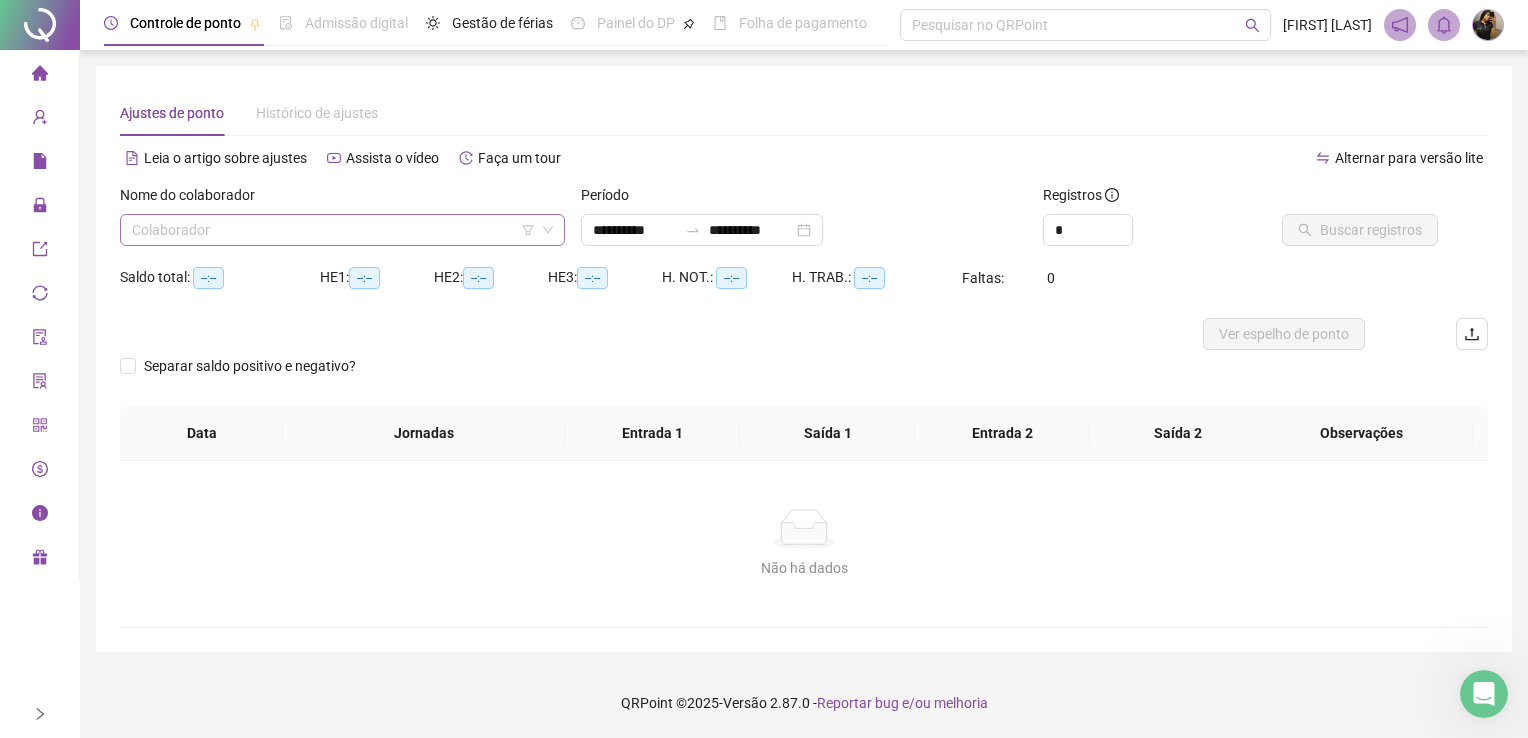 click at bounding box center (336, 230) 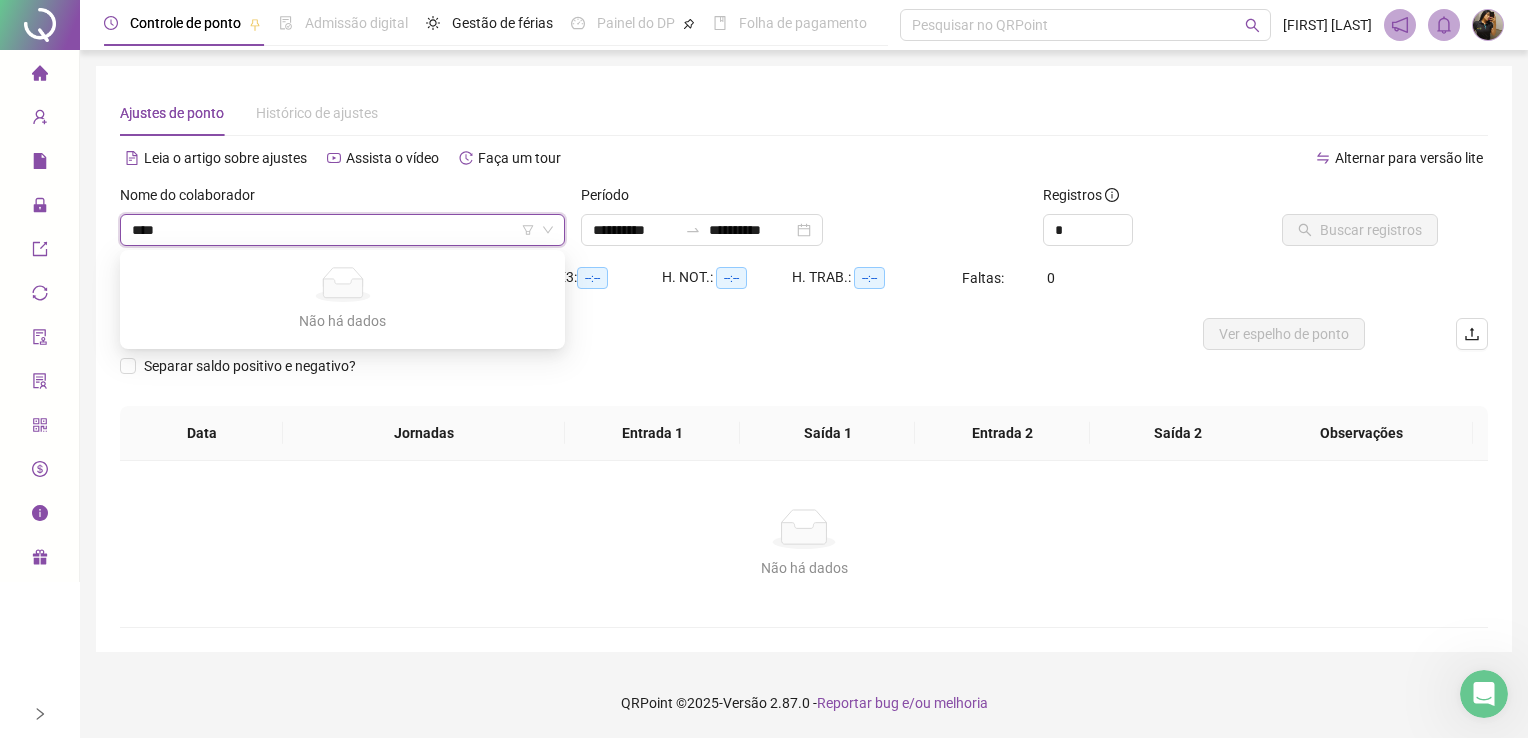 type on "***" 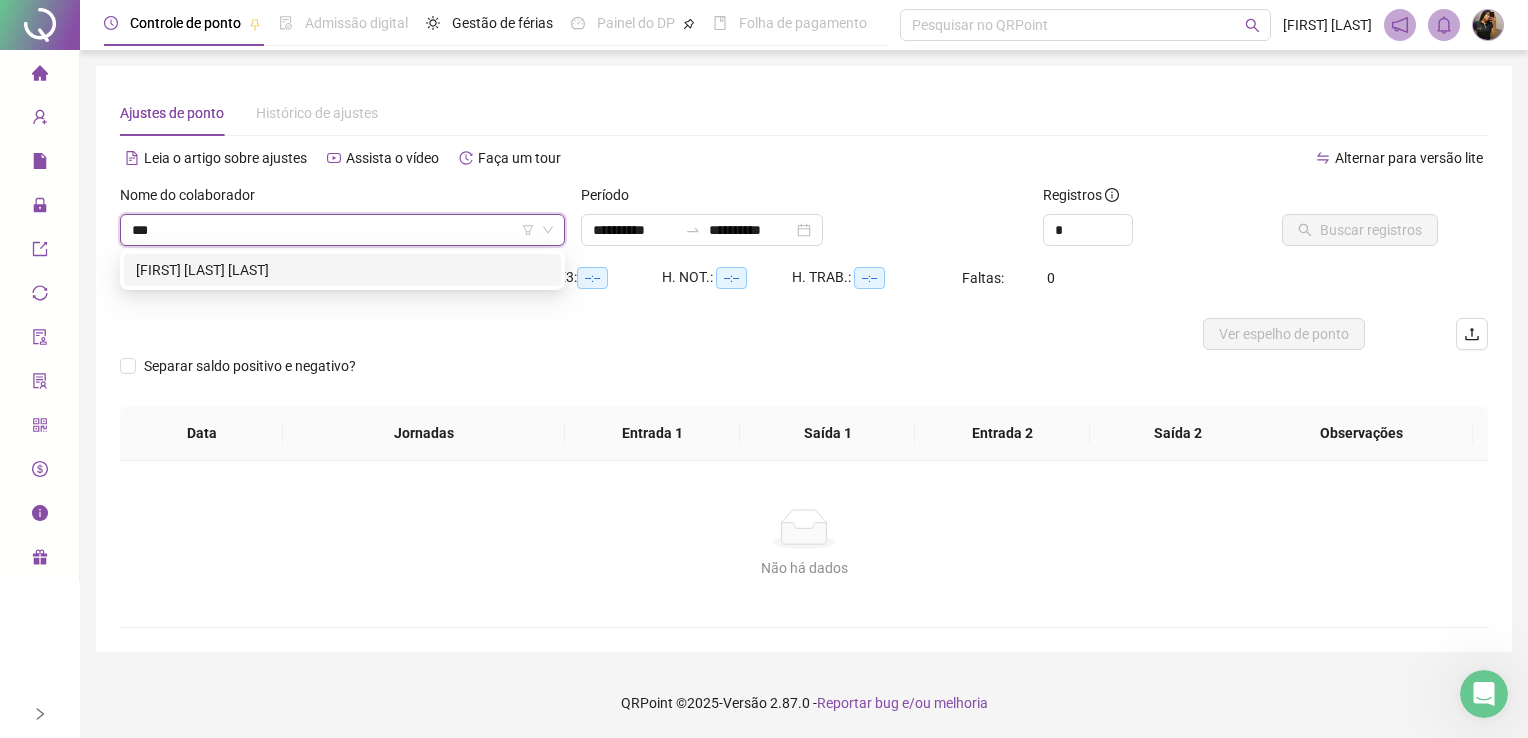 click on "[FIRST] [LAST] [LAST]" at bounding box center [342, 270] 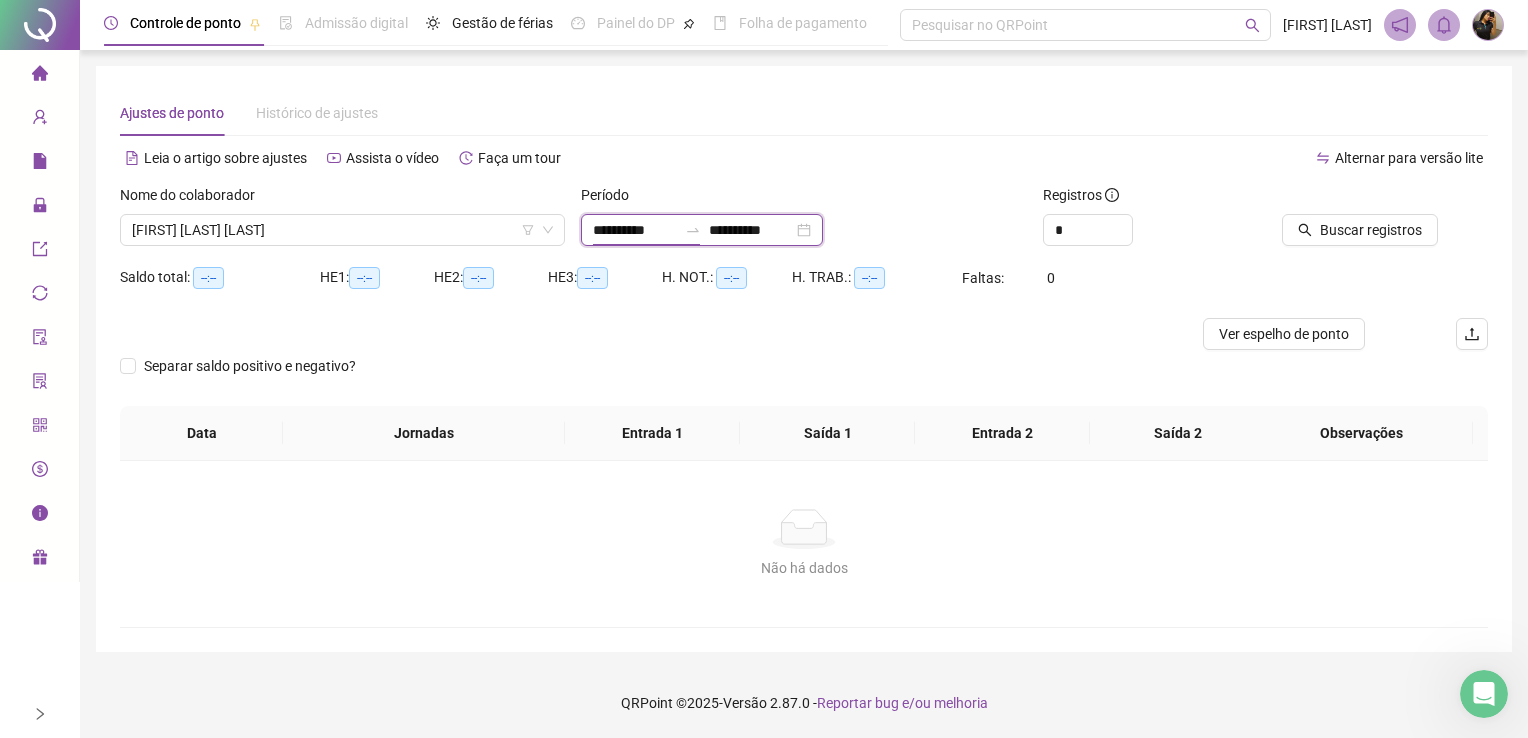 click on "**********" at bounding box center [635, 230] 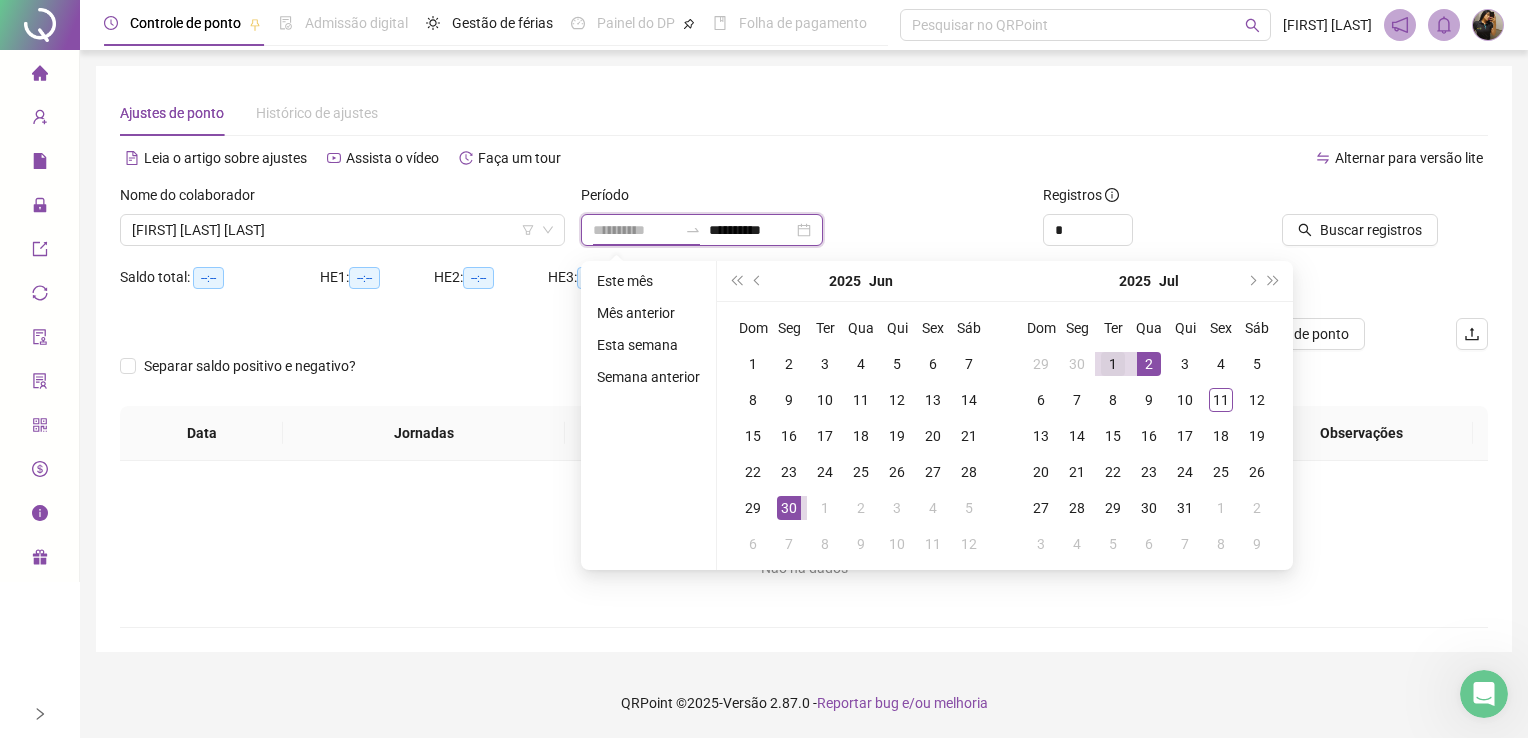 type on "**********" 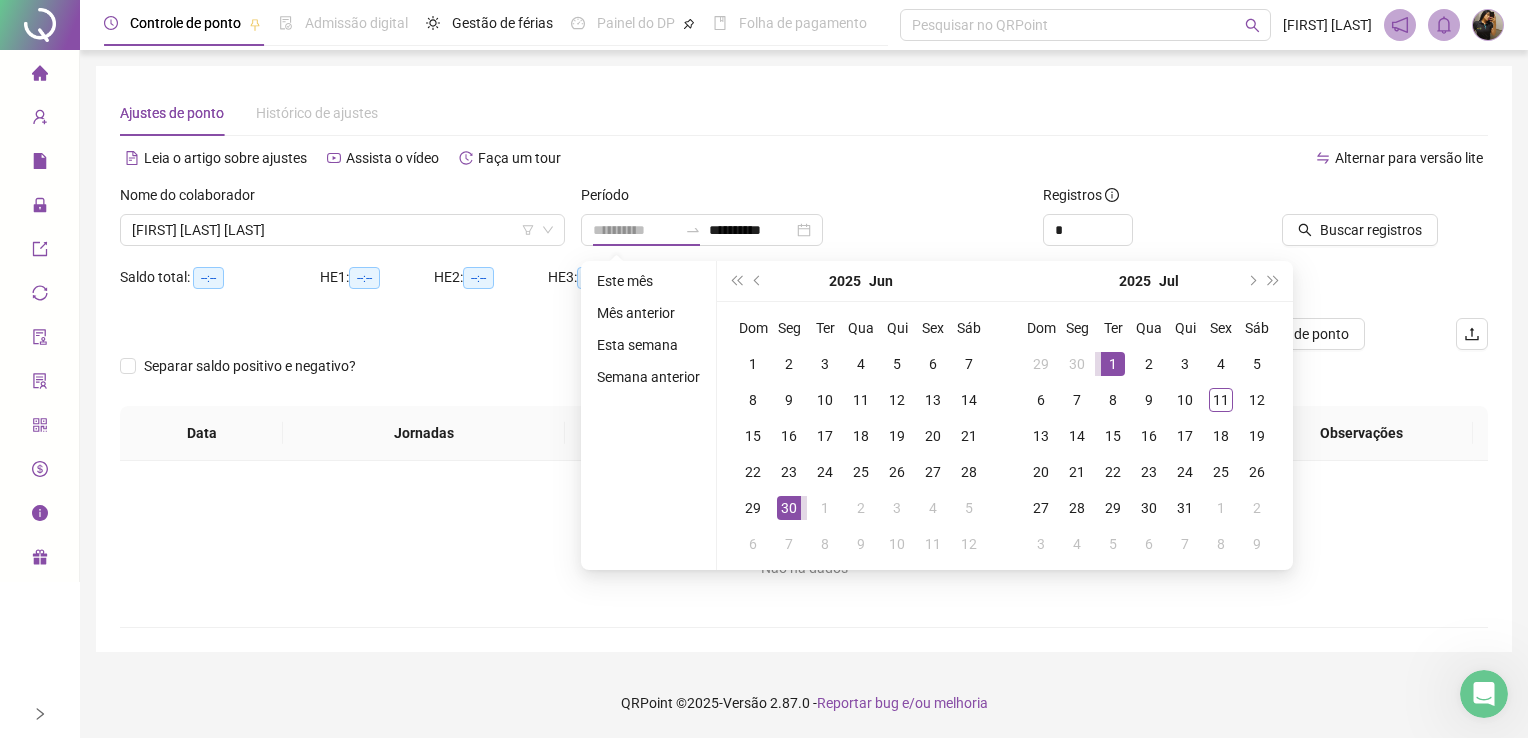 click on "1" at bounding box center [1113, 364] 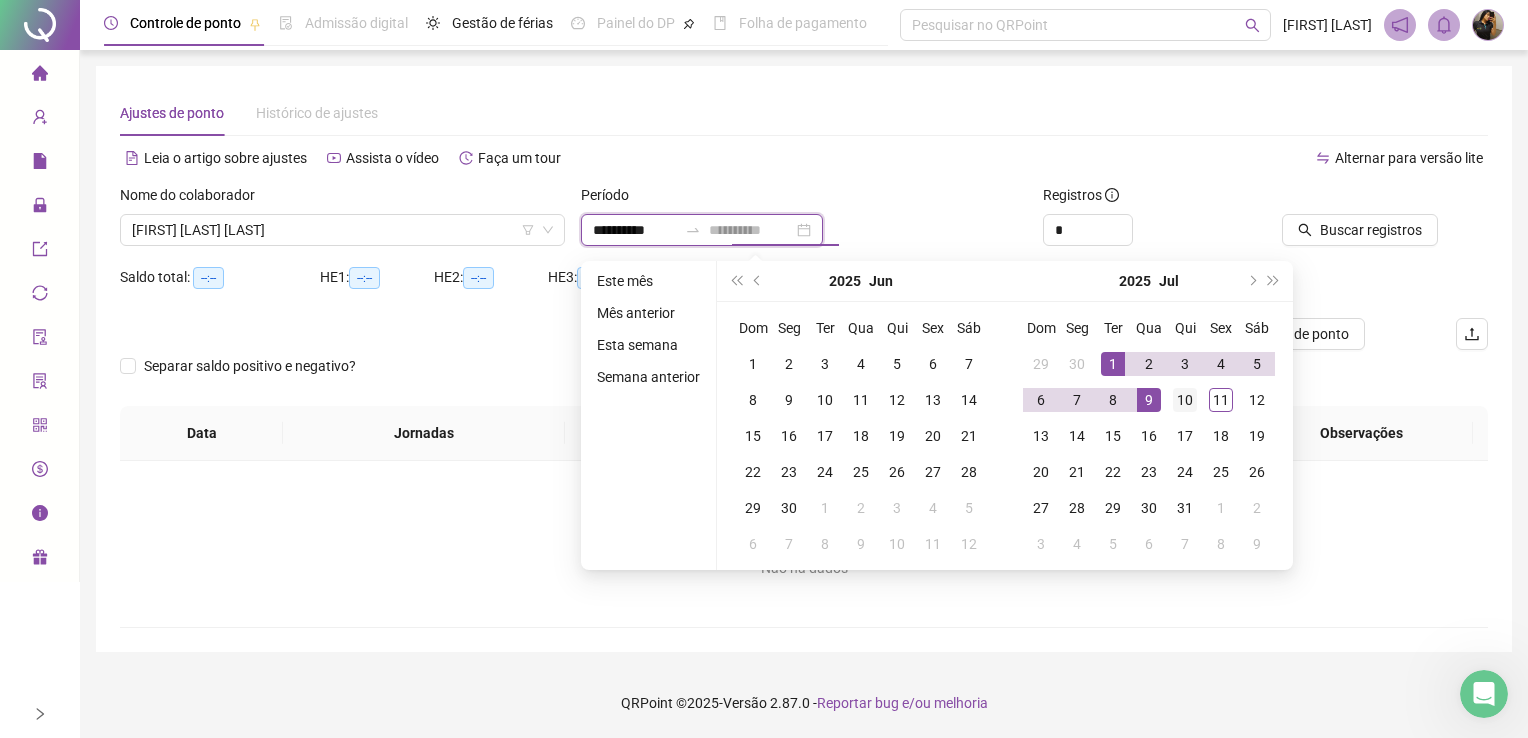 type on "**********" 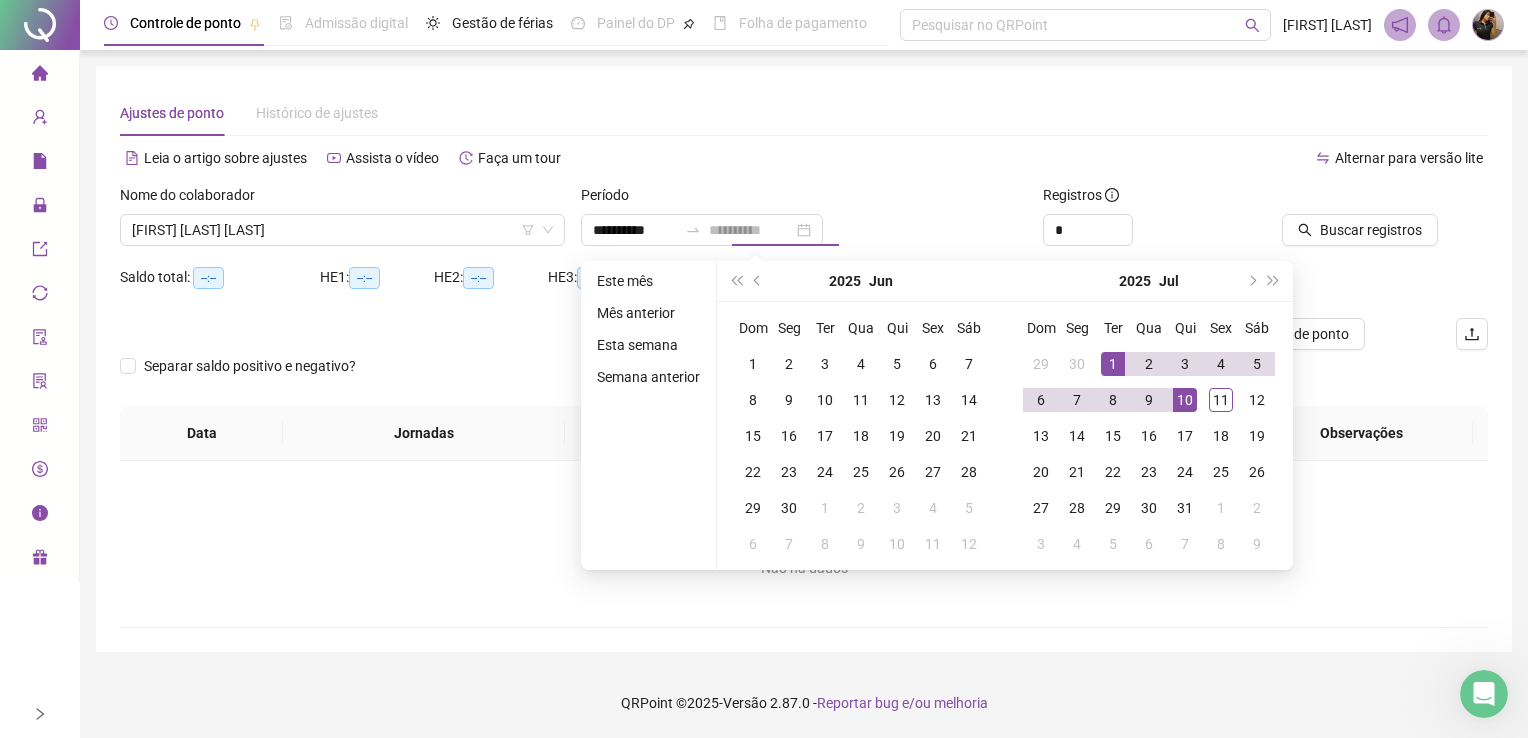 click on "10" at bounding box center [1185, 400] 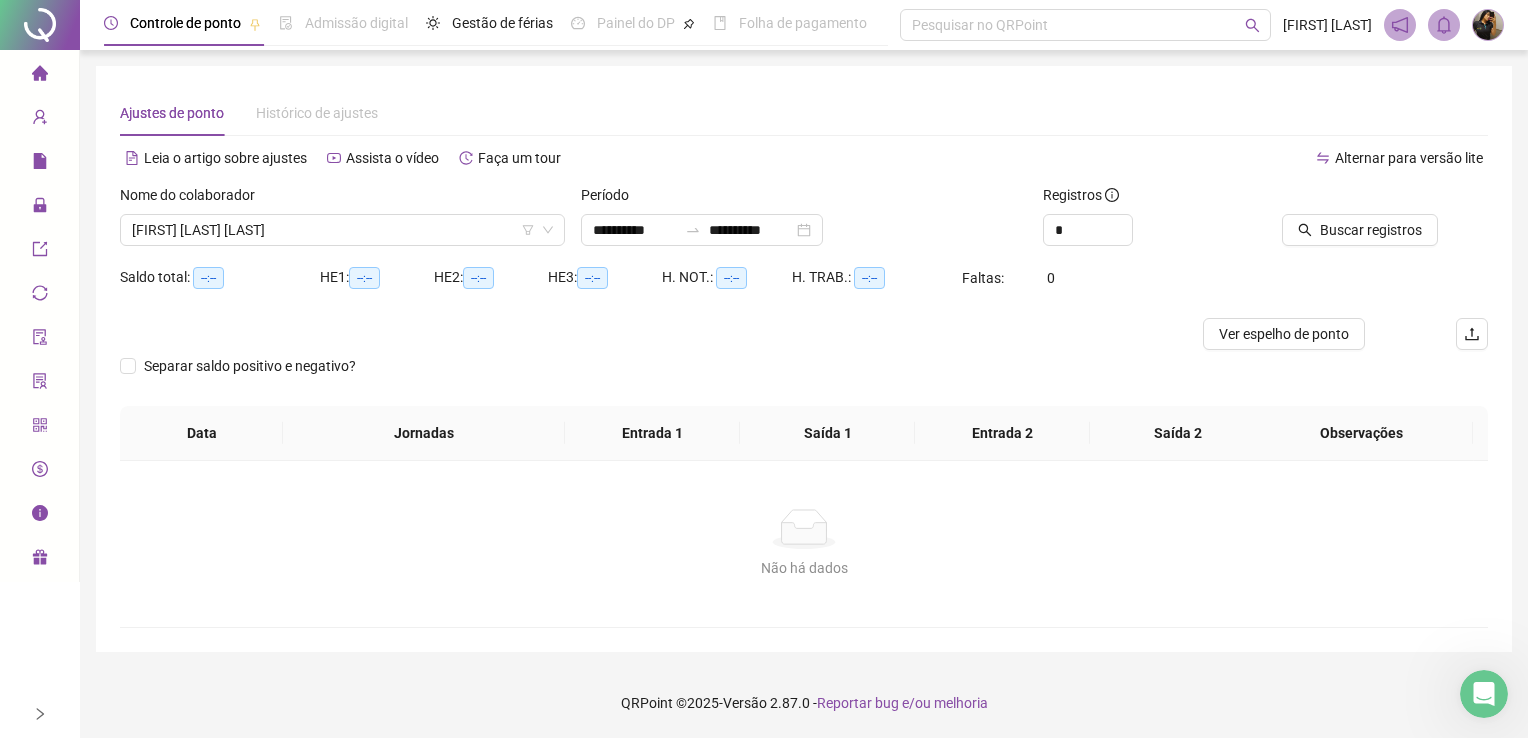drag, startPoint x: 1368, startPoint y: 202, endPoint x: 1360, endPoint y: 224, distance: 23.409399 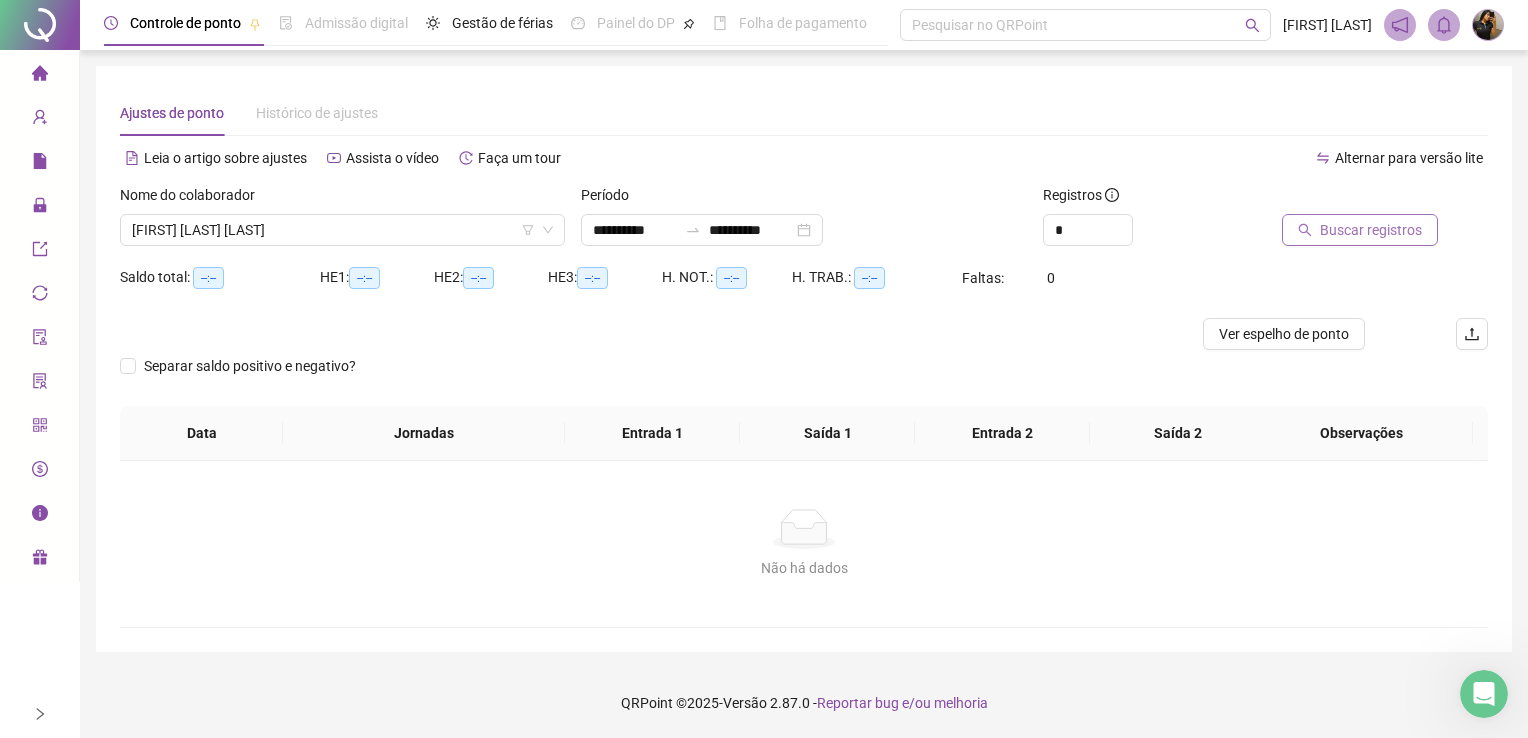 click at bounding box center (1355, 199) 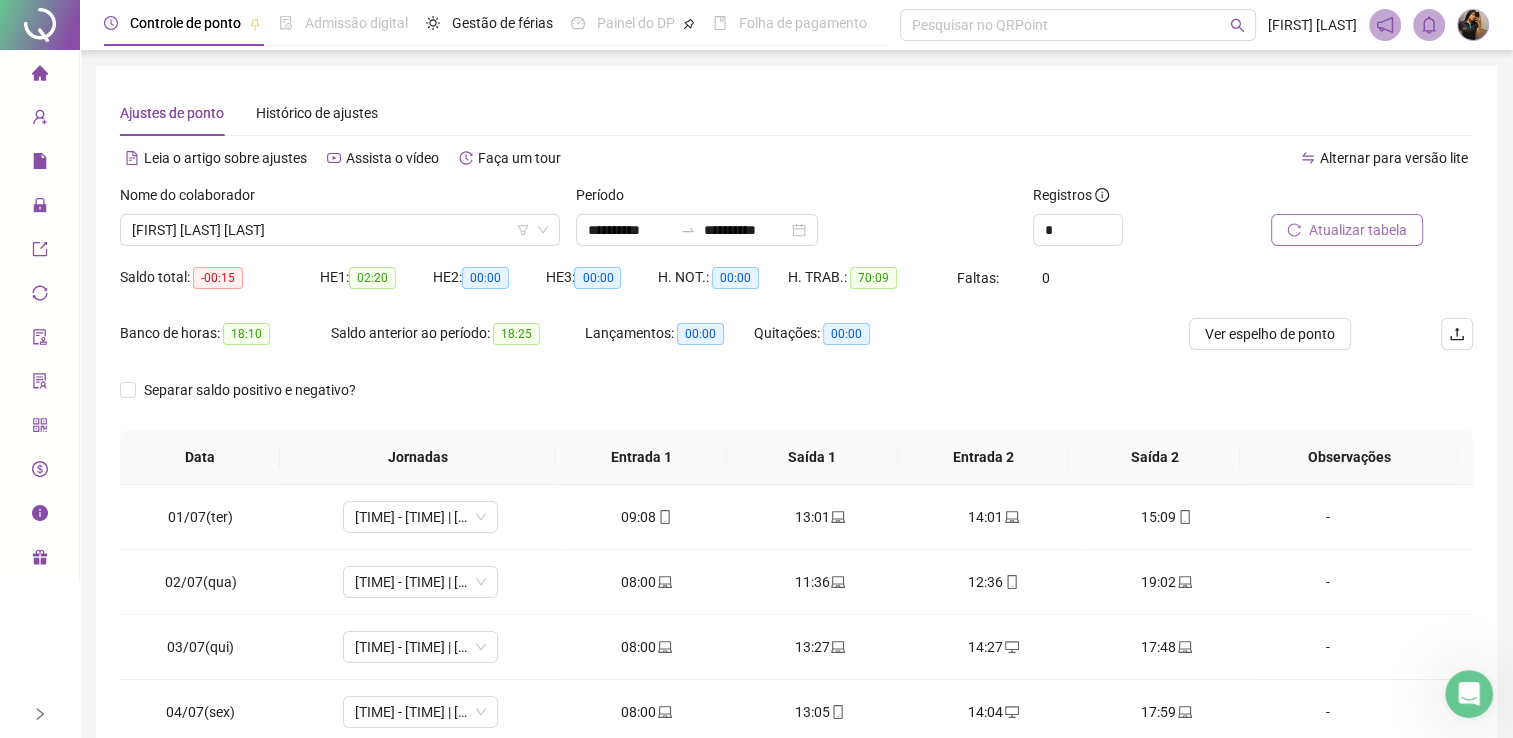 click on "Separar saldo positivo e negativo?" at bounding box center [796, 402] 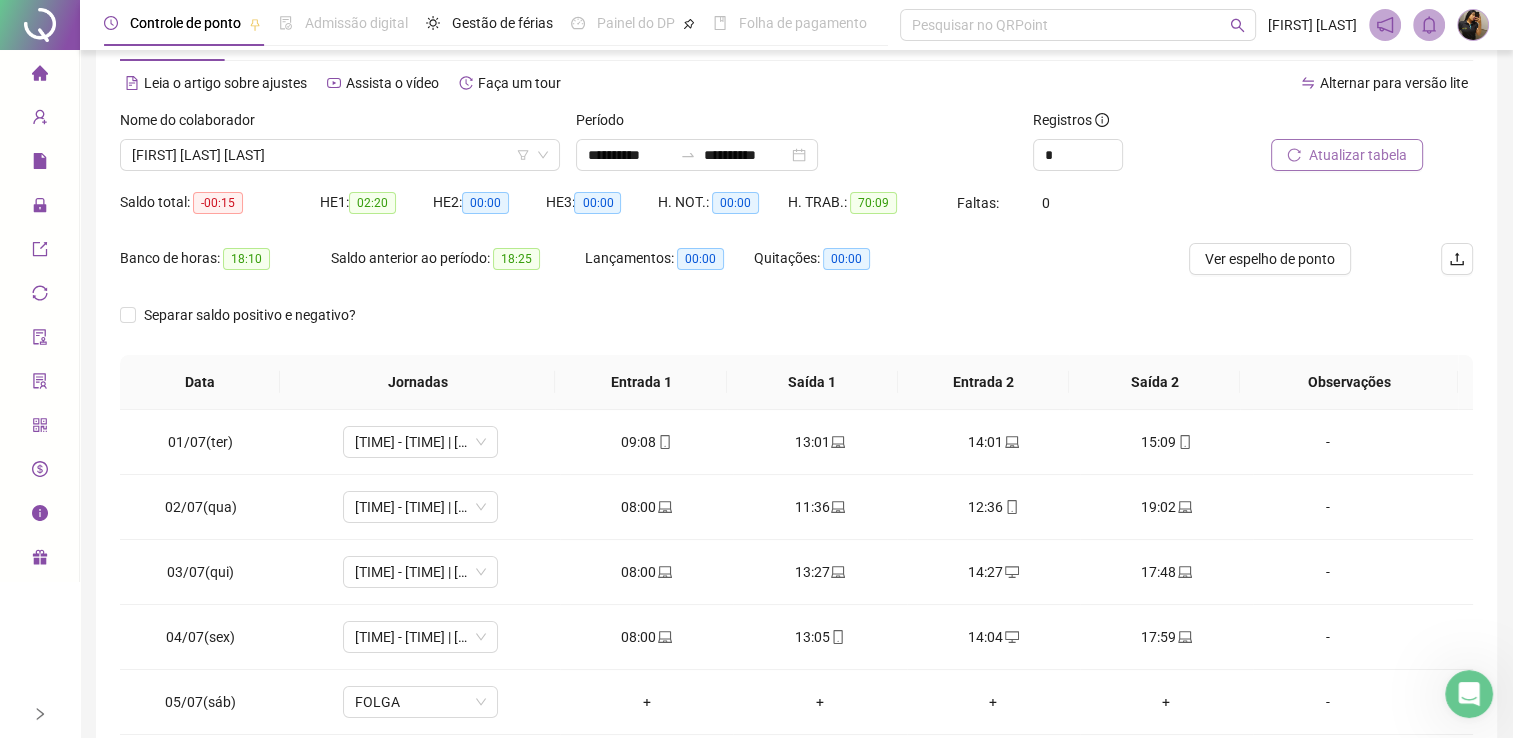 scroll, scrollTop: 283, scrollLeft: 0, axis: vertical 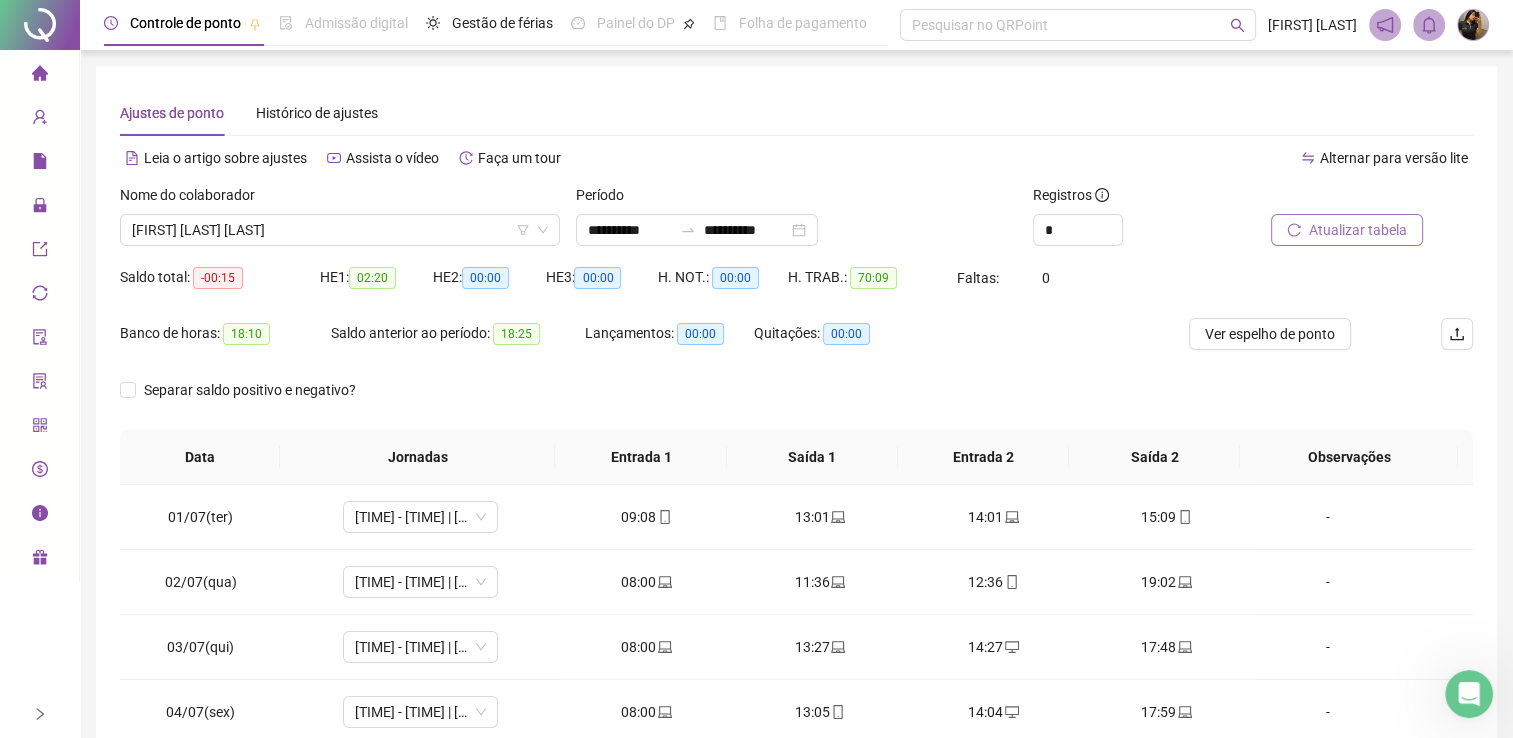 click 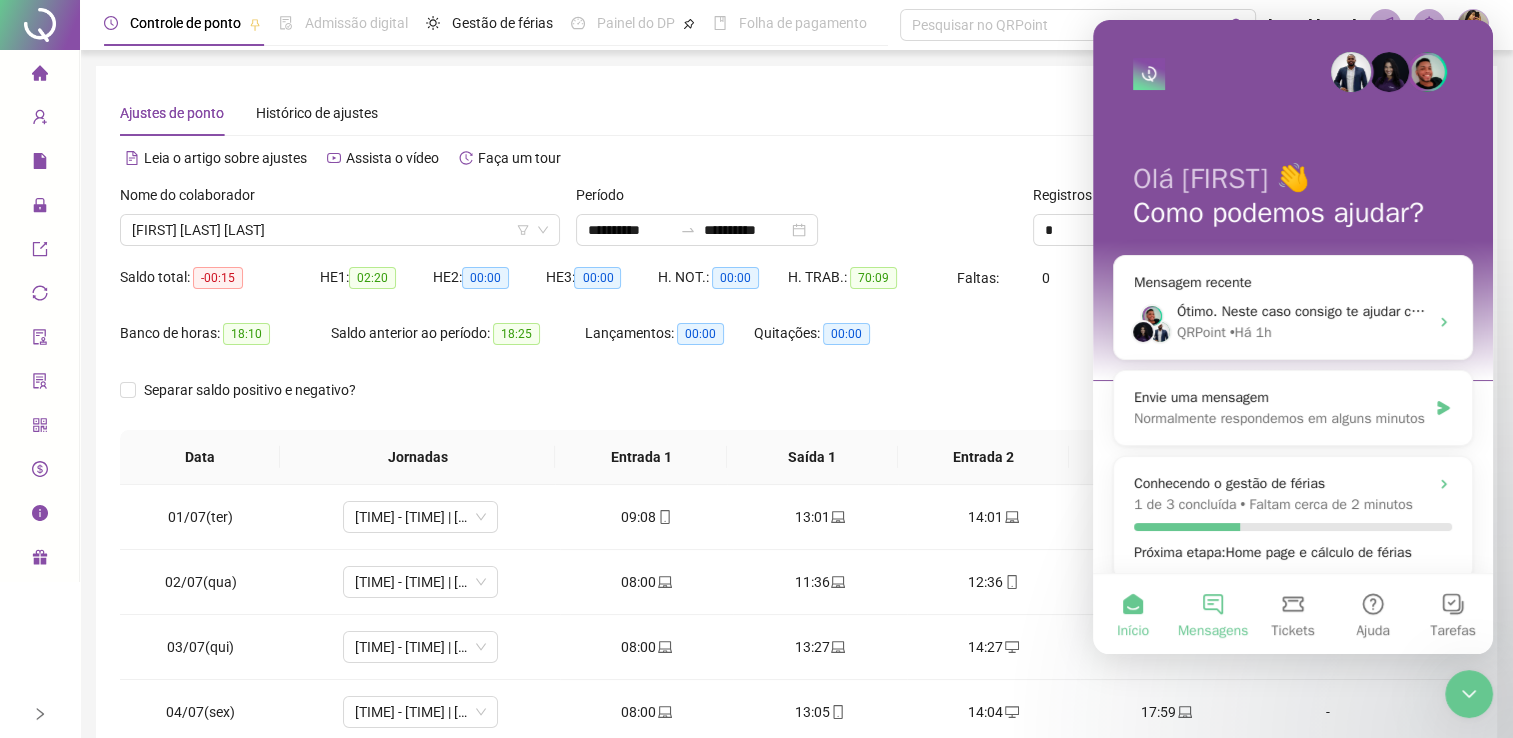 click on "Mensagens" at bounding box center (1213, 614) 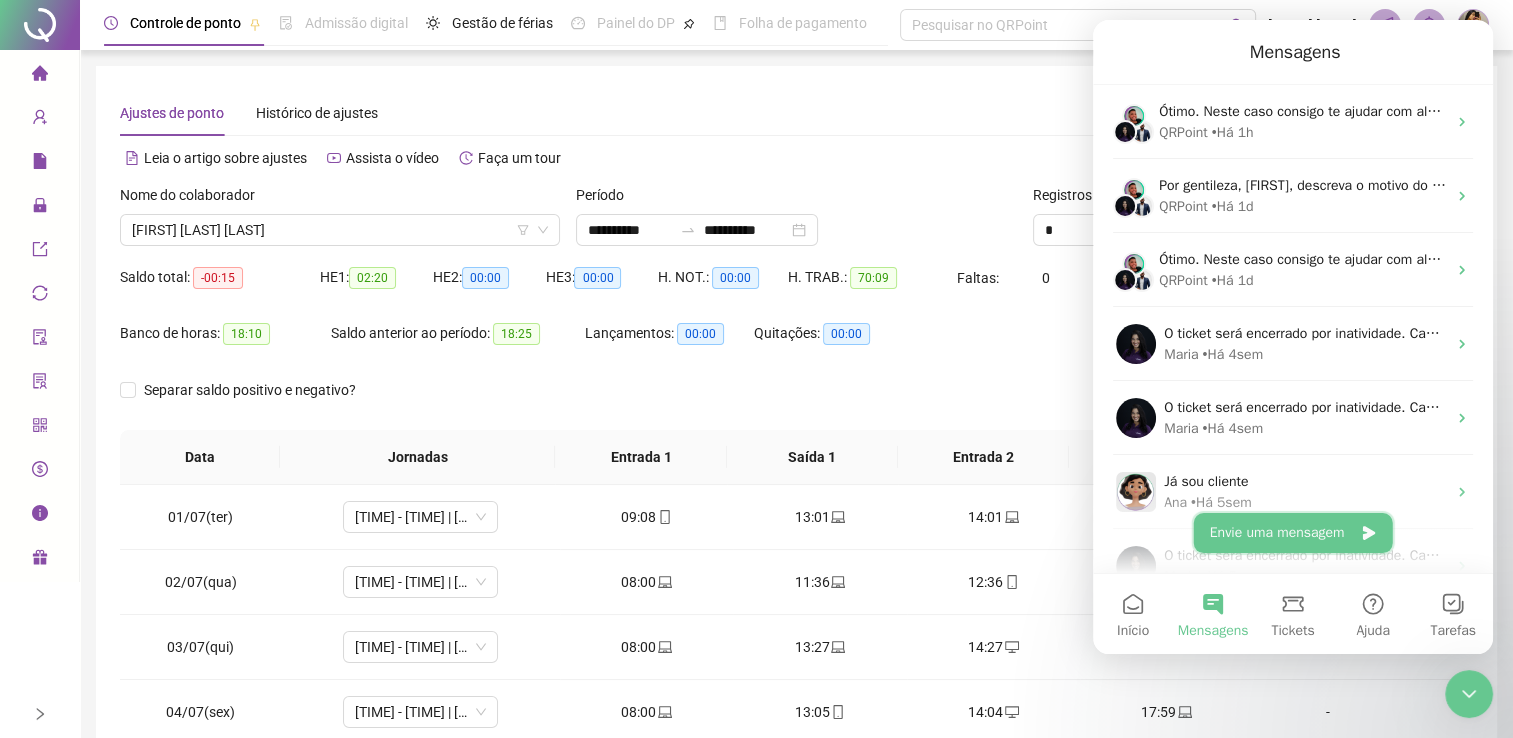 click on "Envie uma mensagem" at bounding box center [1293, 533] 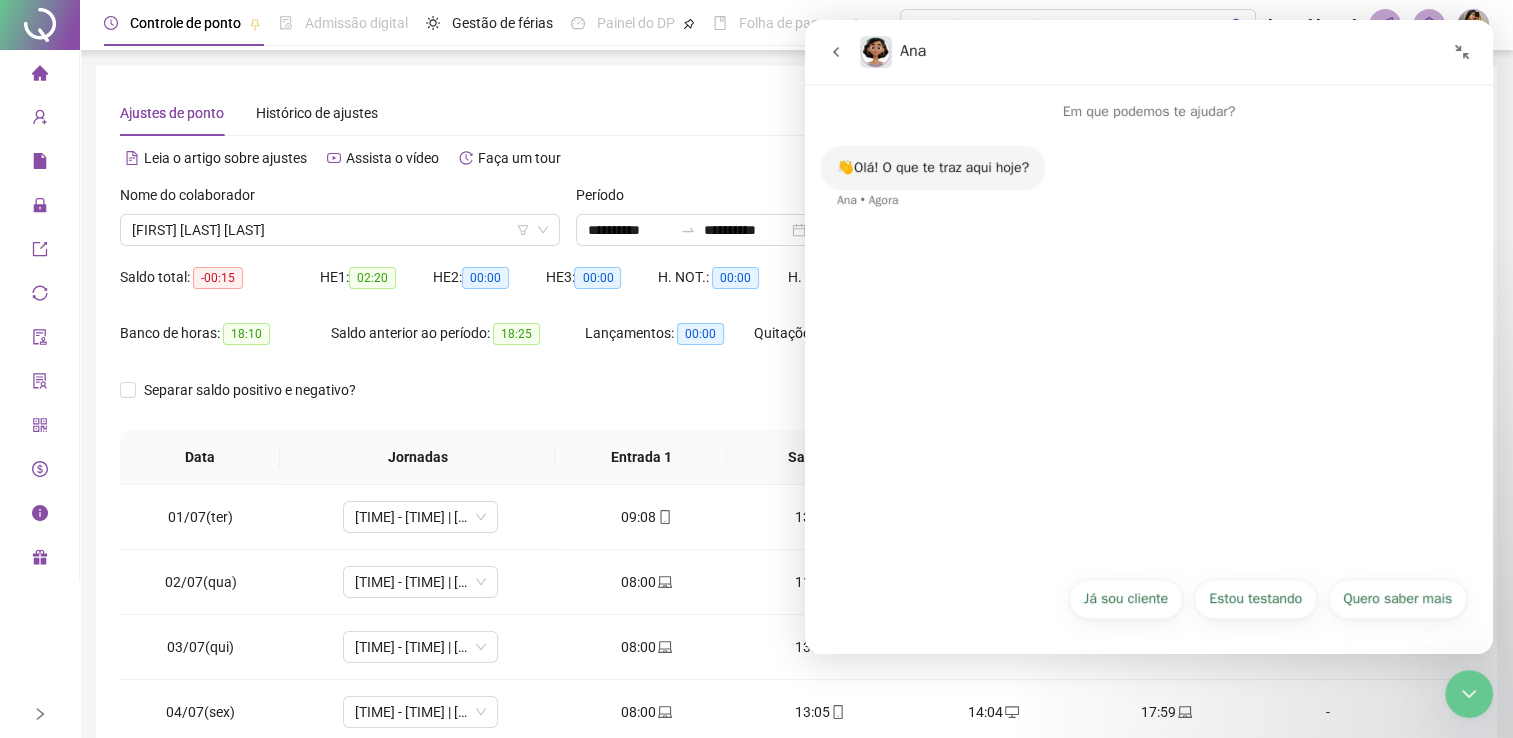 click on "Já sou cliente" at bounding box center (1126, 599) 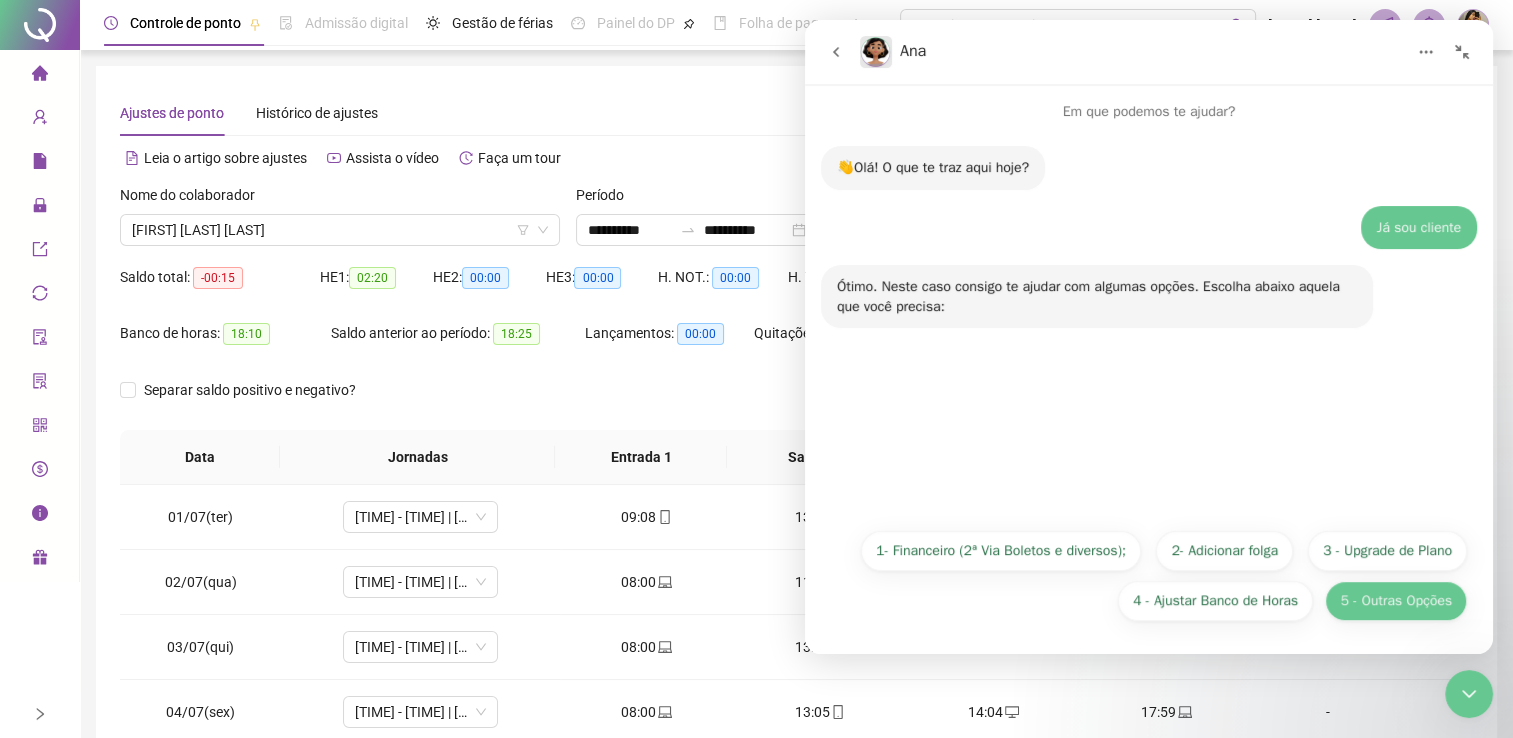 click on "5 - Outras Opções" at bounding box center (1396, 601) 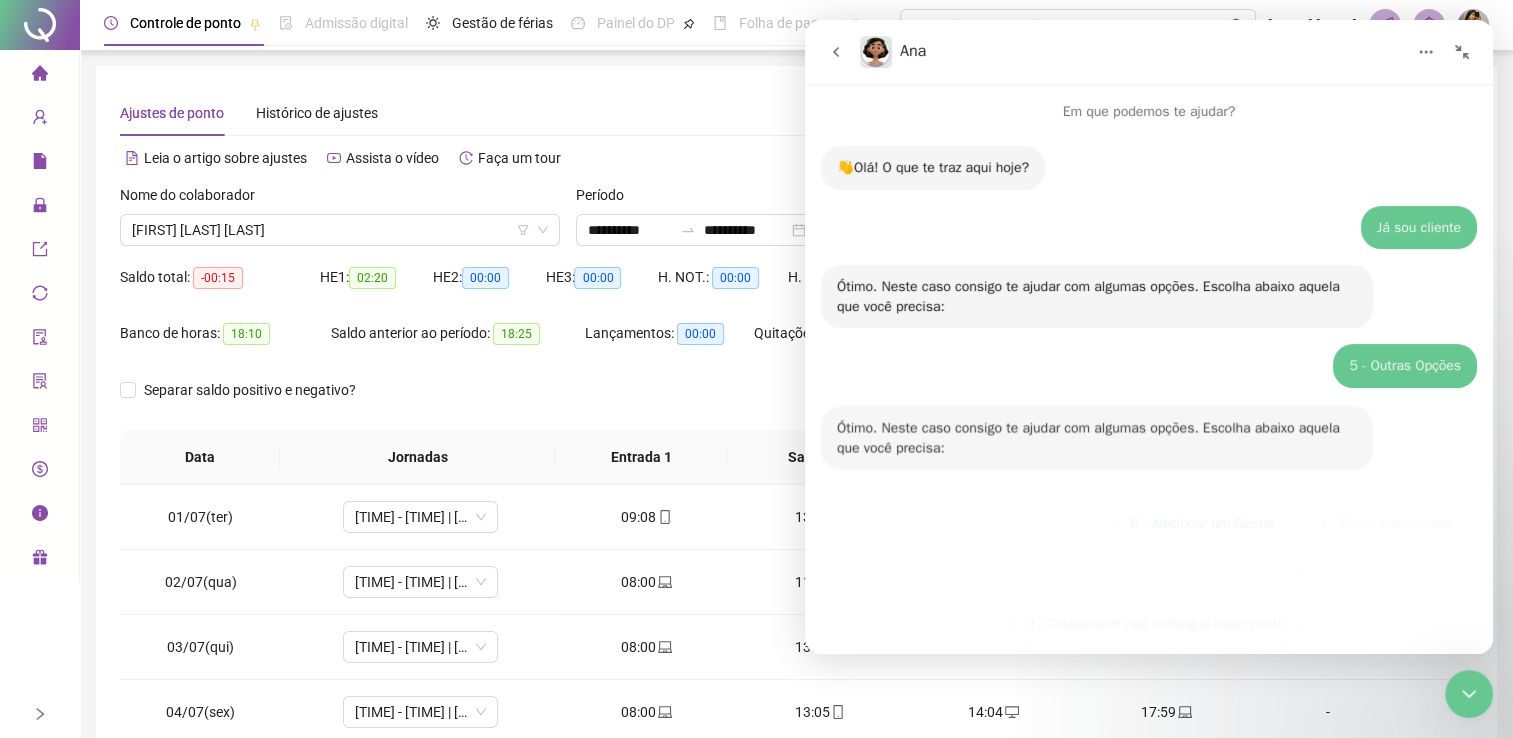 scroll, scrollTop: 72, scrollLeft: 0, axis: vertical 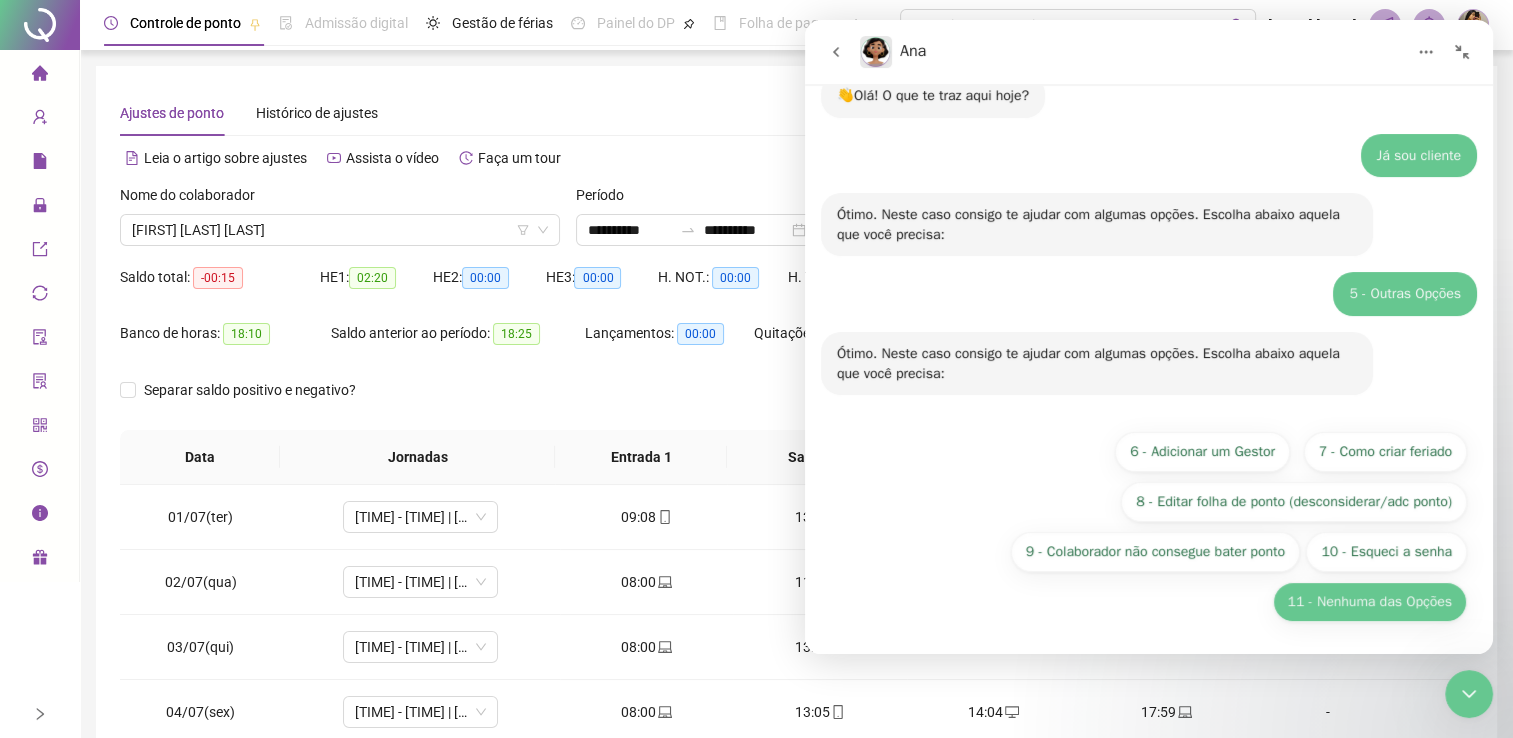 click on "11 - Nenhuma das Opções" at bounding box center [1370, 602] 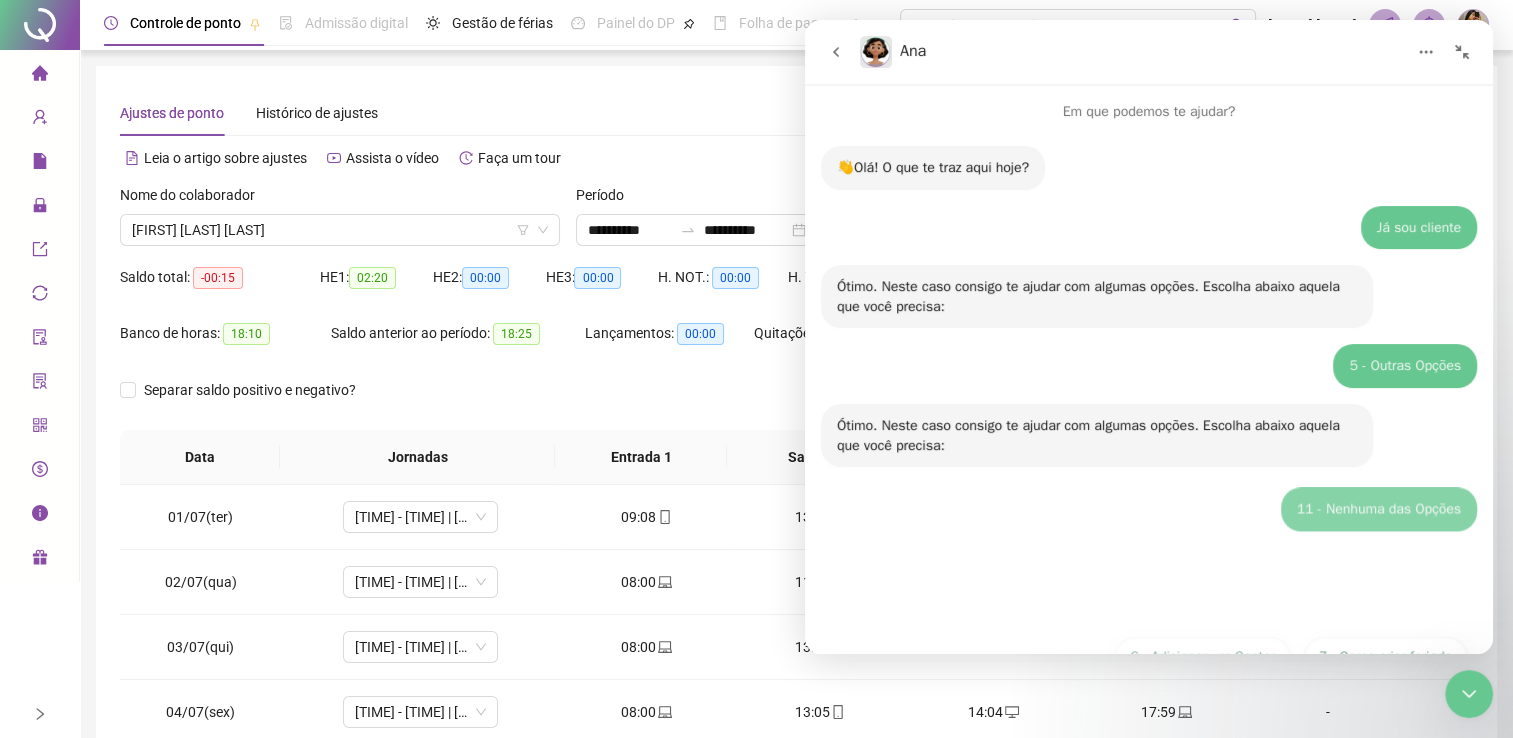 scroll, scrollTop: 0, scrollLeft: 0, axis: both 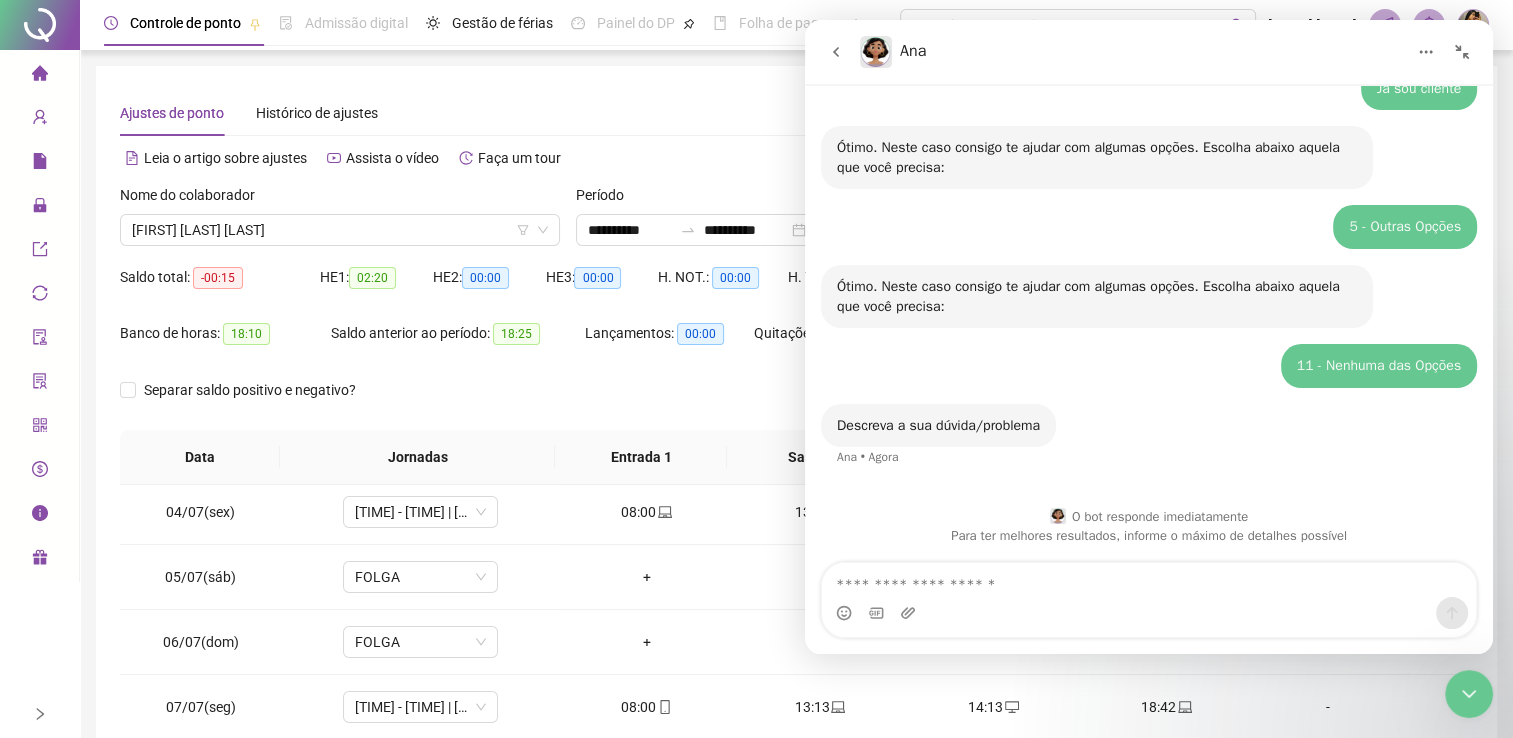 click at bounding box center (1149, 580) 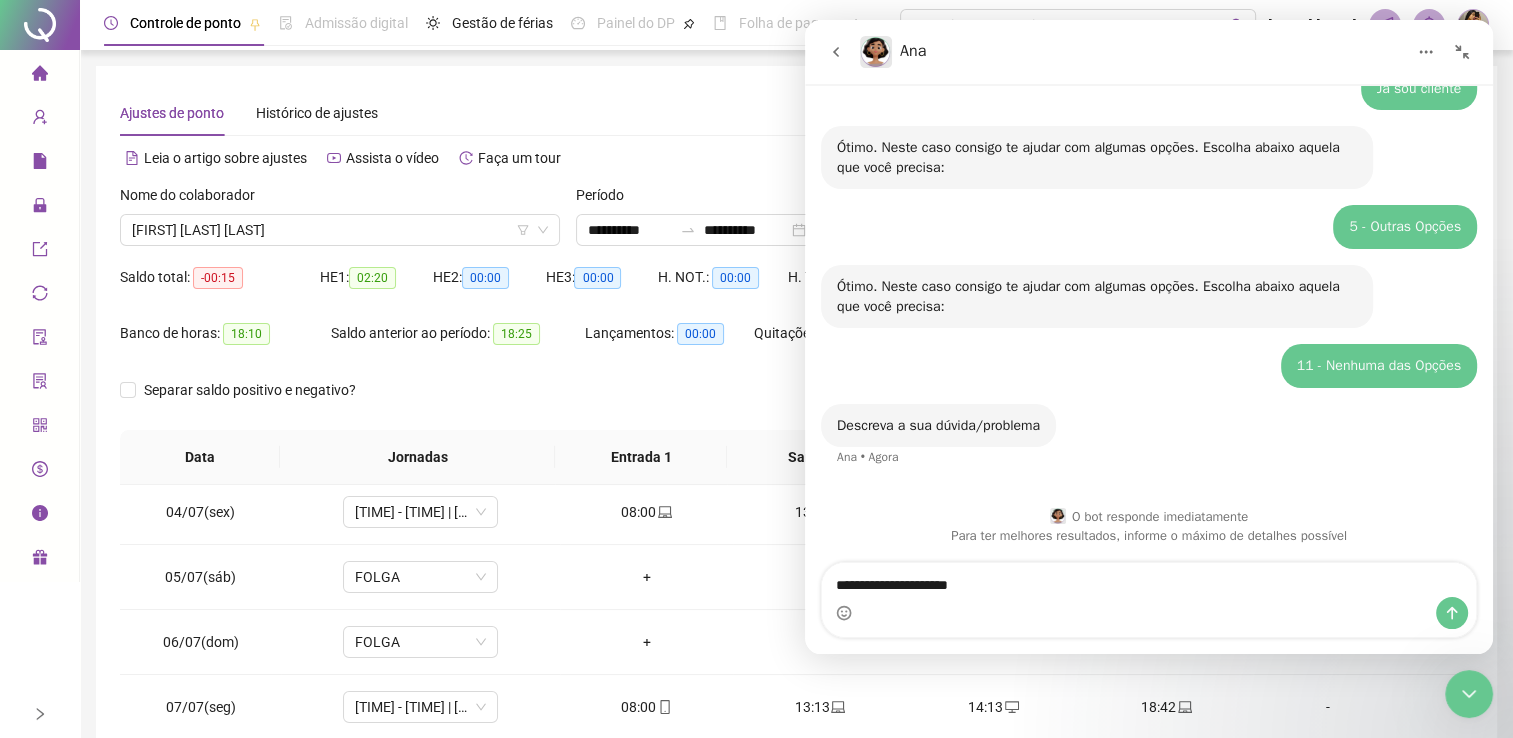 click on "**********" at bounding box center (1149, 580) 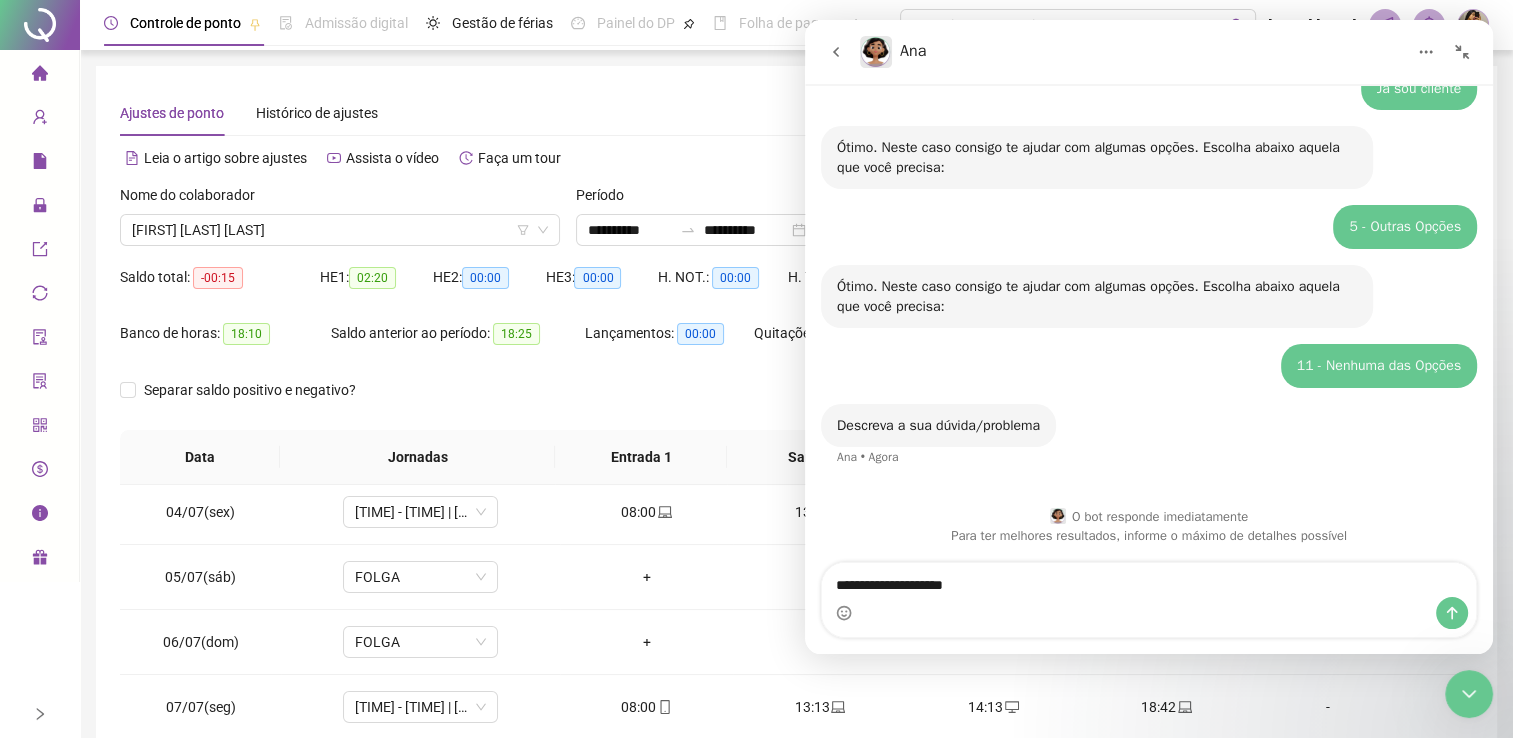 type on "**********" 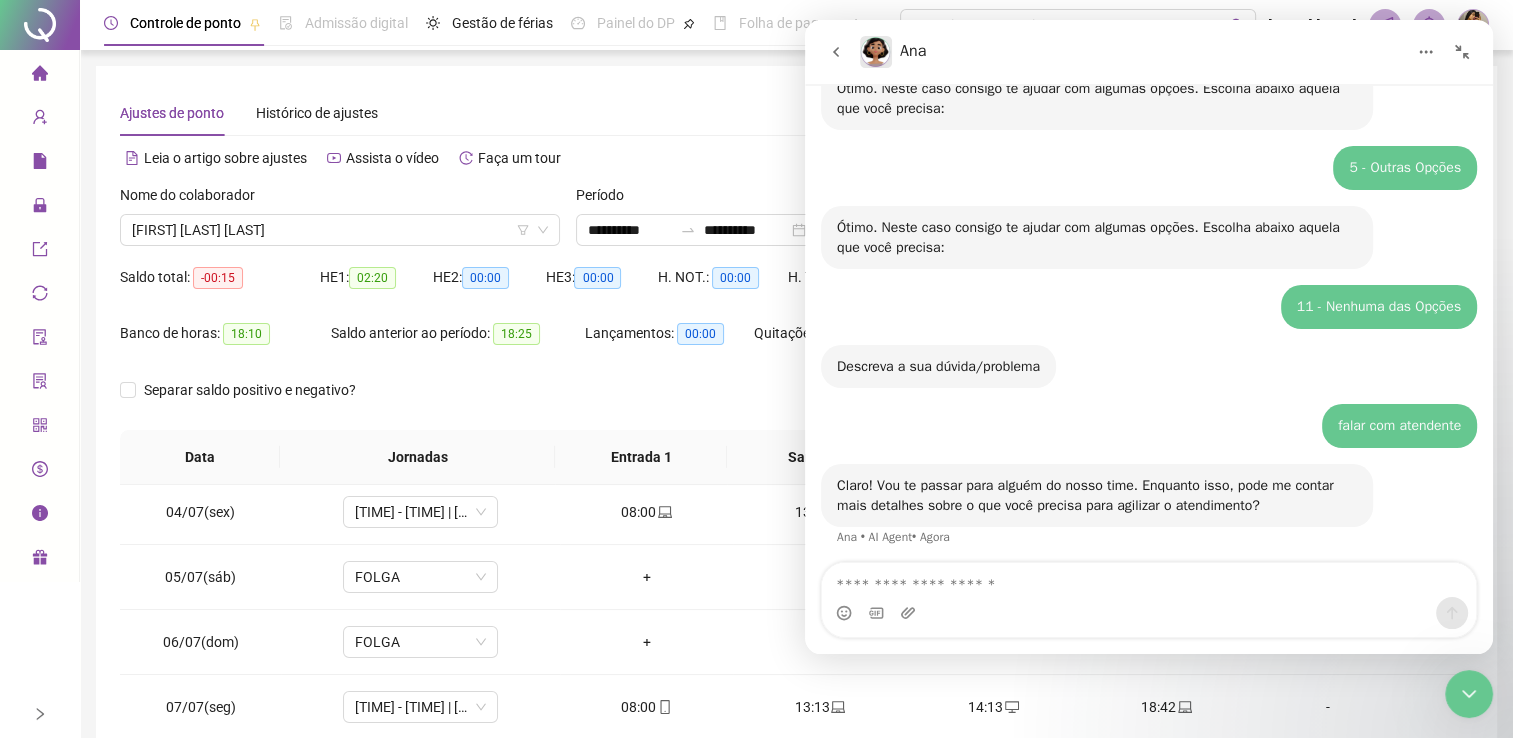 scroll, scrollTop: 203, scrollLeft: 0, axis: vertical 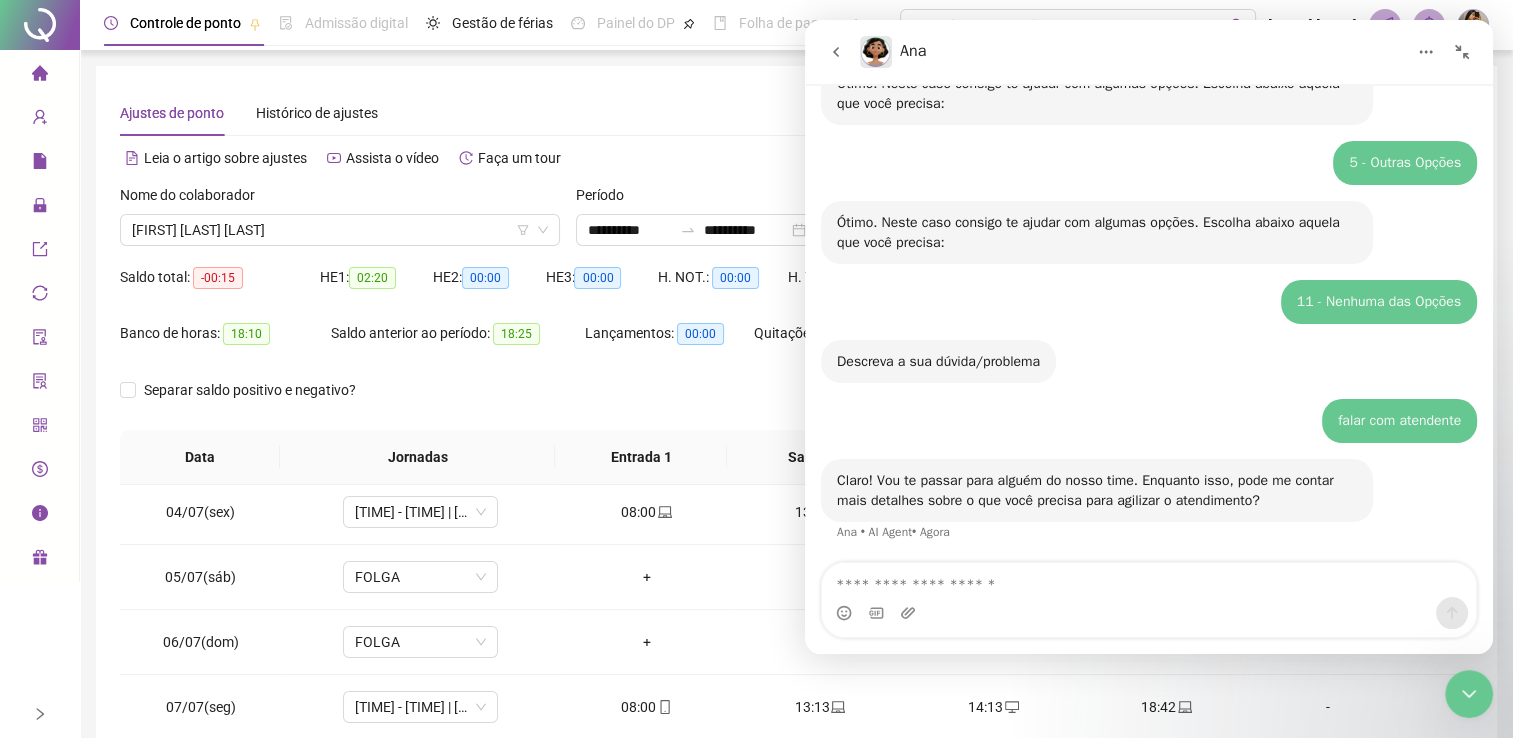 click at bounding box center [1149, 580] 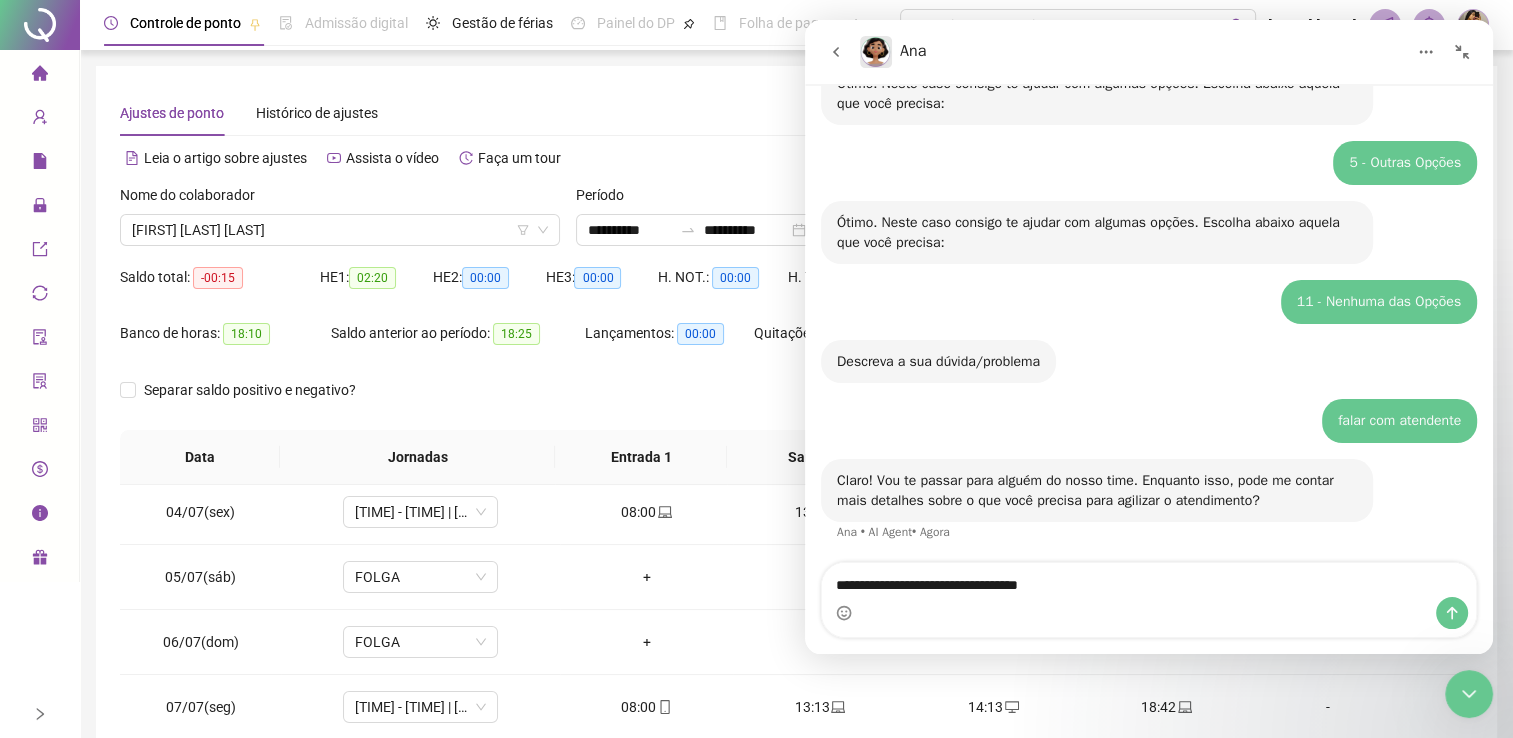 click on "**********" at bounding box center (1149, 580) 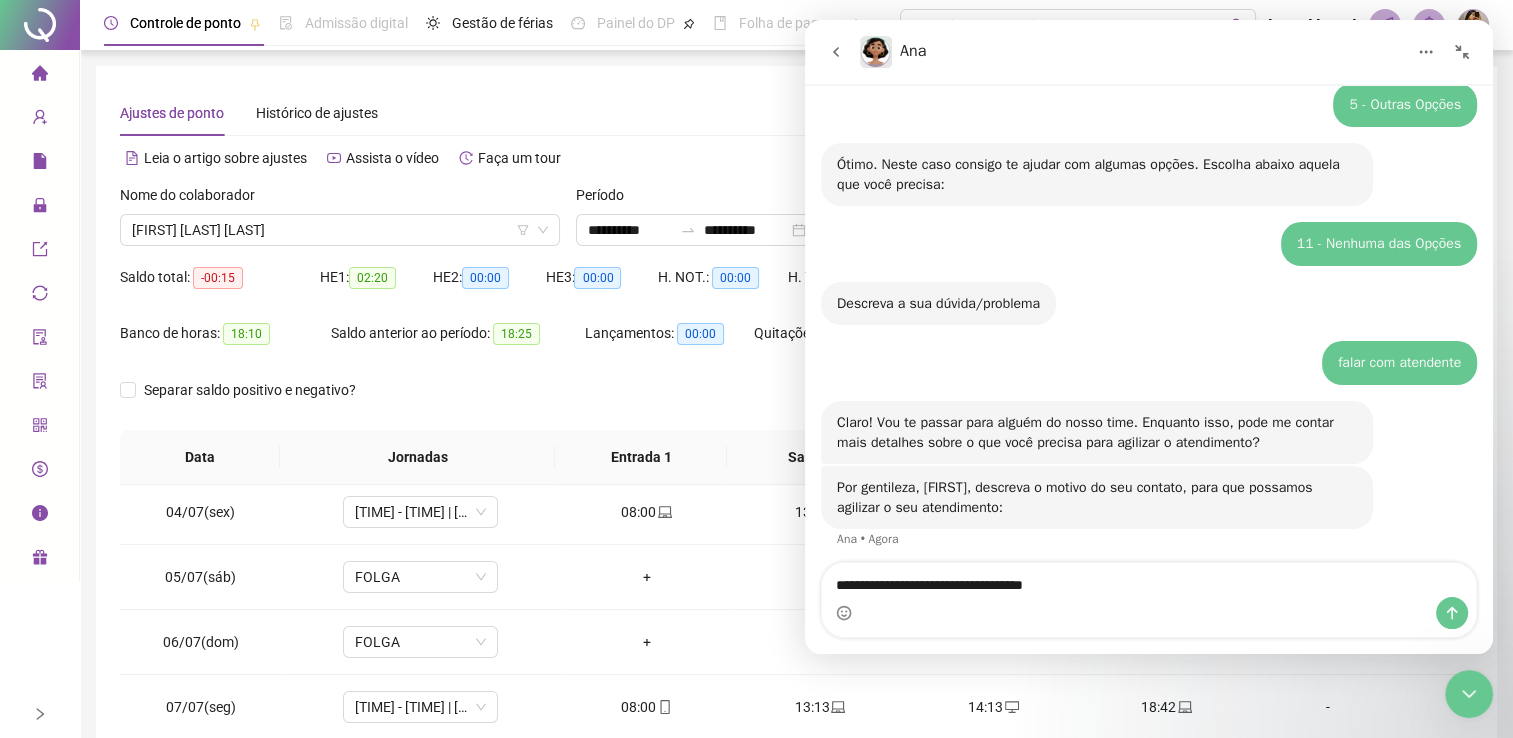 scroll, scrollTop: 268, scrollLeft: 0, axis: vertical 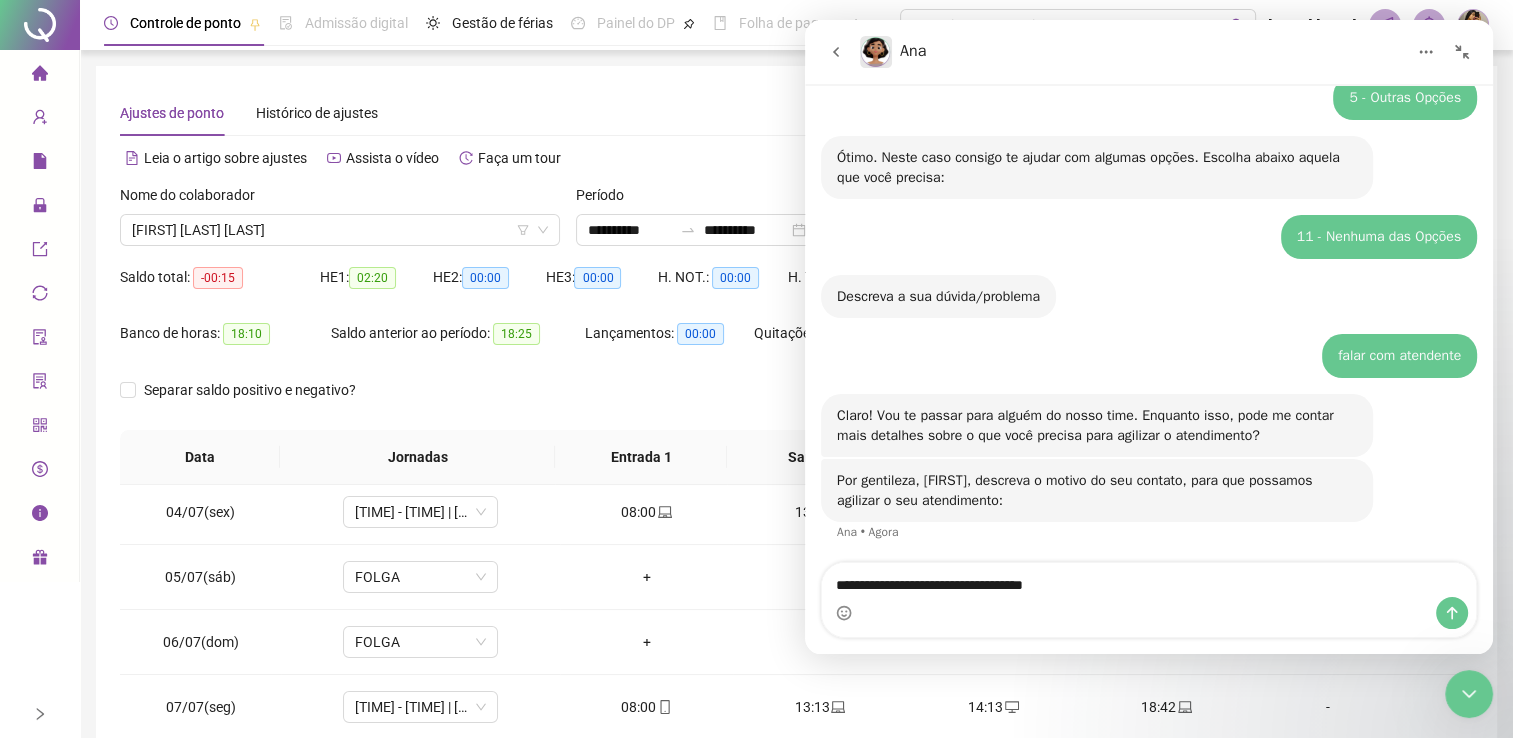 click on "**********" at bounding box center [1149, 580] 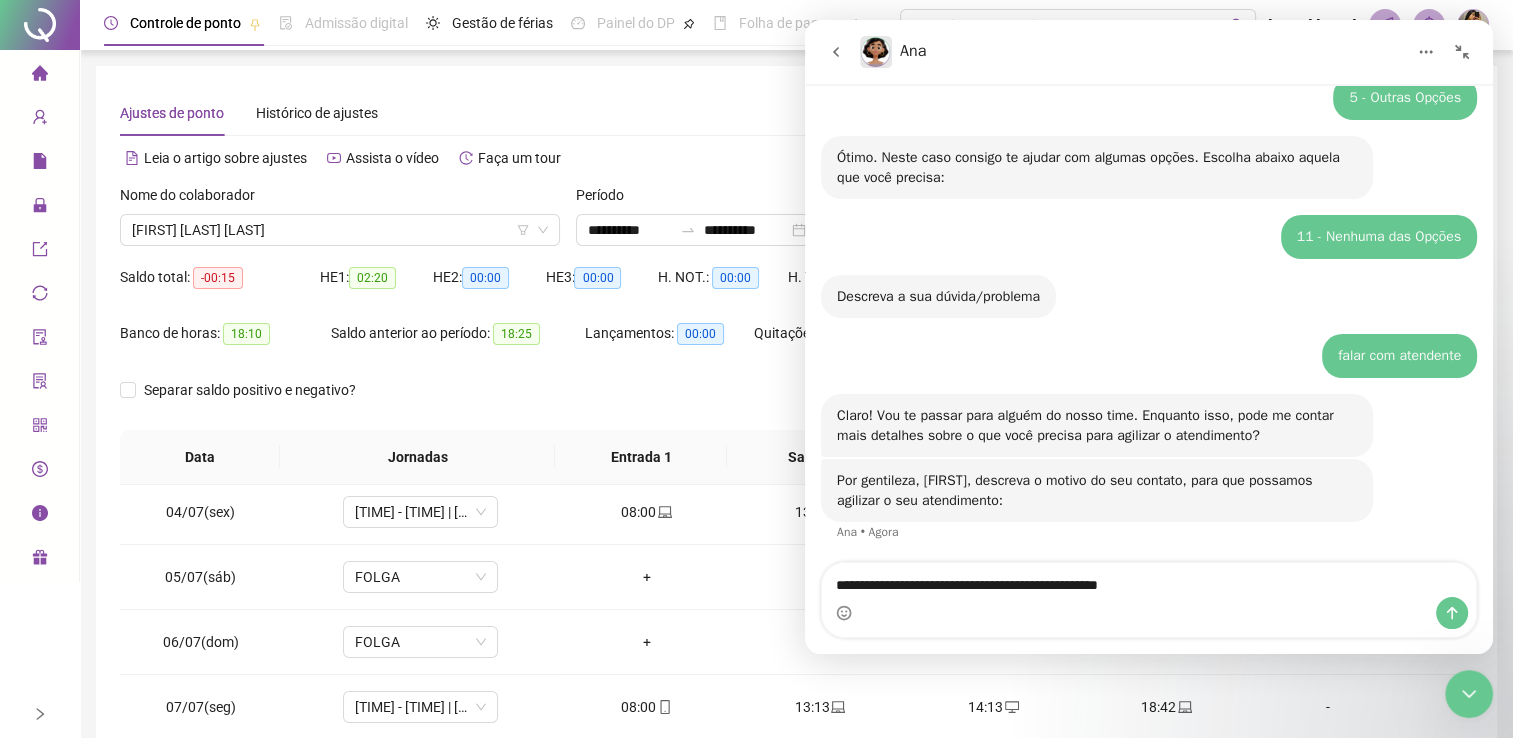 click on "**********" at bounding box center (1149, 580) 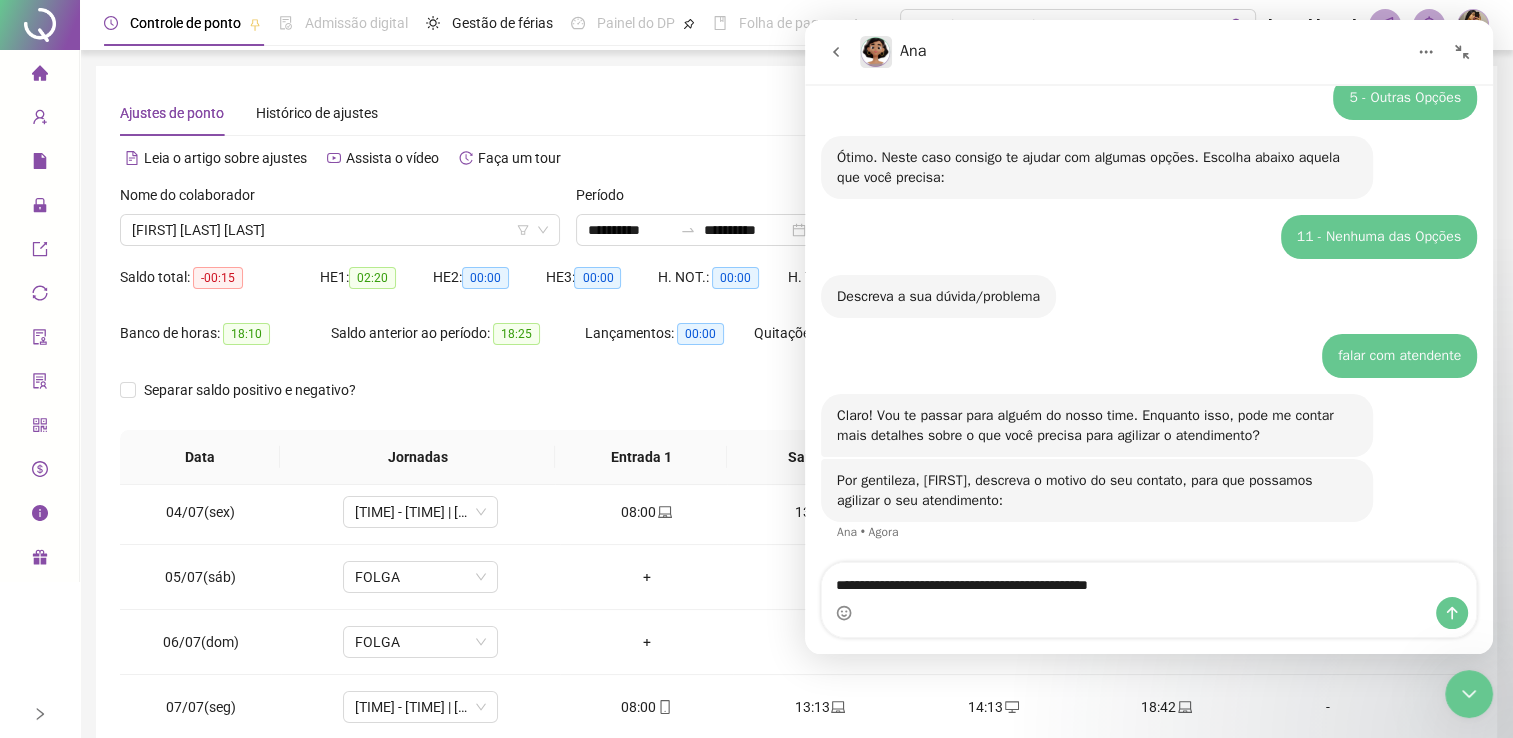 click on "**********" at bounding box center [1149, 580] 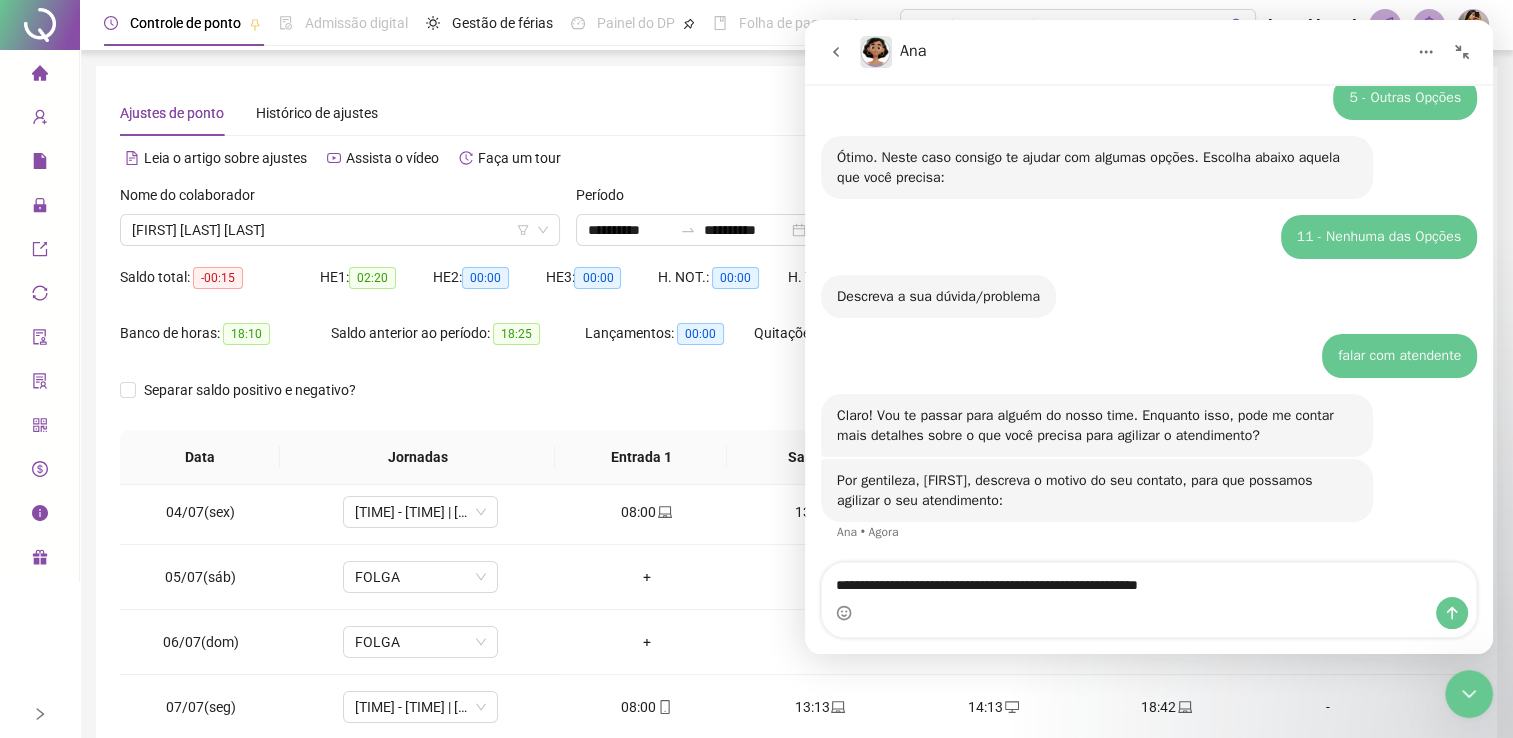 type on "**********" 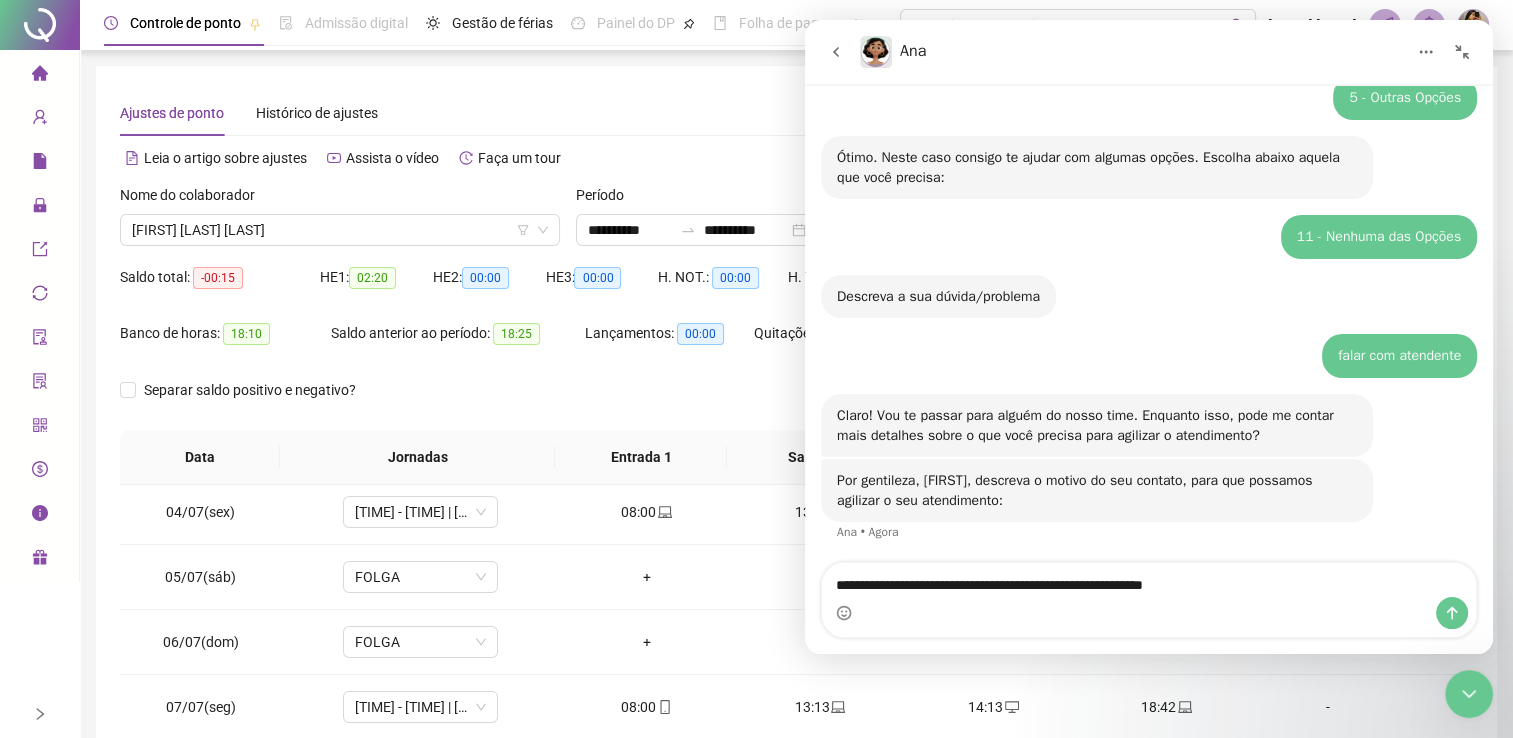 type 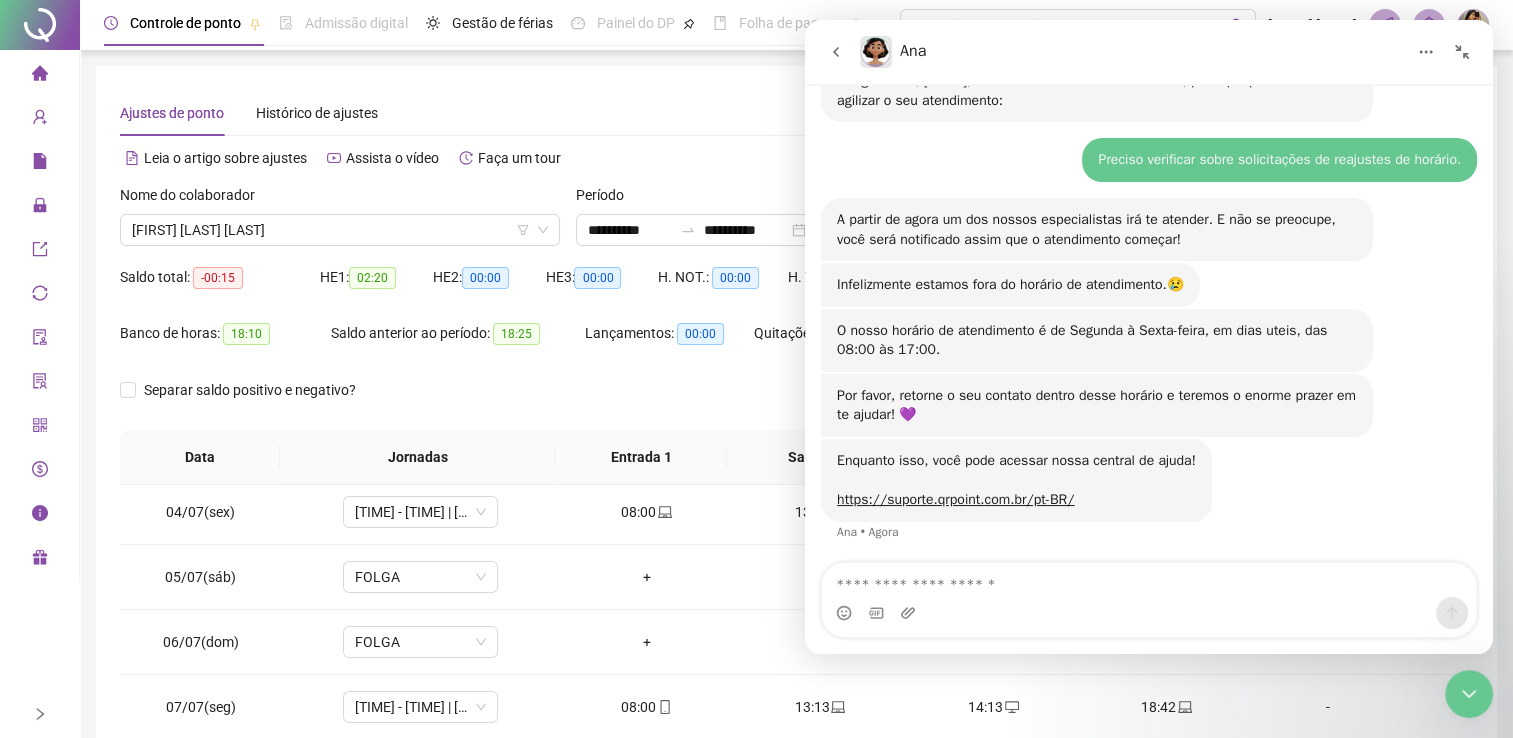 scroll, scrollTop: 656, scrollLeft: 0, axis: vertical 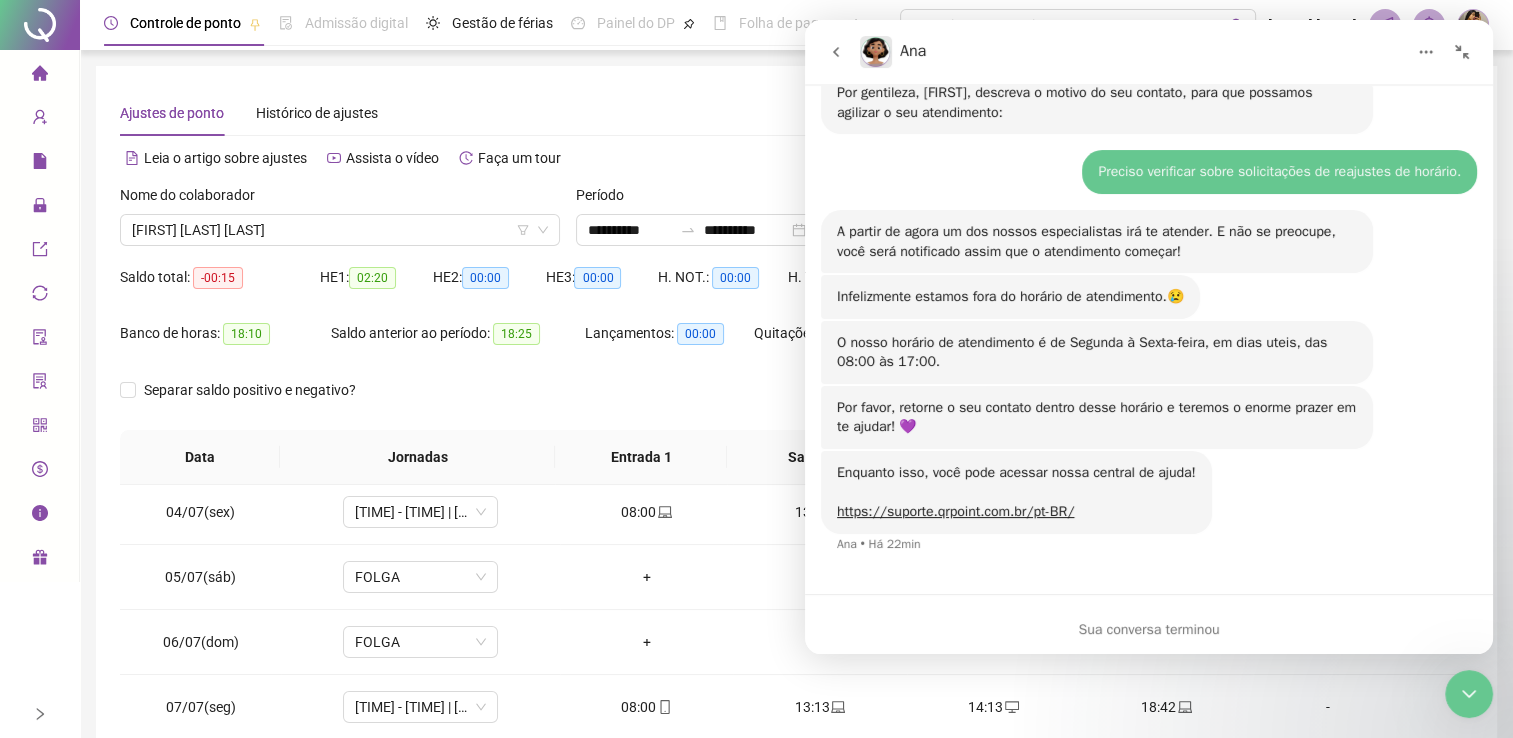 click on "Separar saldo positivo e negativo?" at bounding box center (796, 402) 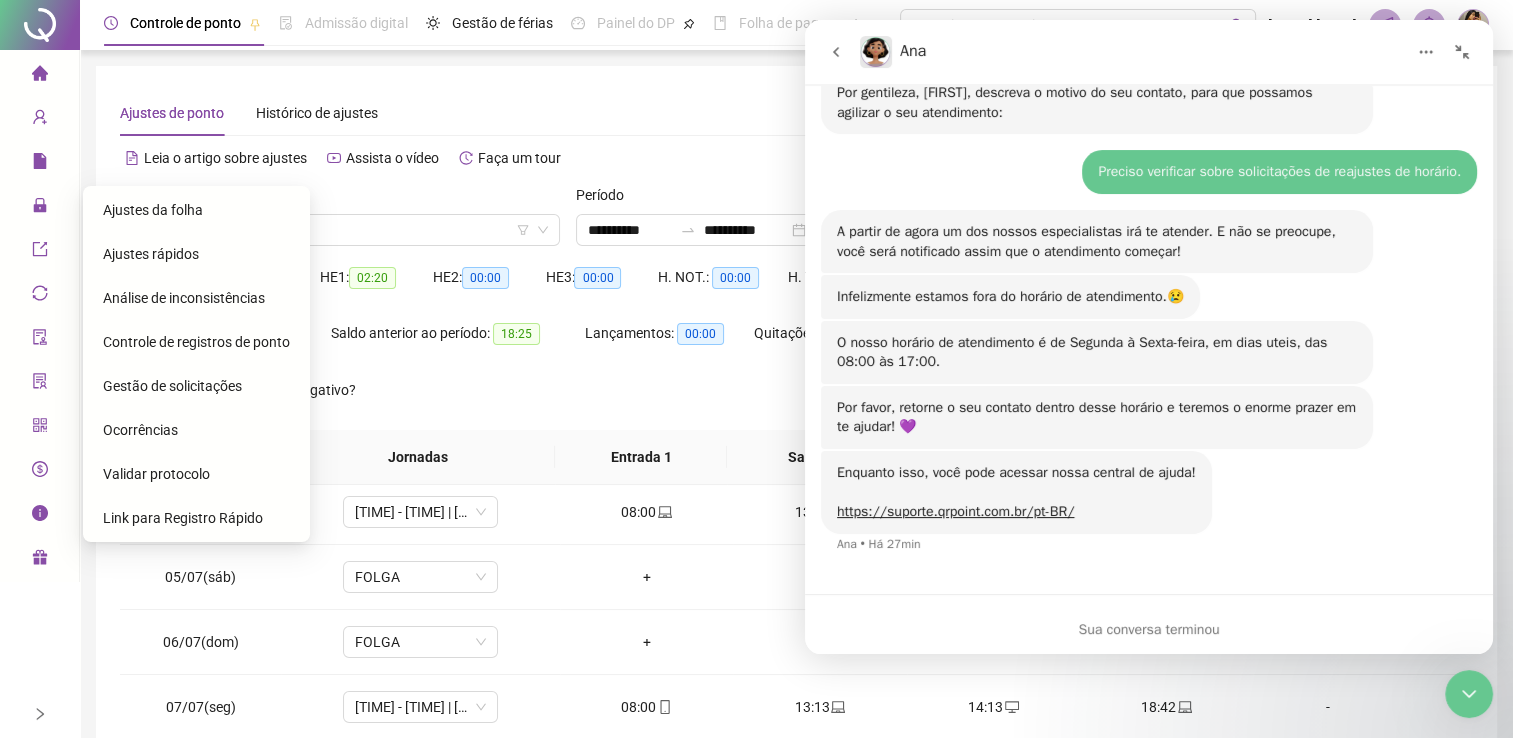 click on "Gestão de solicitações" at bounding box center (196, 386) 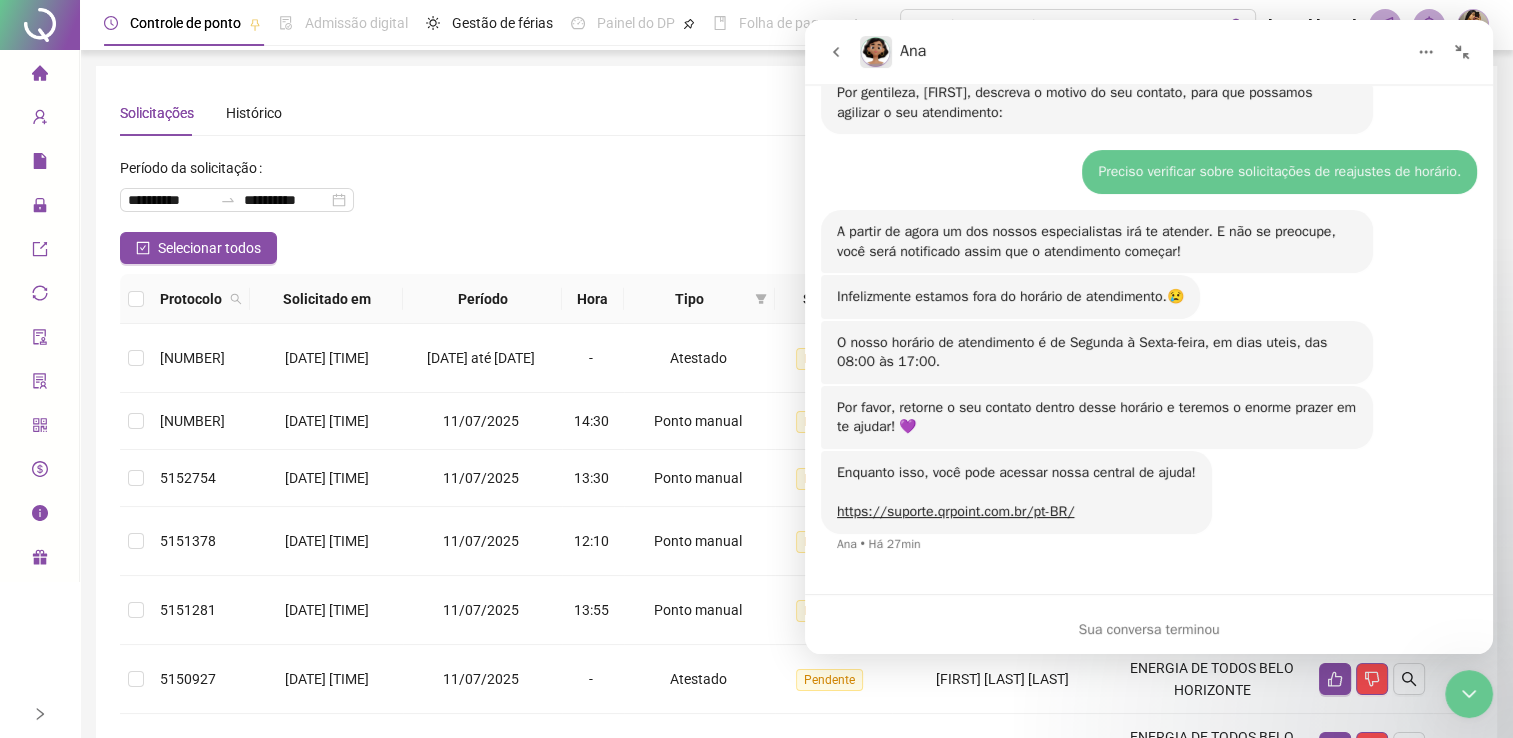 click 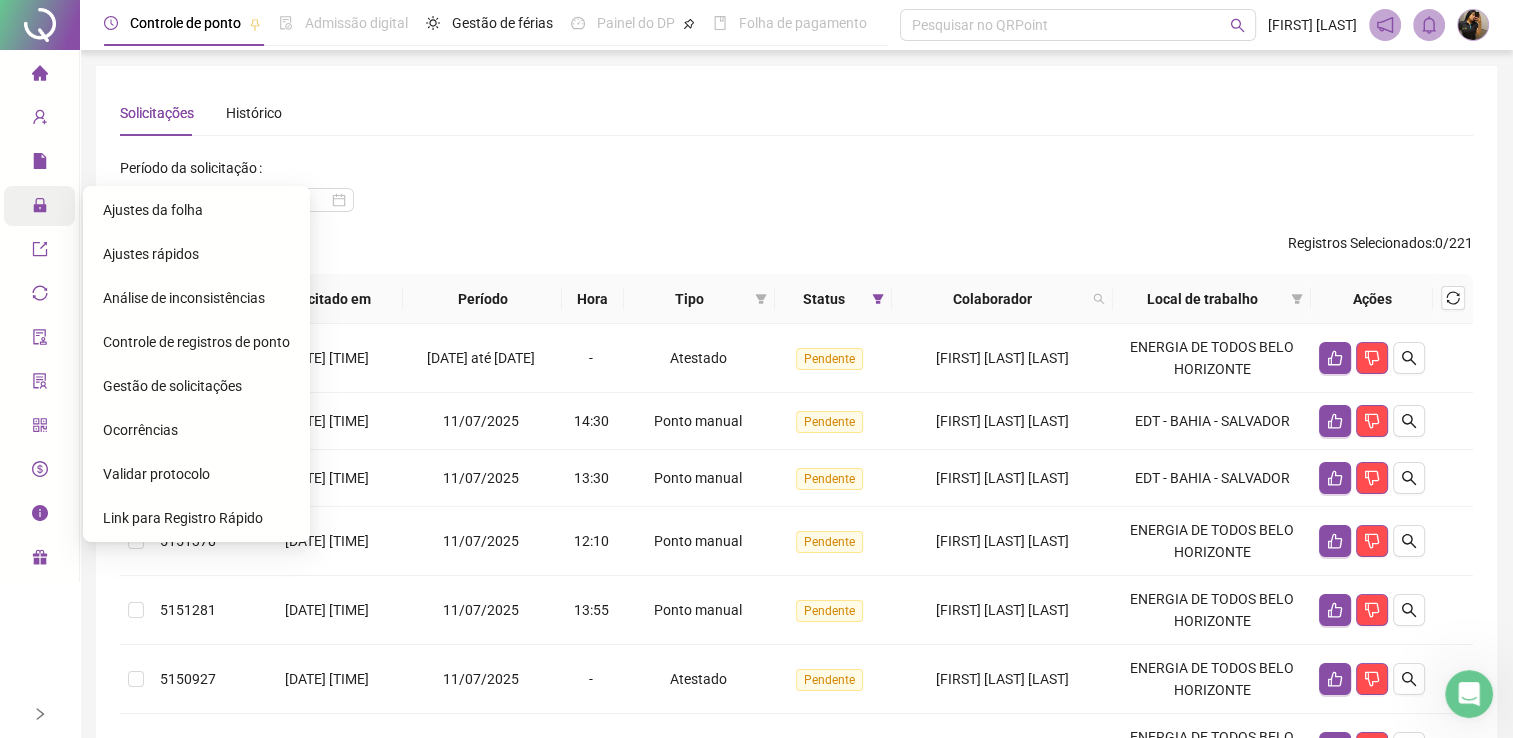 click 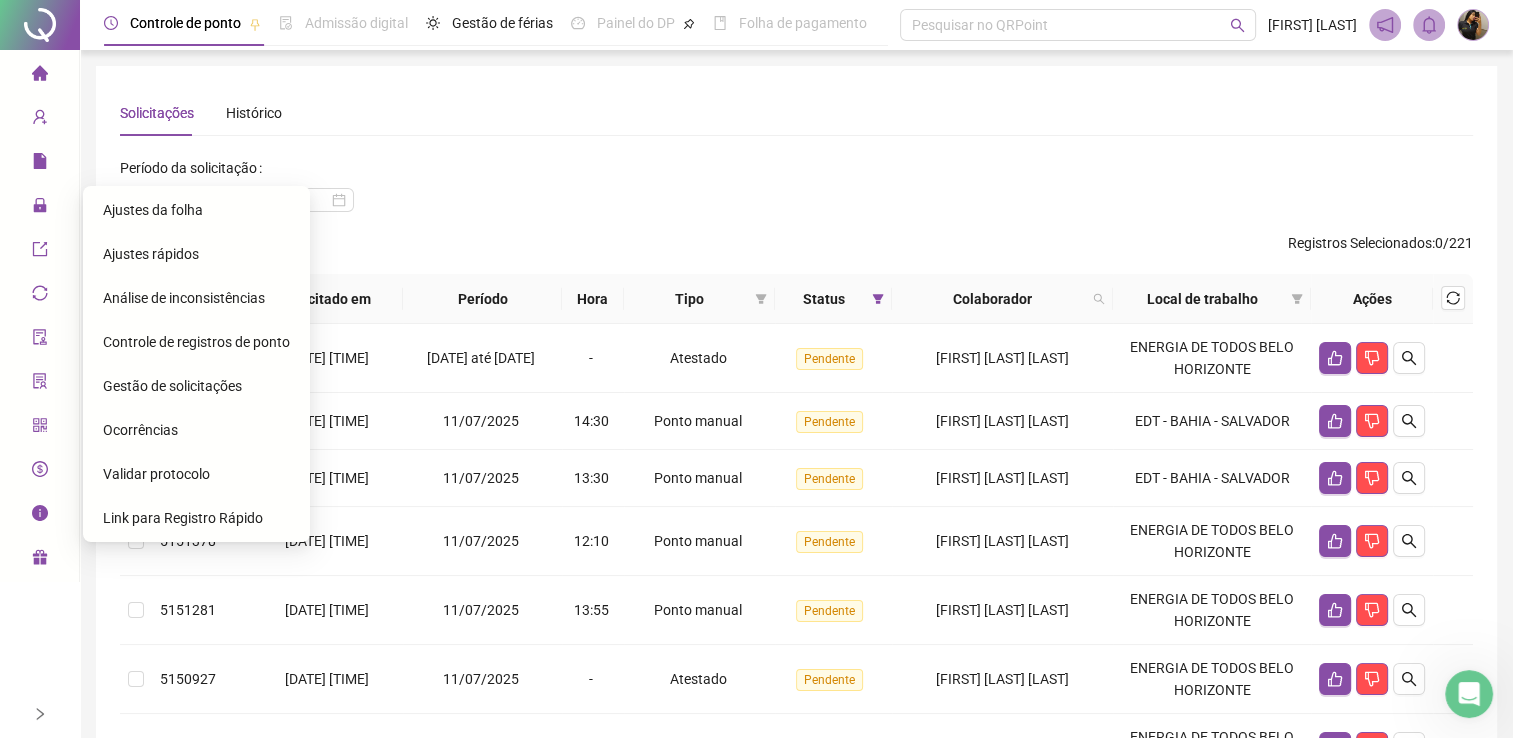 click on "Ajustes da folha" at bounding box center (153, 210) 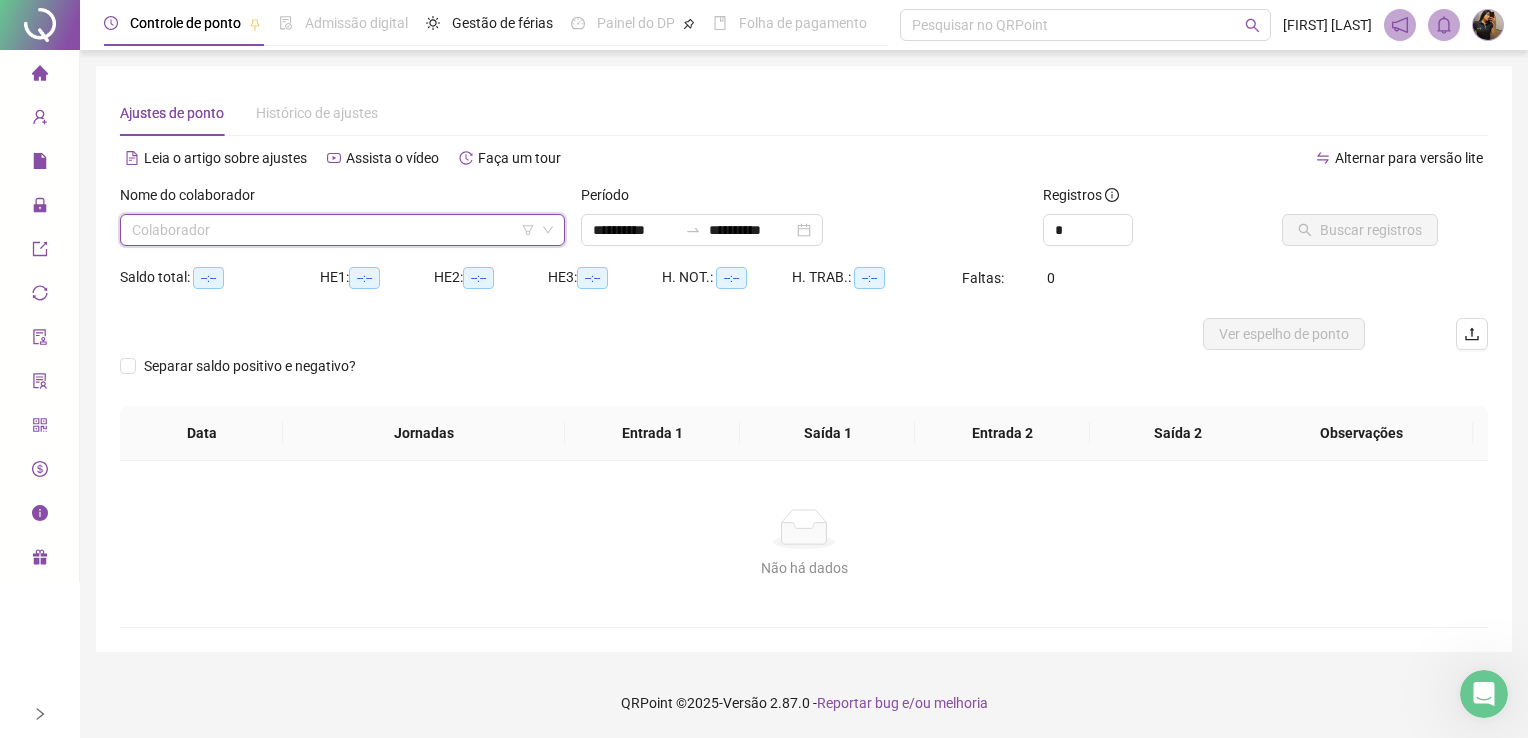 click at bounding box center [336, 230] 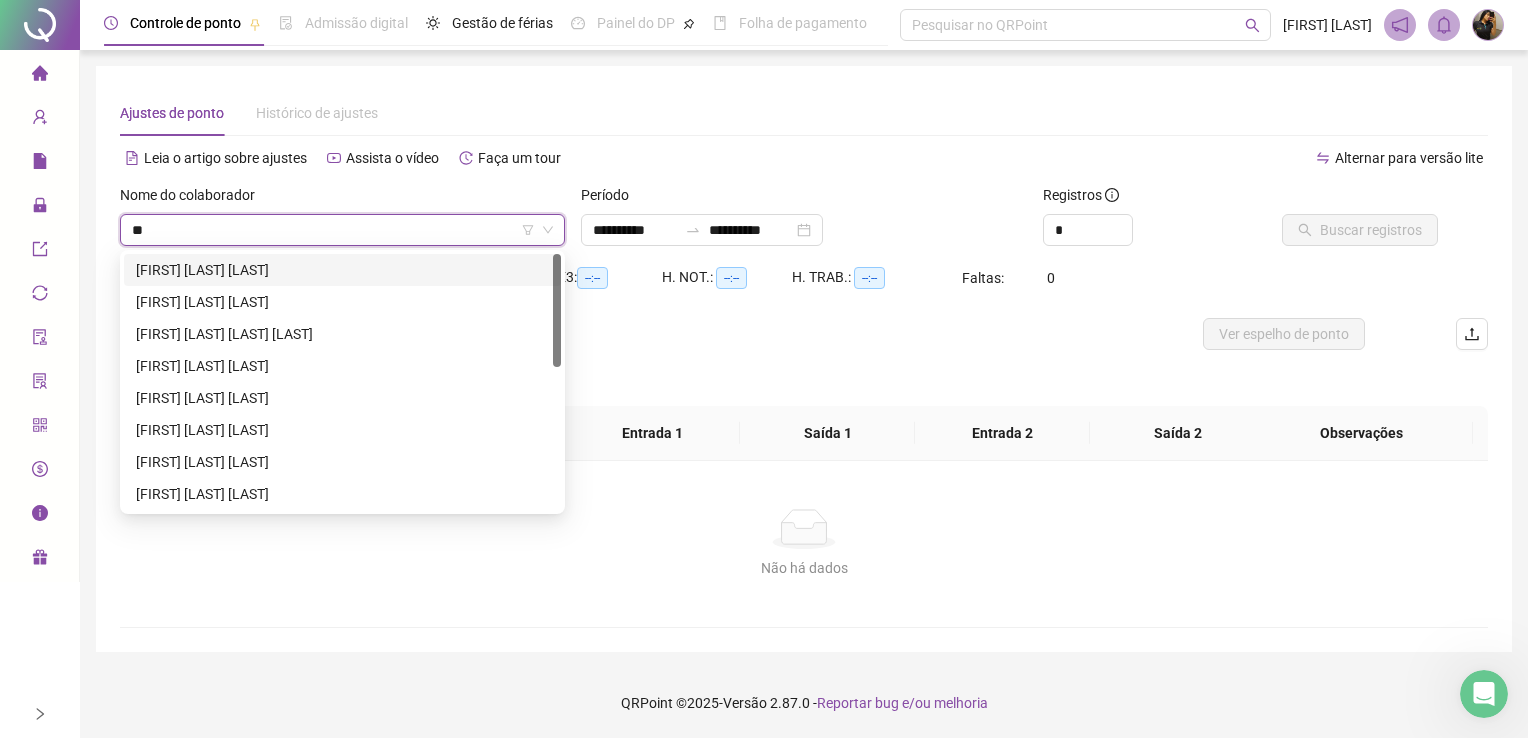 type on "***" 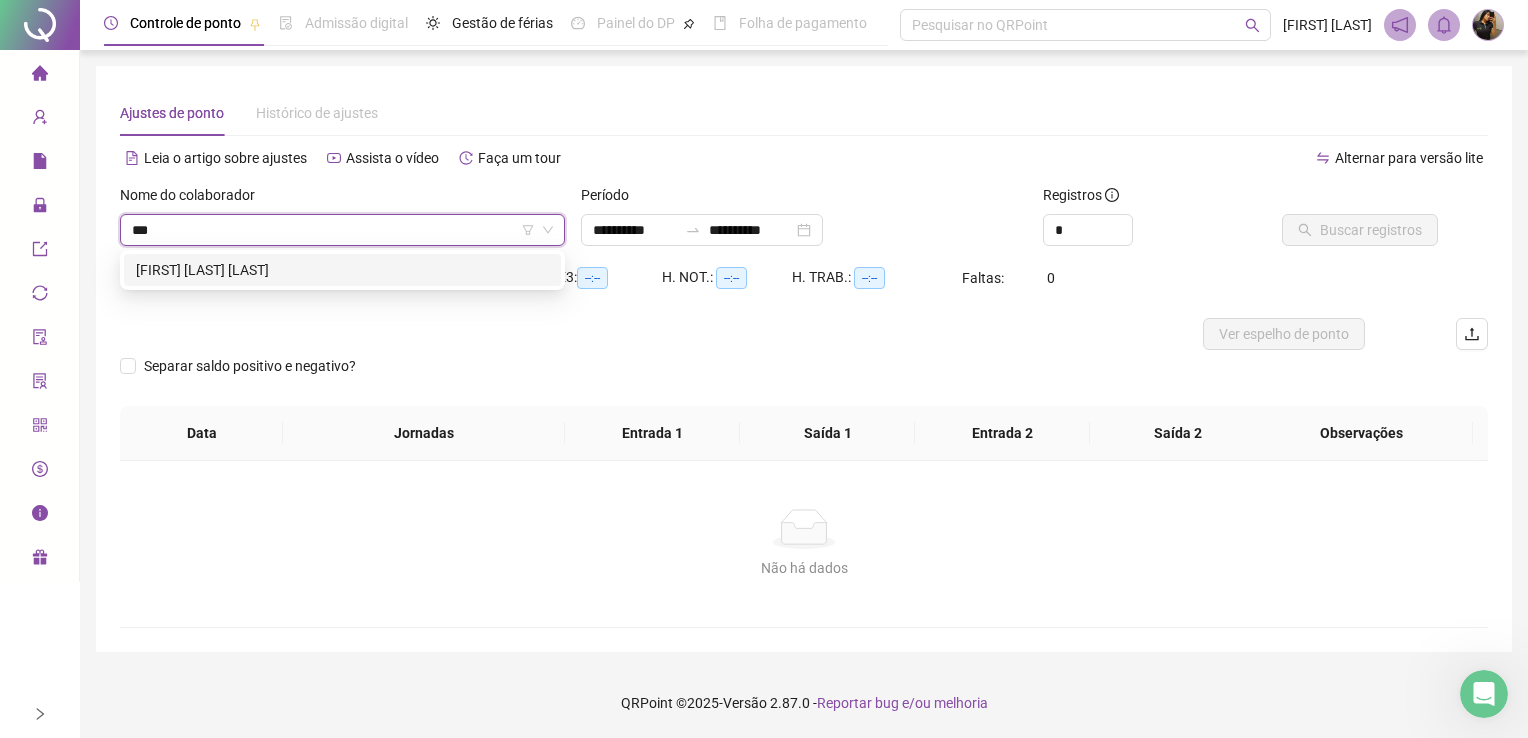 click on "[FIRST] [LAST] [LAST]" at bounding box center [342, 270] 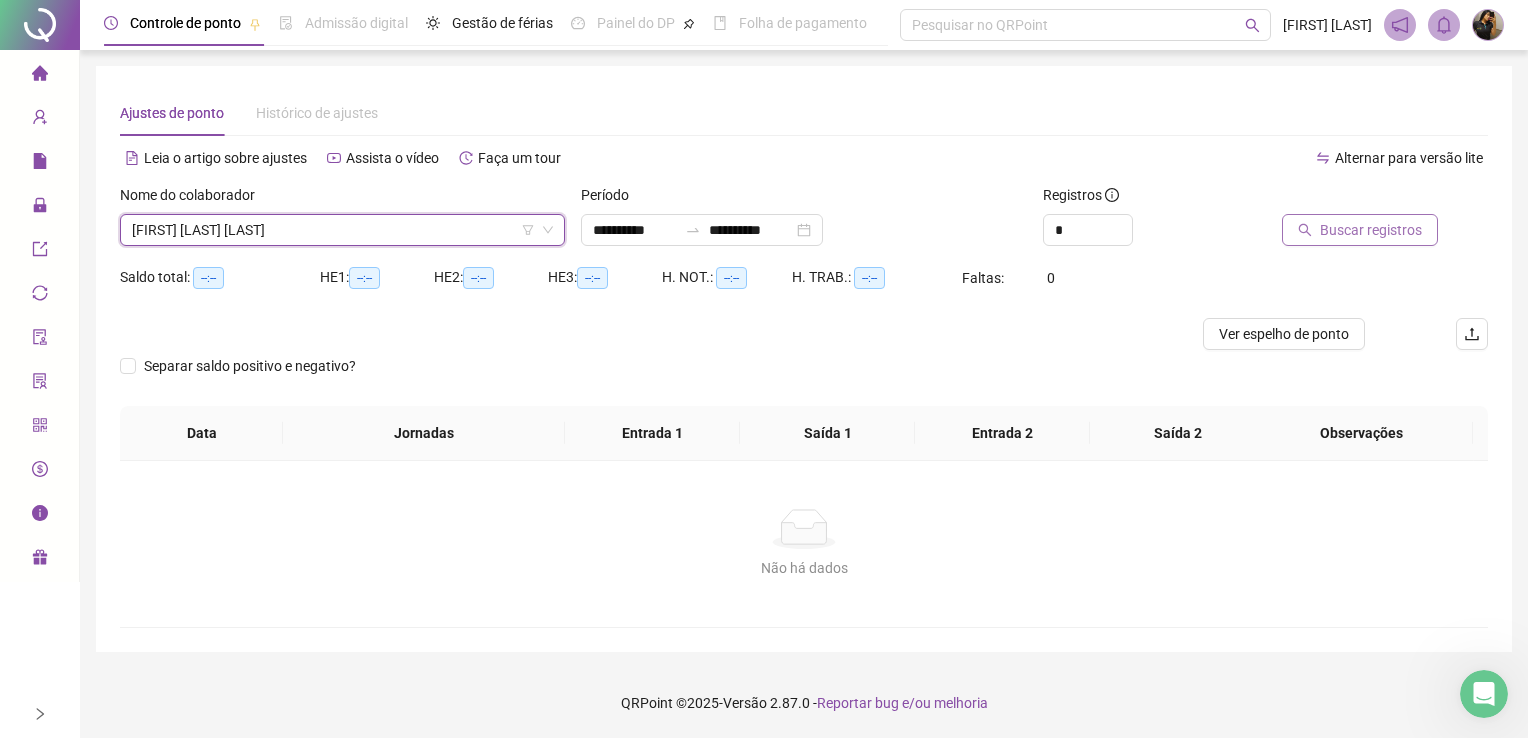 click on "Buscar registros" at bounding box center (1371, 230) 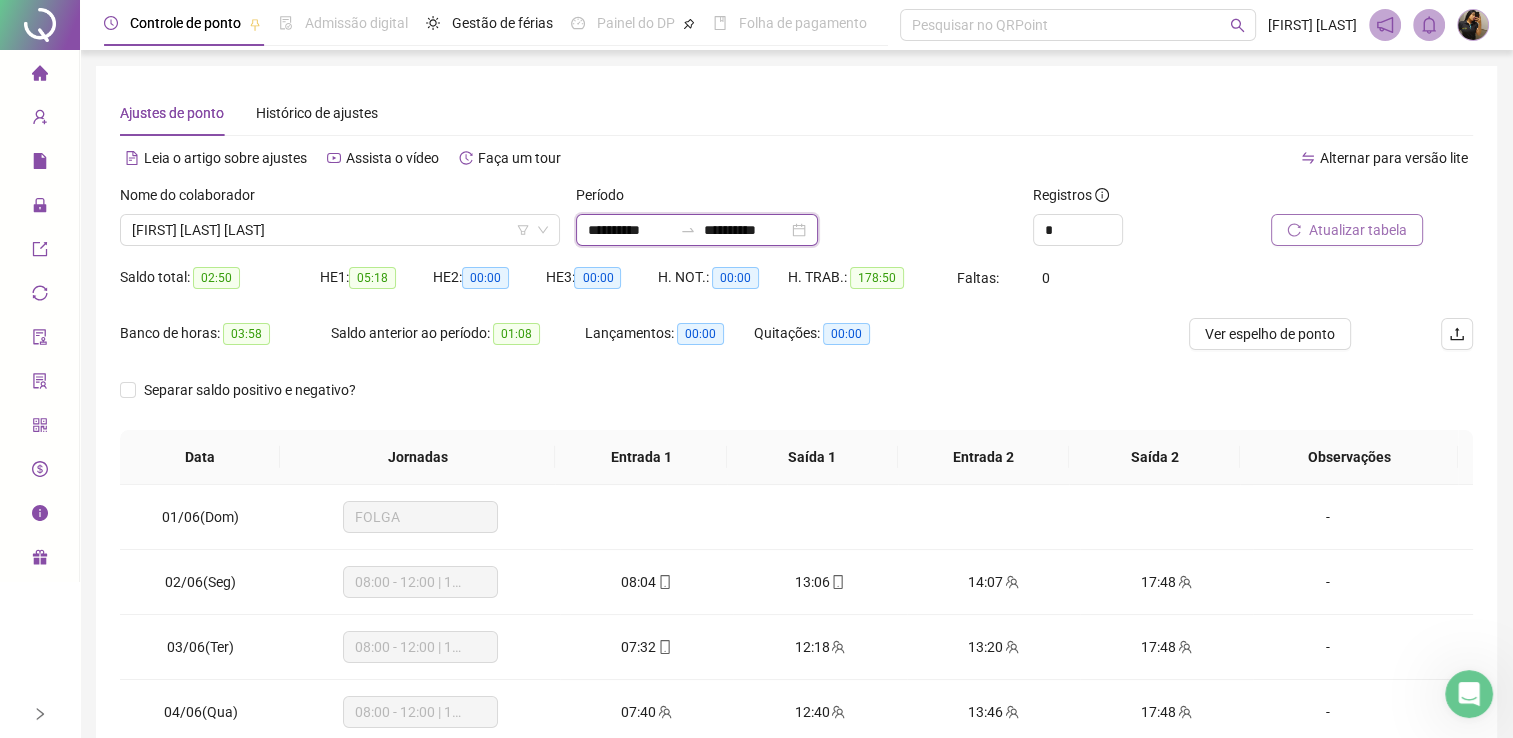 click on "**********" at bounding box center [630, 230] 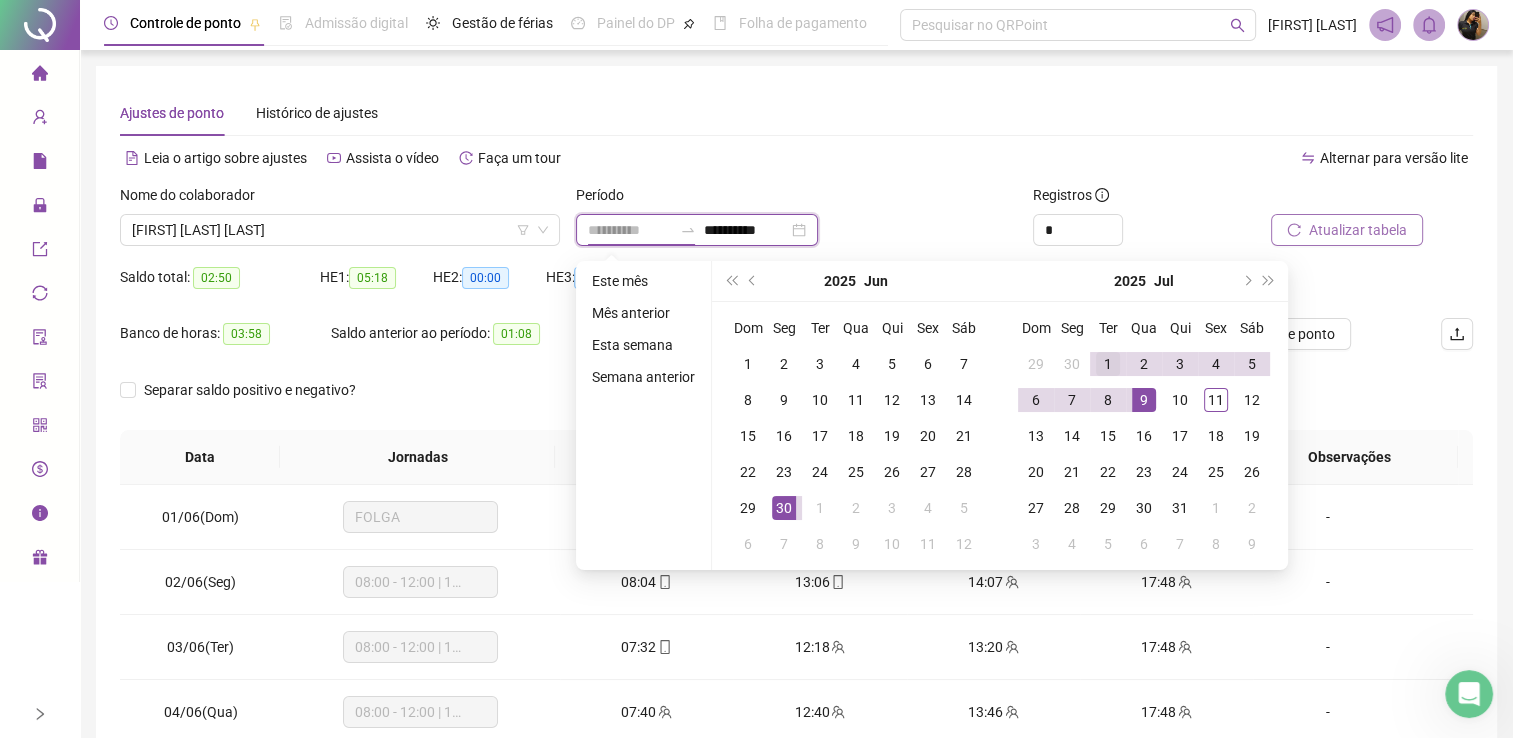 type on "**********" 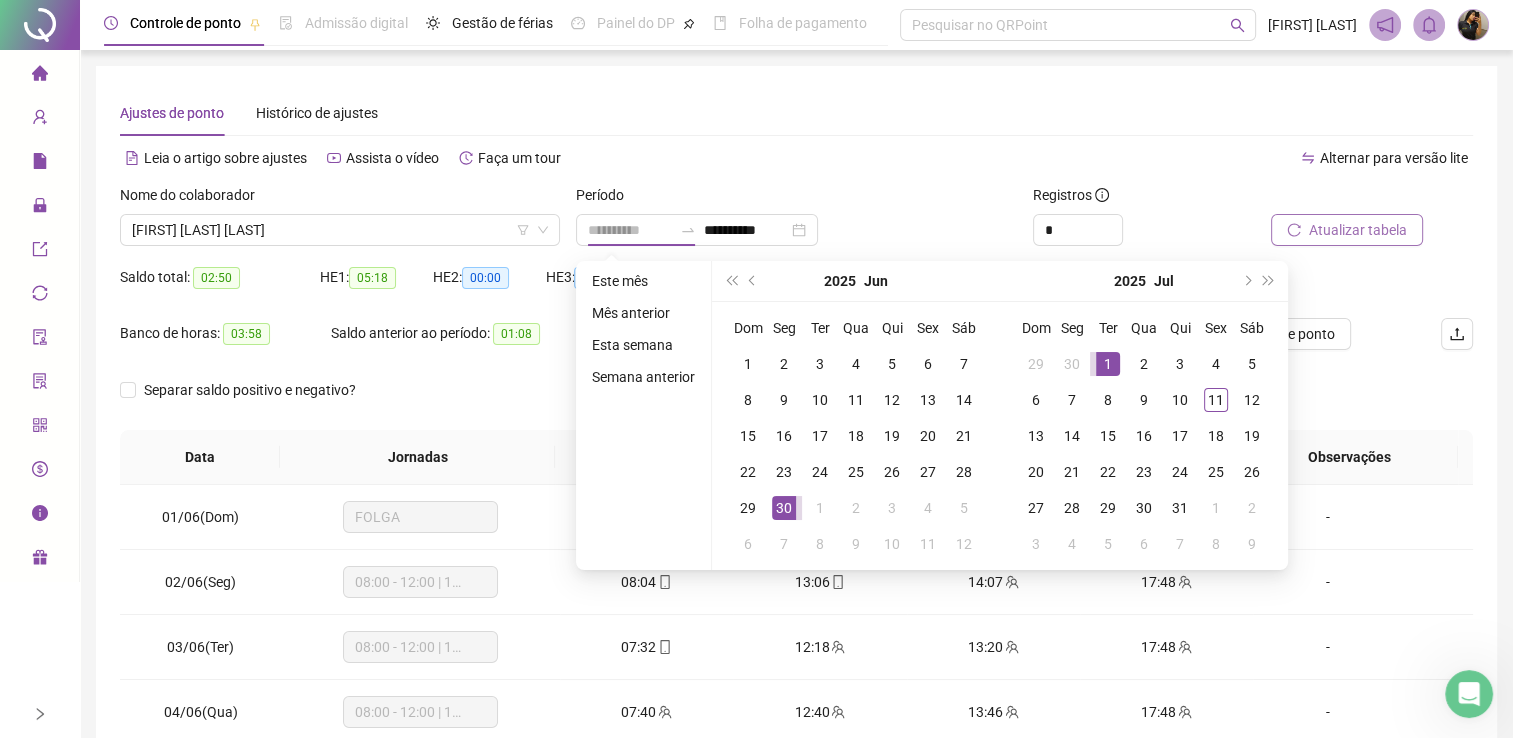 click on "1" at bounding box center [1108, 364] 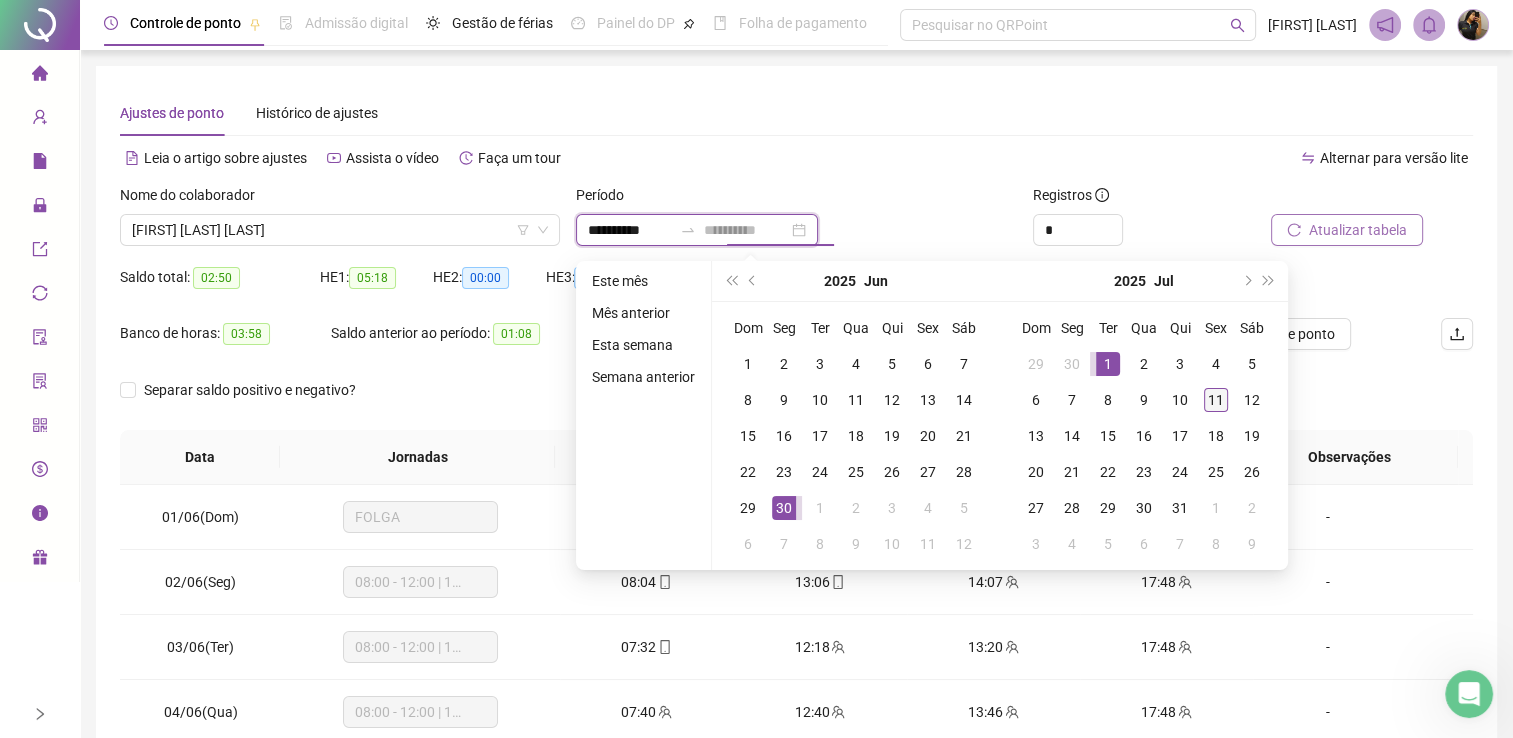 type on "**********" 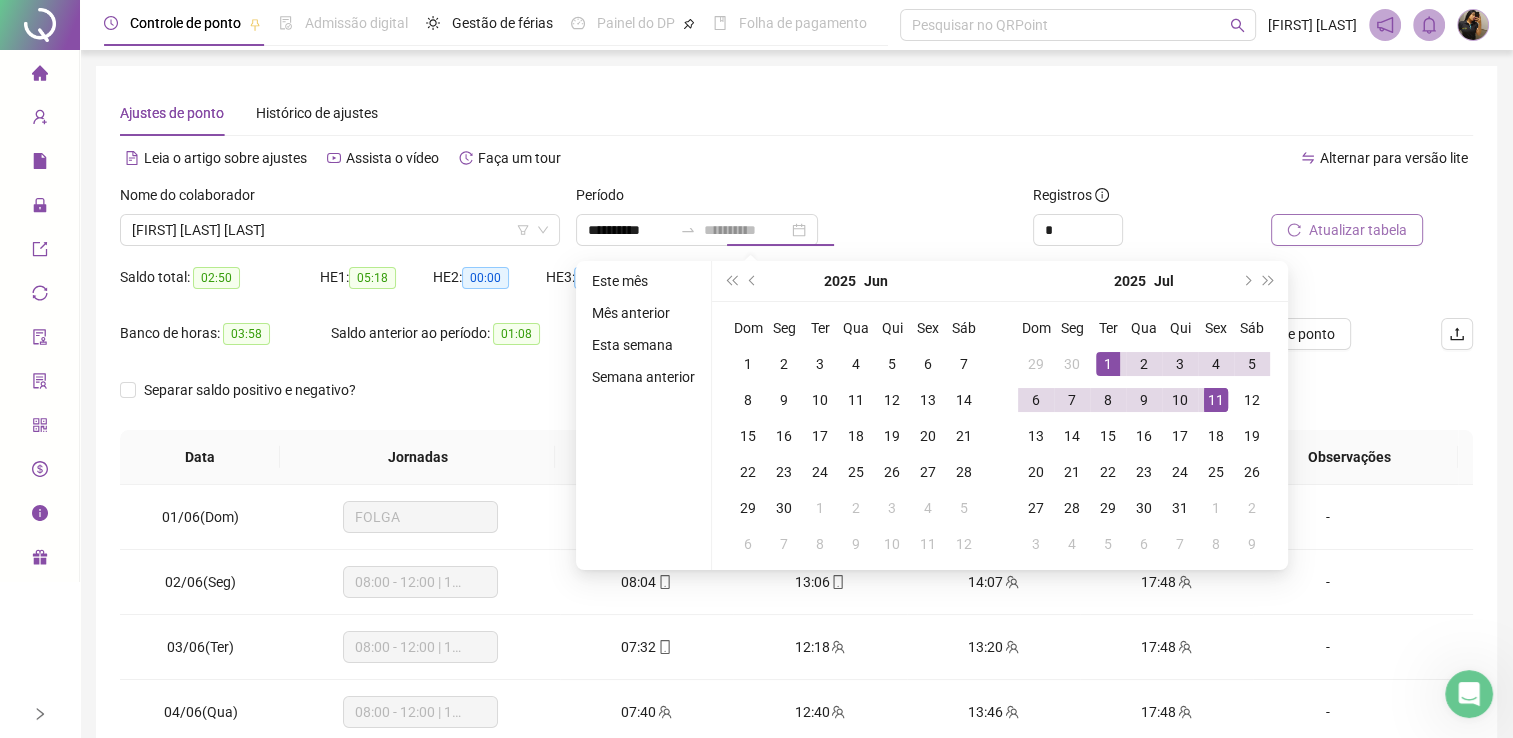 click on "11" at bounding box center [1216, 400] 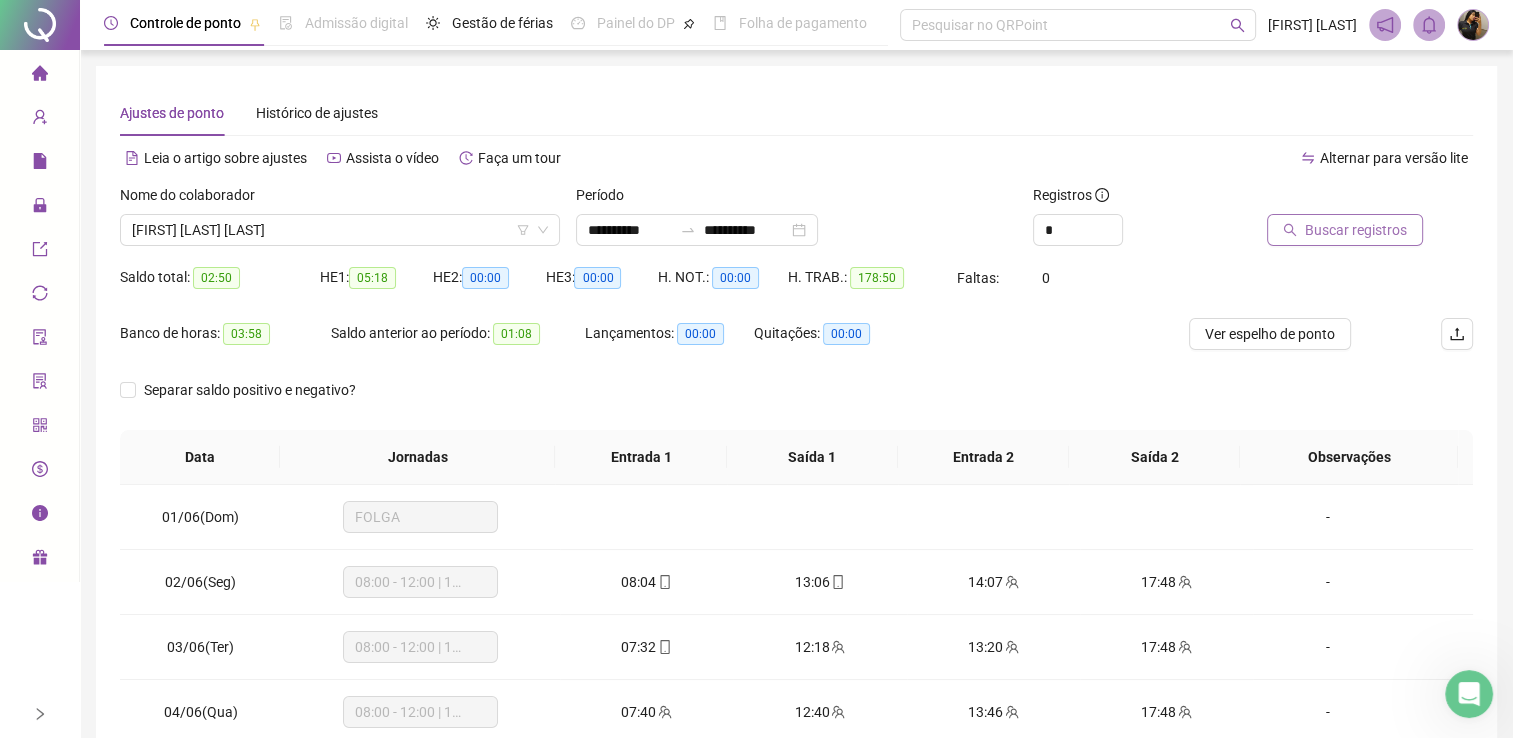 click on "Buscar registros" at bounding box center [1356, 230] 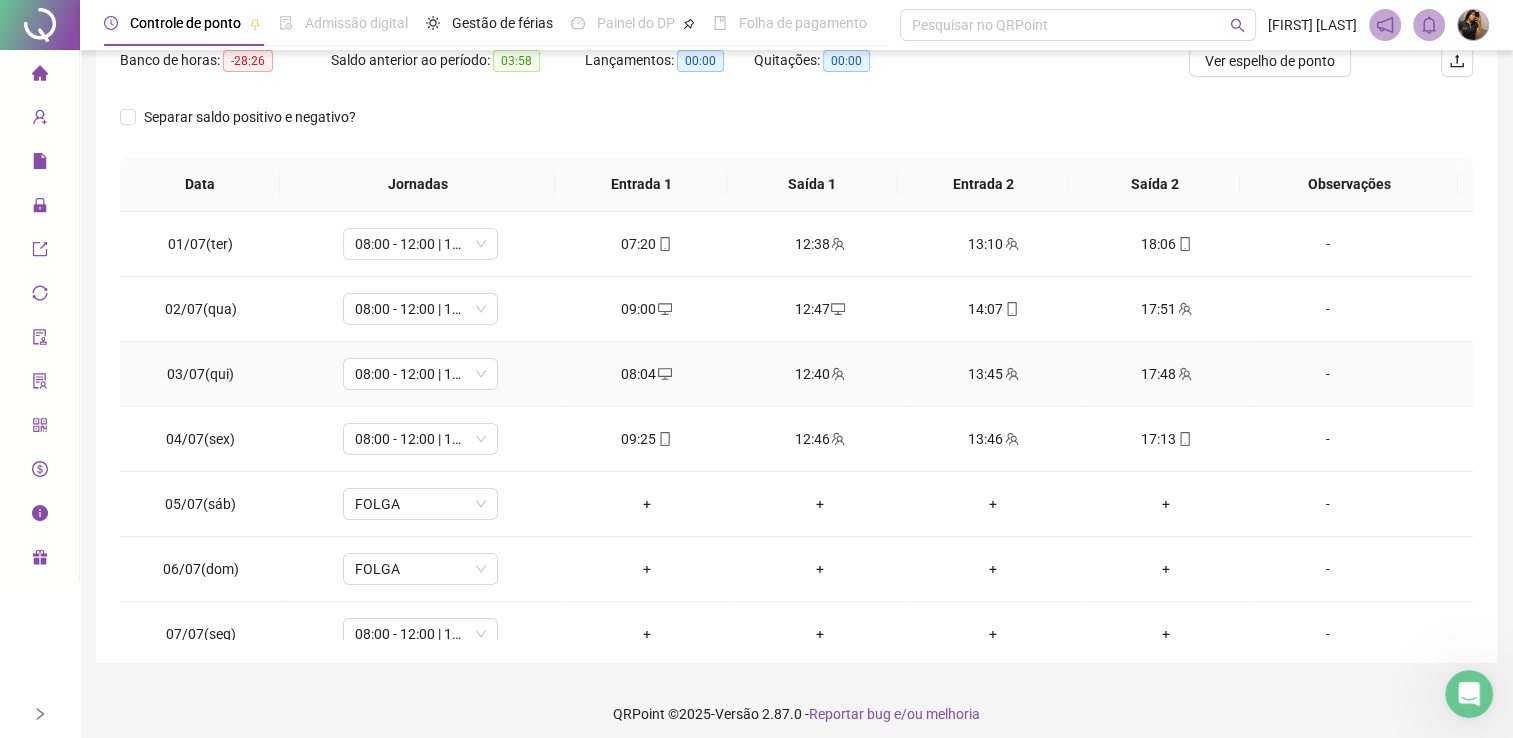 scroll, scrollTop: 283, scrollLeft: 0, axis: vertical 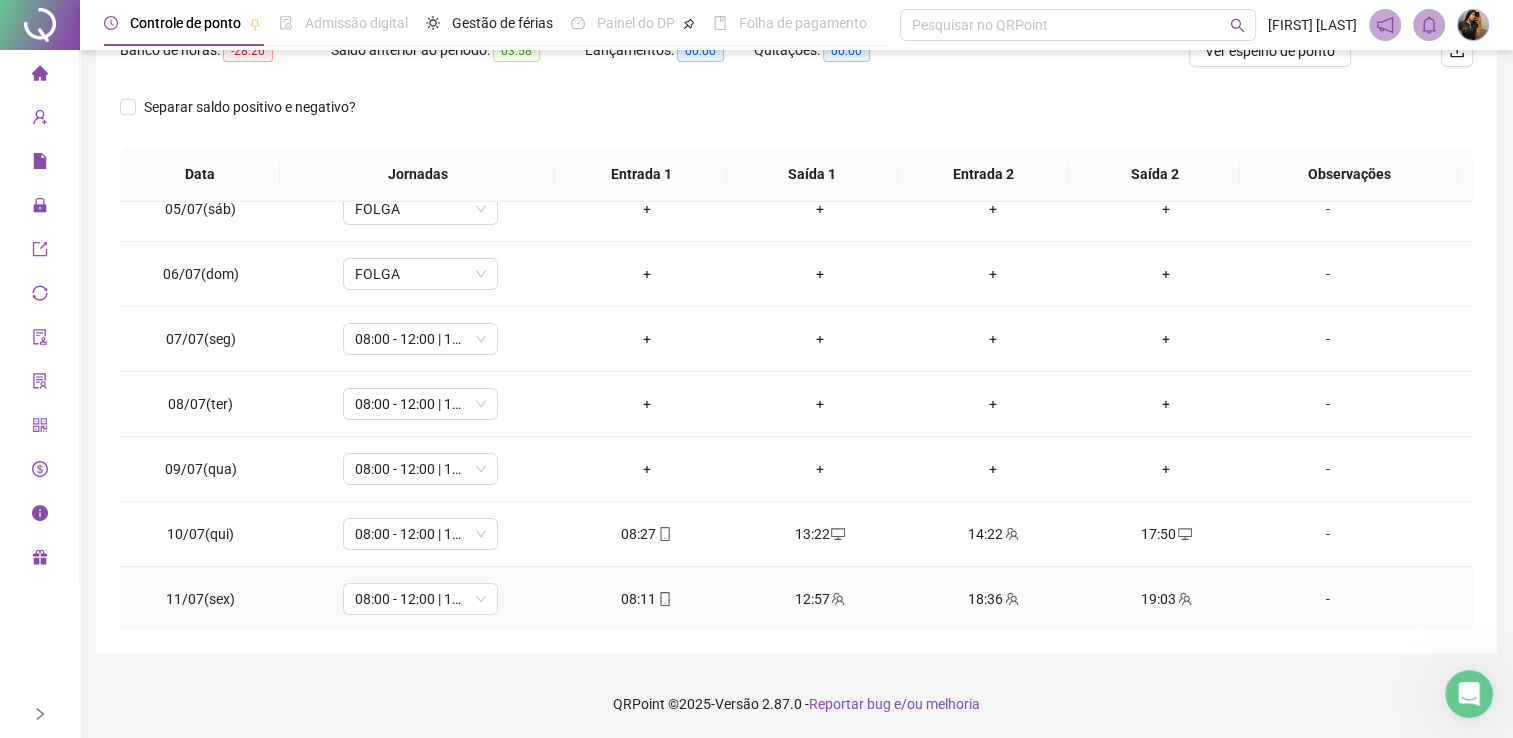 click on "18:36" at bounding box center [993, 599] 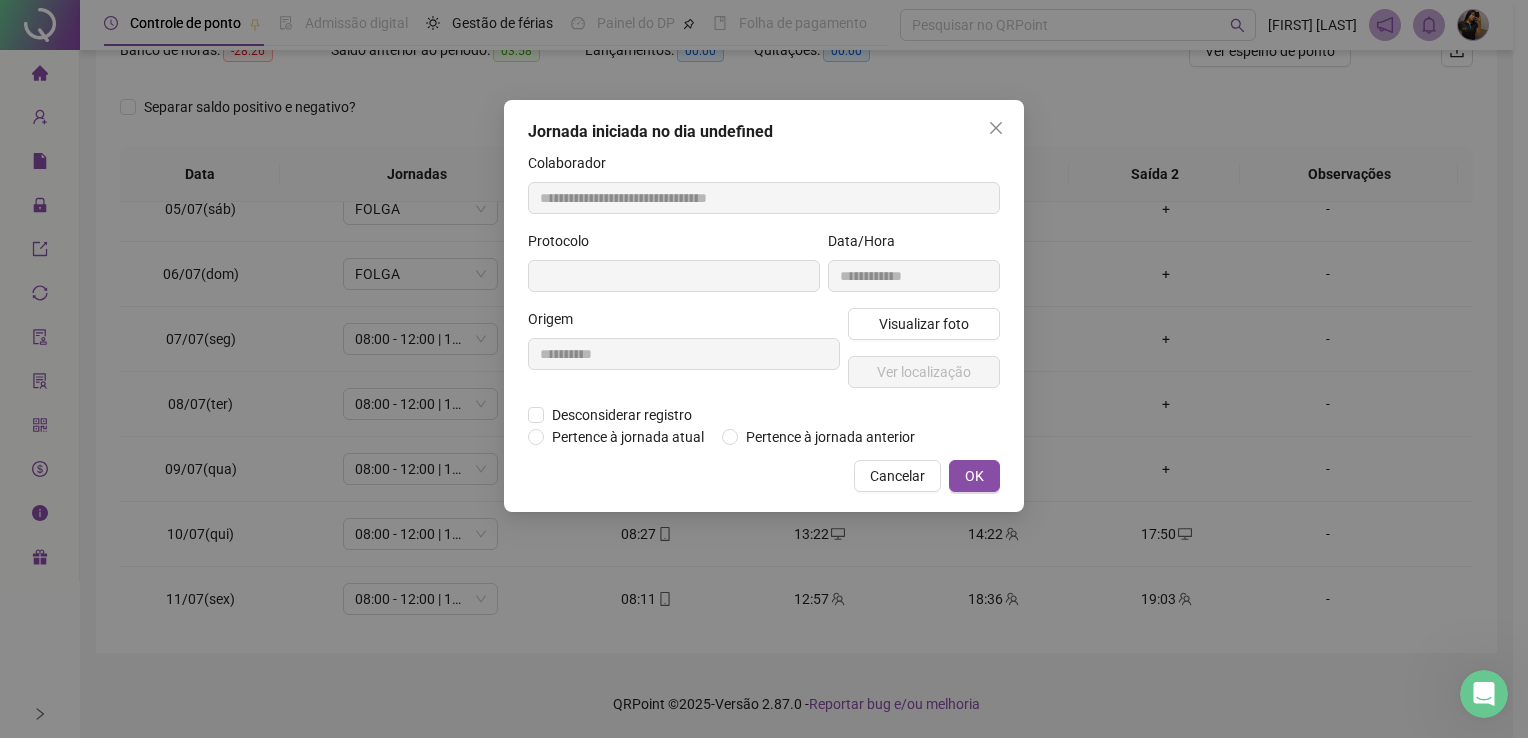 type on "**********" 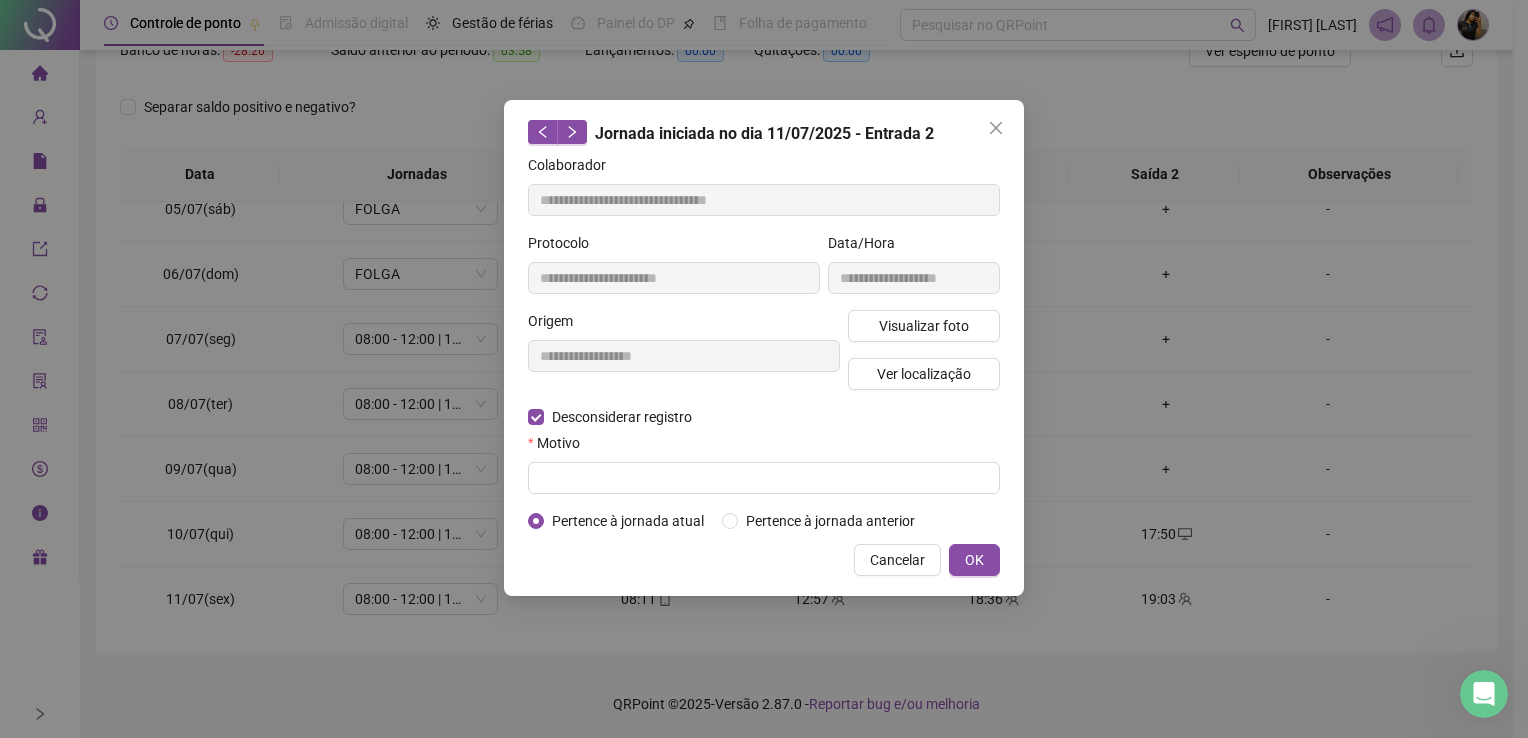click on "**********" at bounding box center [764, 343] 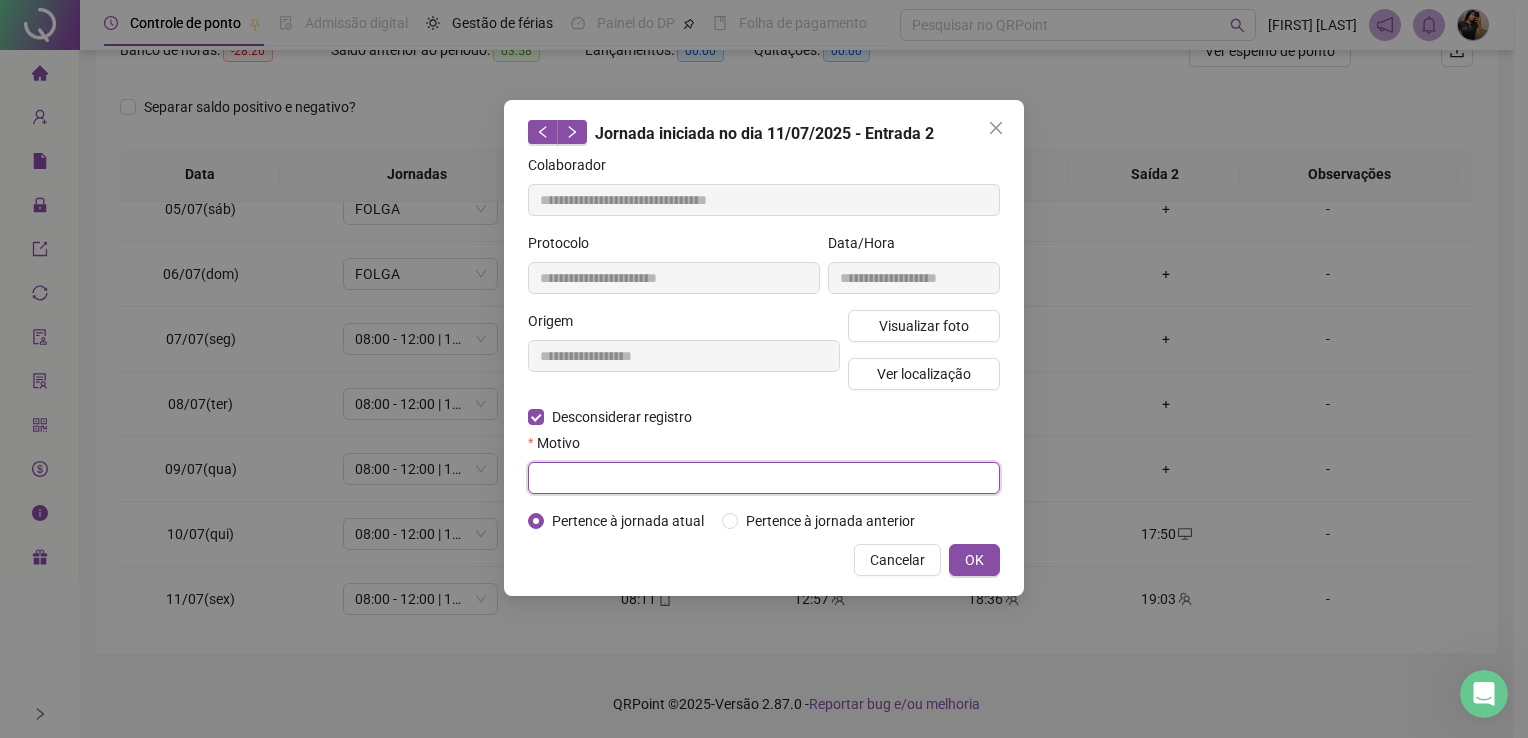 click at bounding box center [764, 478] 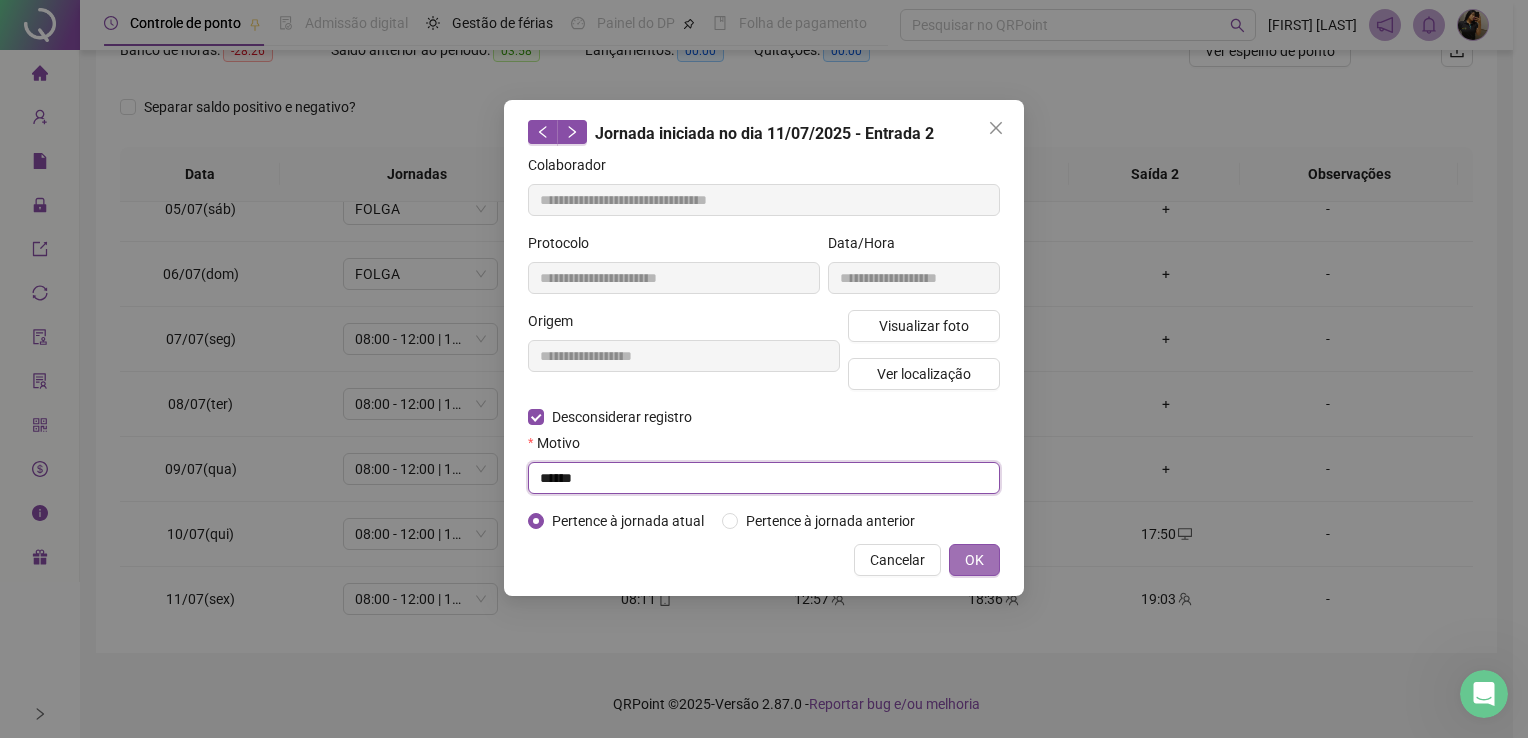 type on "******" 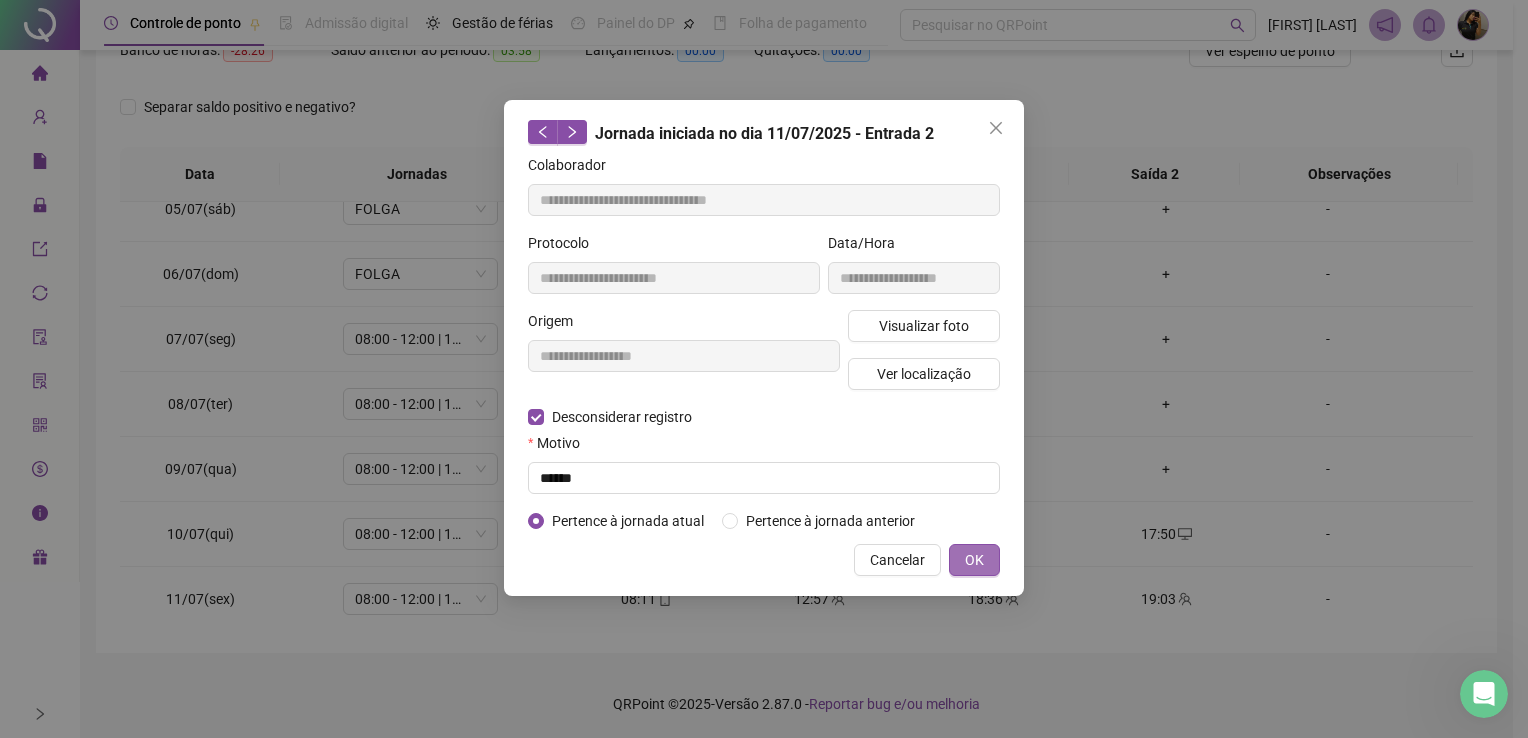 click on "OK" at bounding box center [974, 560] 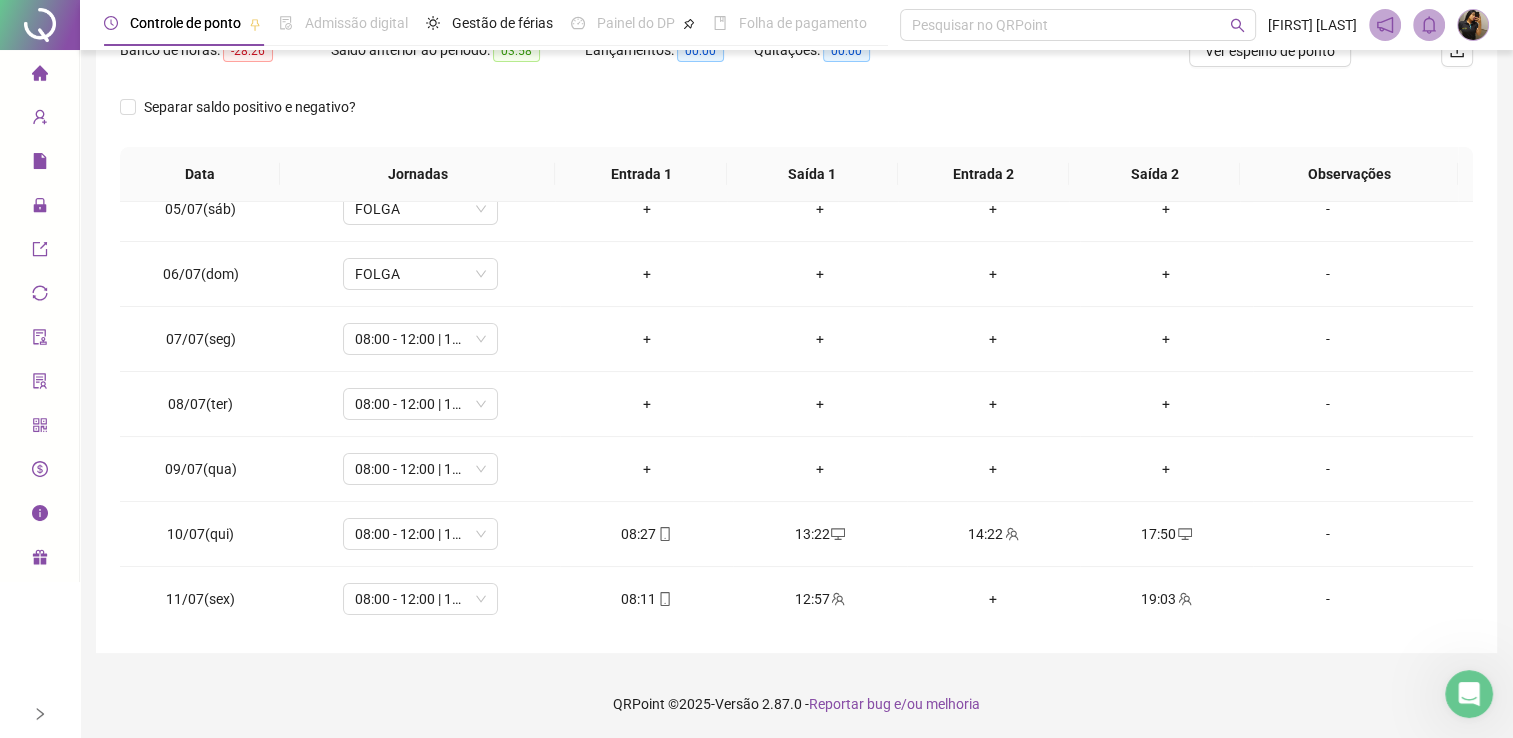 click at bounding box center (40, 208) 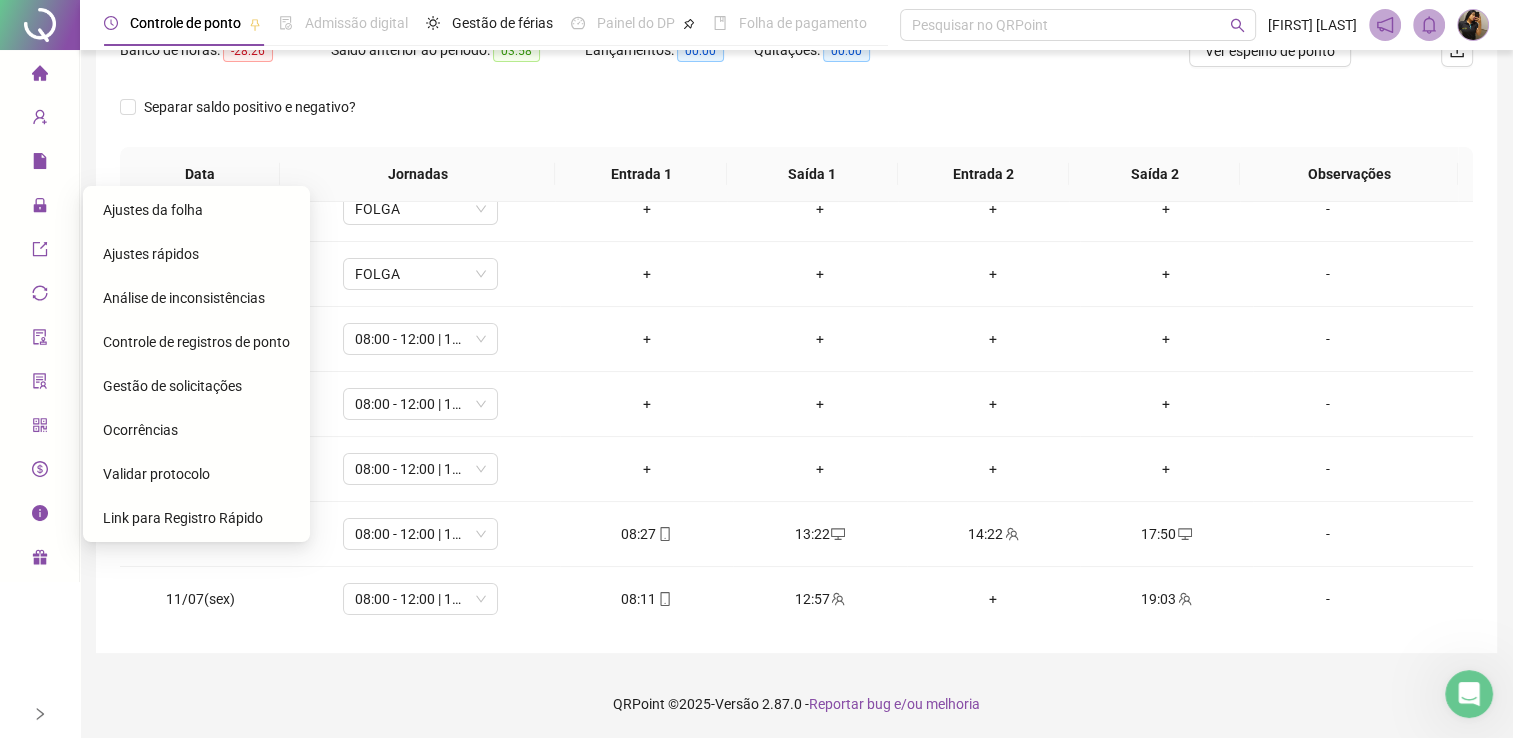 click on "Gestão de solicitações" at bounding box center (172, 386) 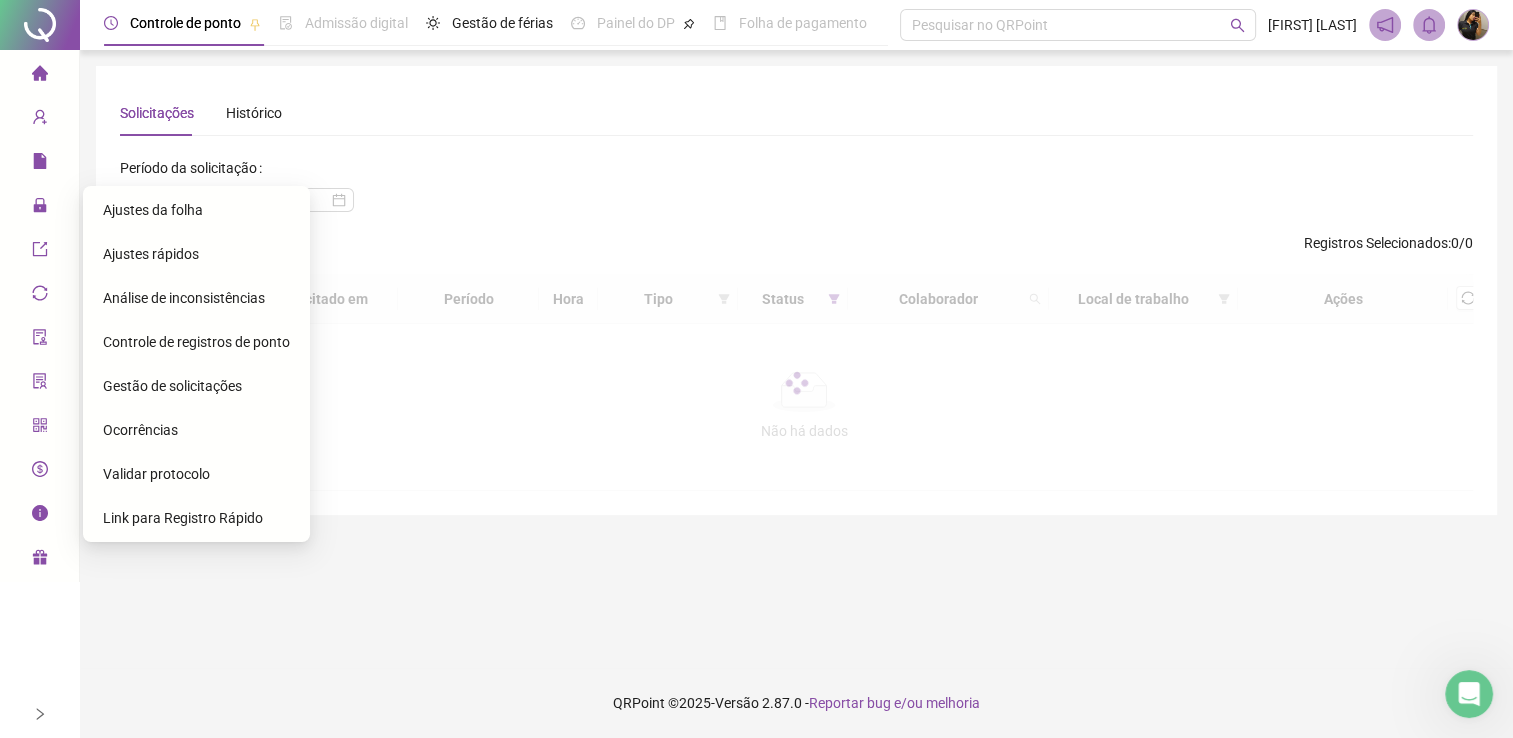 scroll, scrollTop: 0, scrollLeft: 0, axis: both 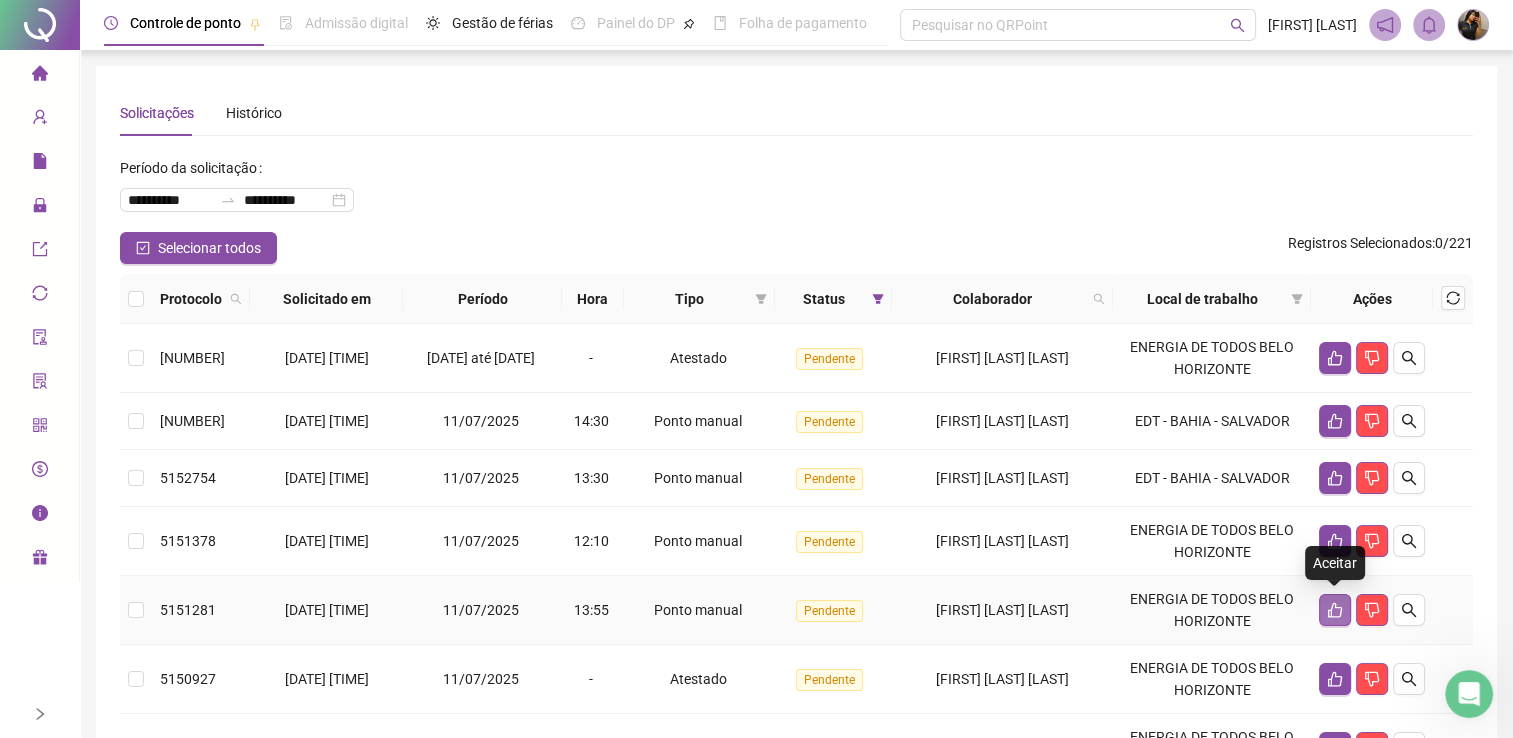 click 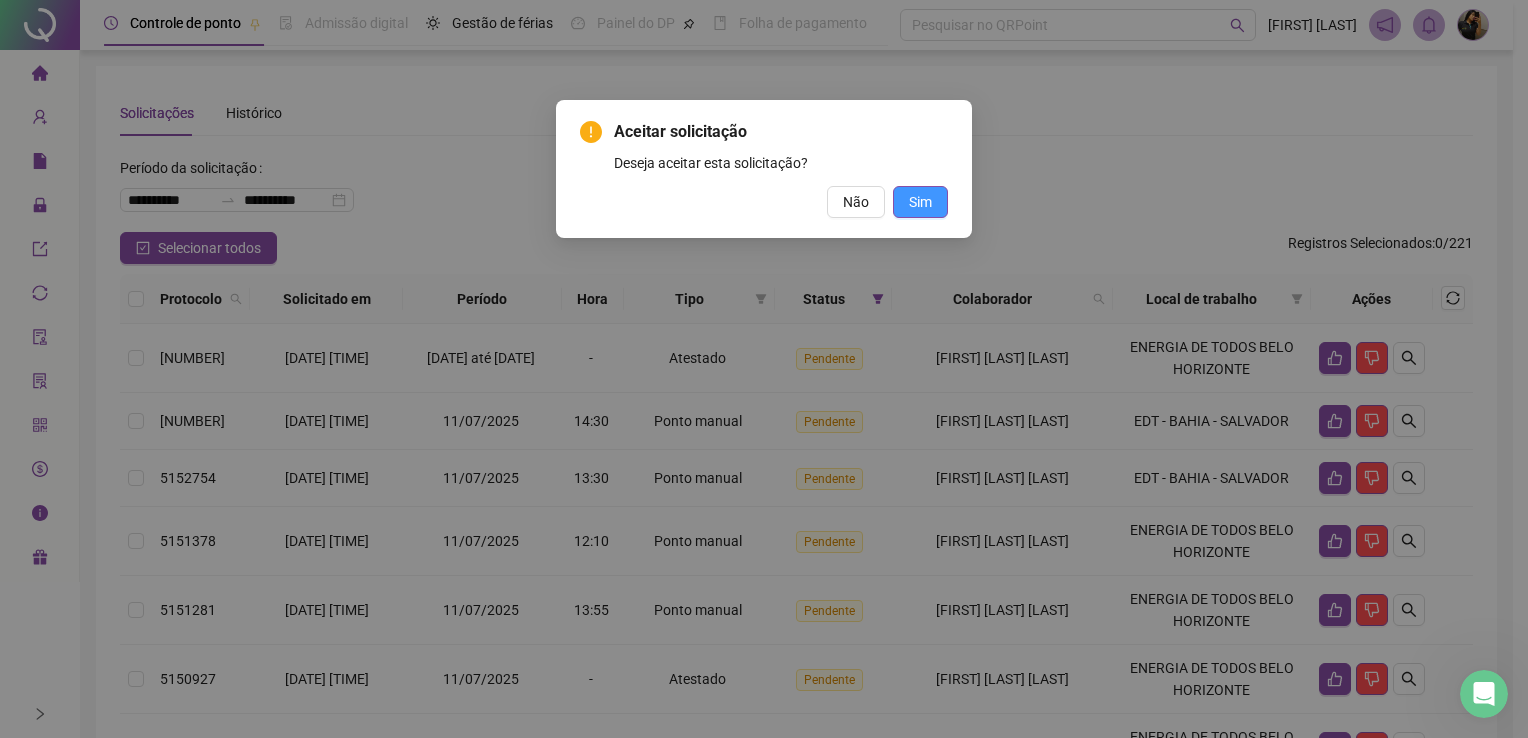 click on "Sim" at bounding box center (920, 202) 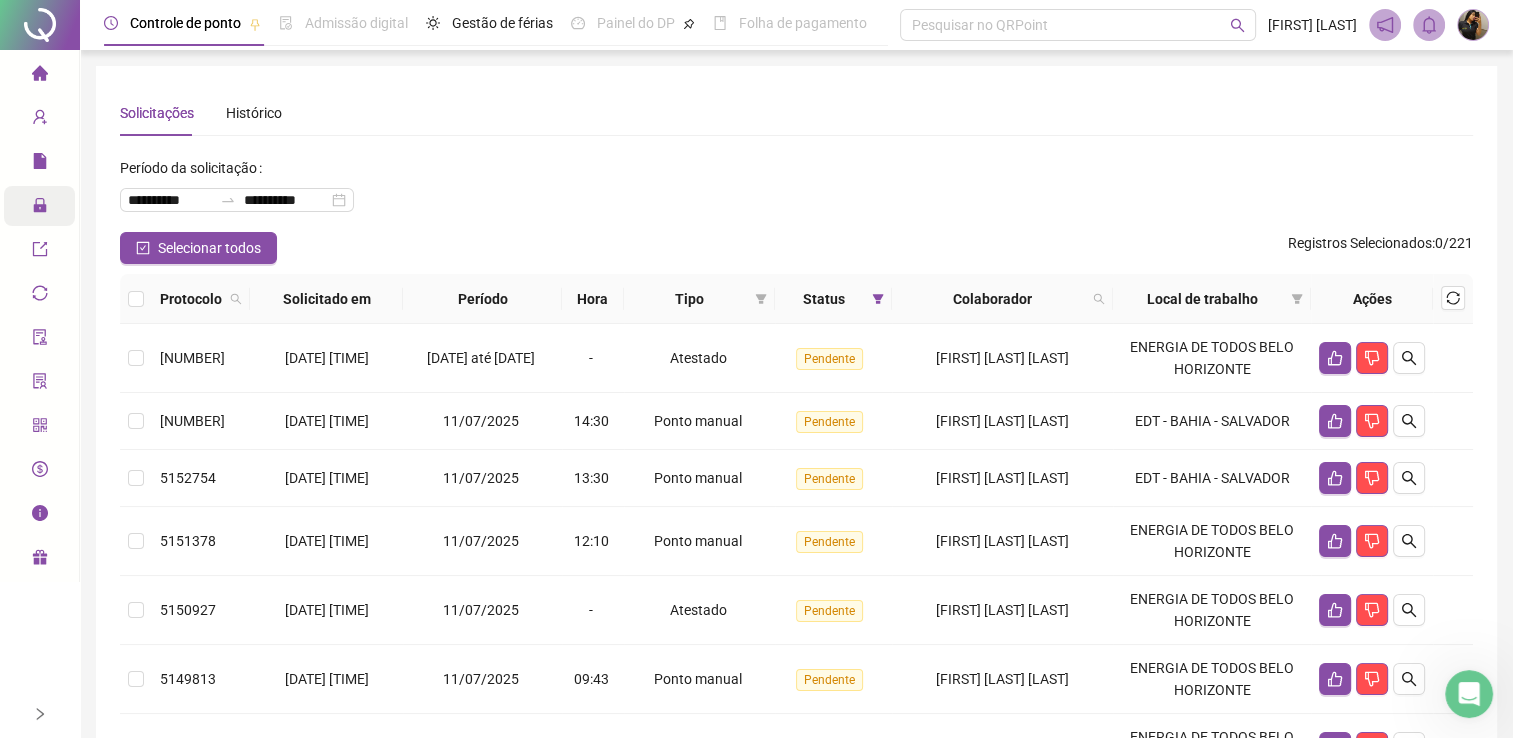 click on "Administração" at bounding box center (90, 206) 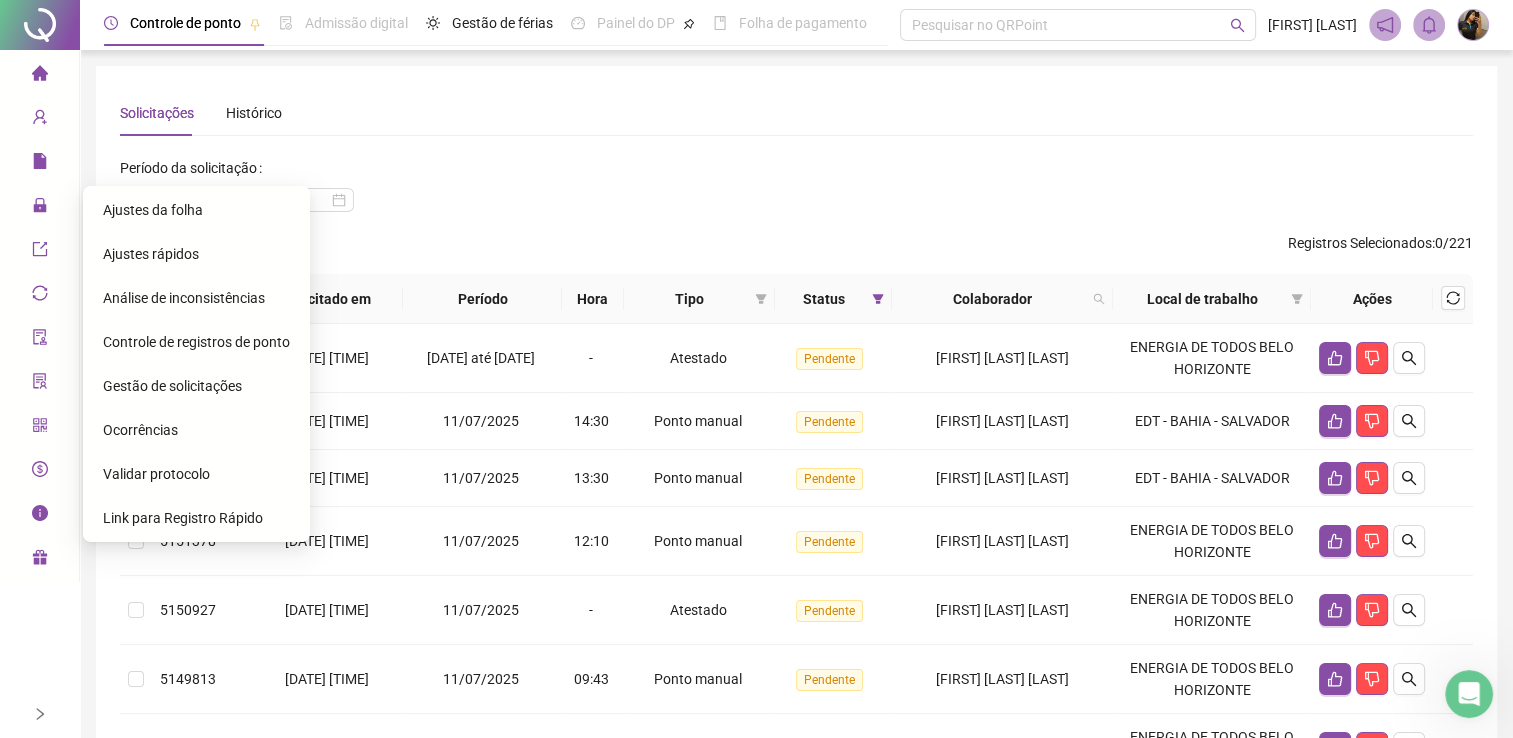 click on "Ajustes da folha" at bounding box center (153, 210) 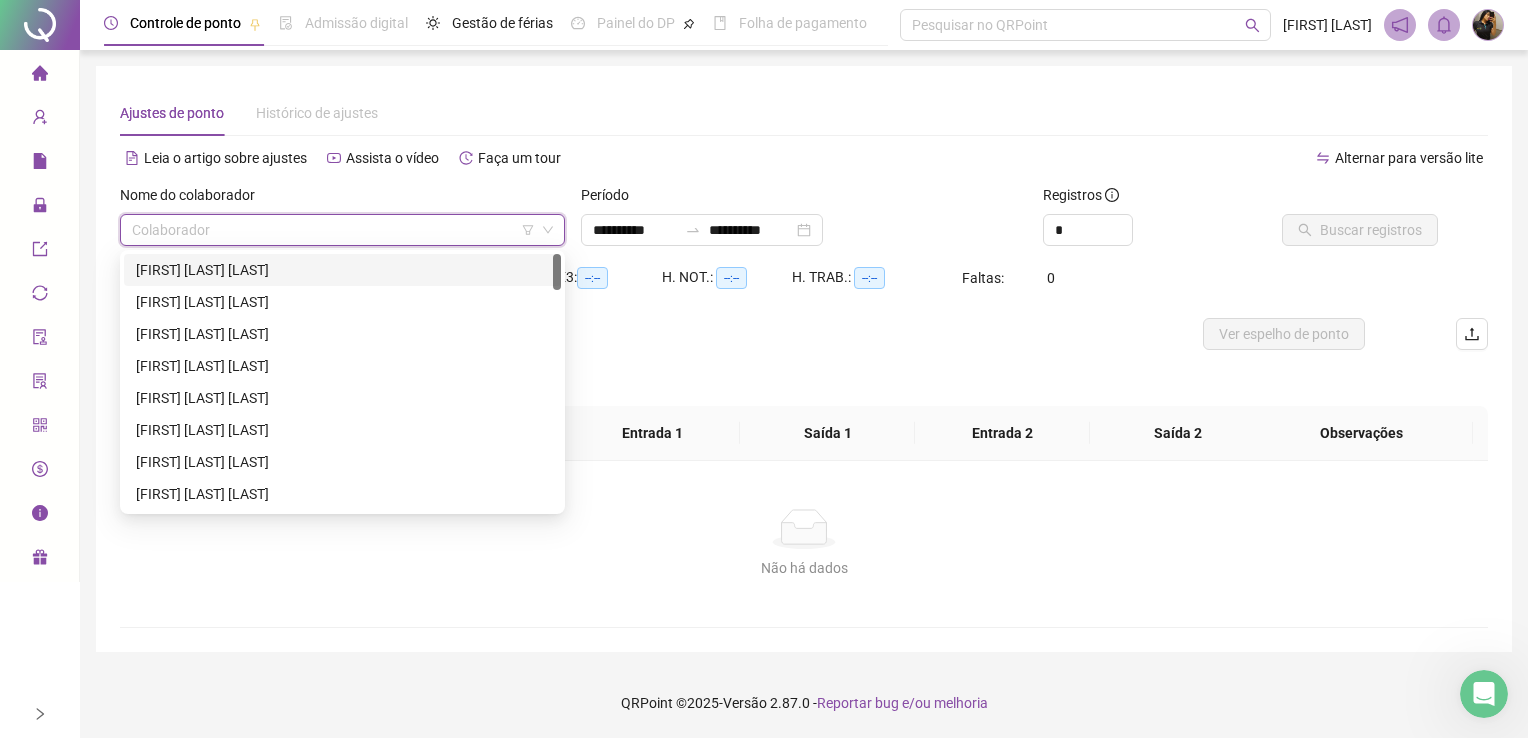 click at bounding box center [336, 230] 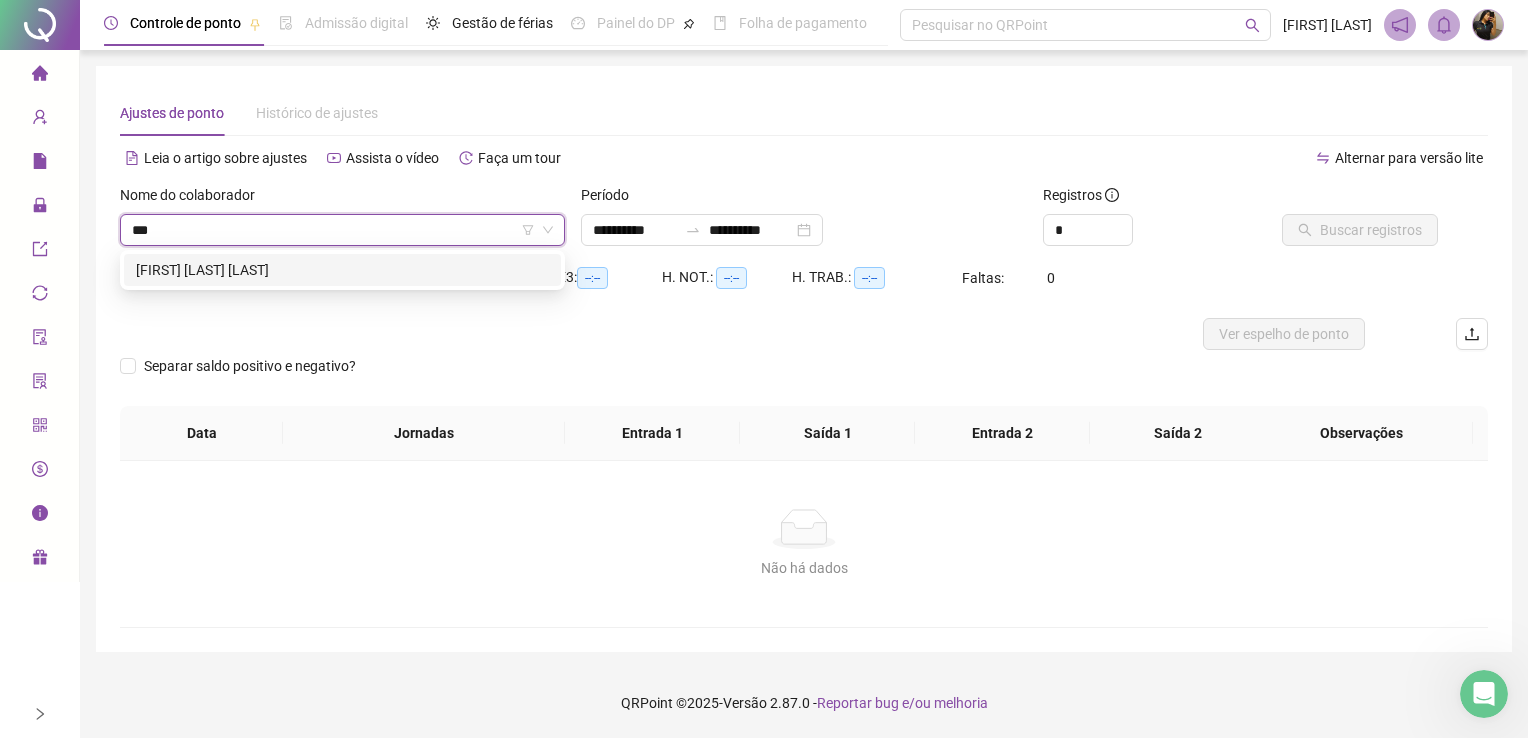type on "****" 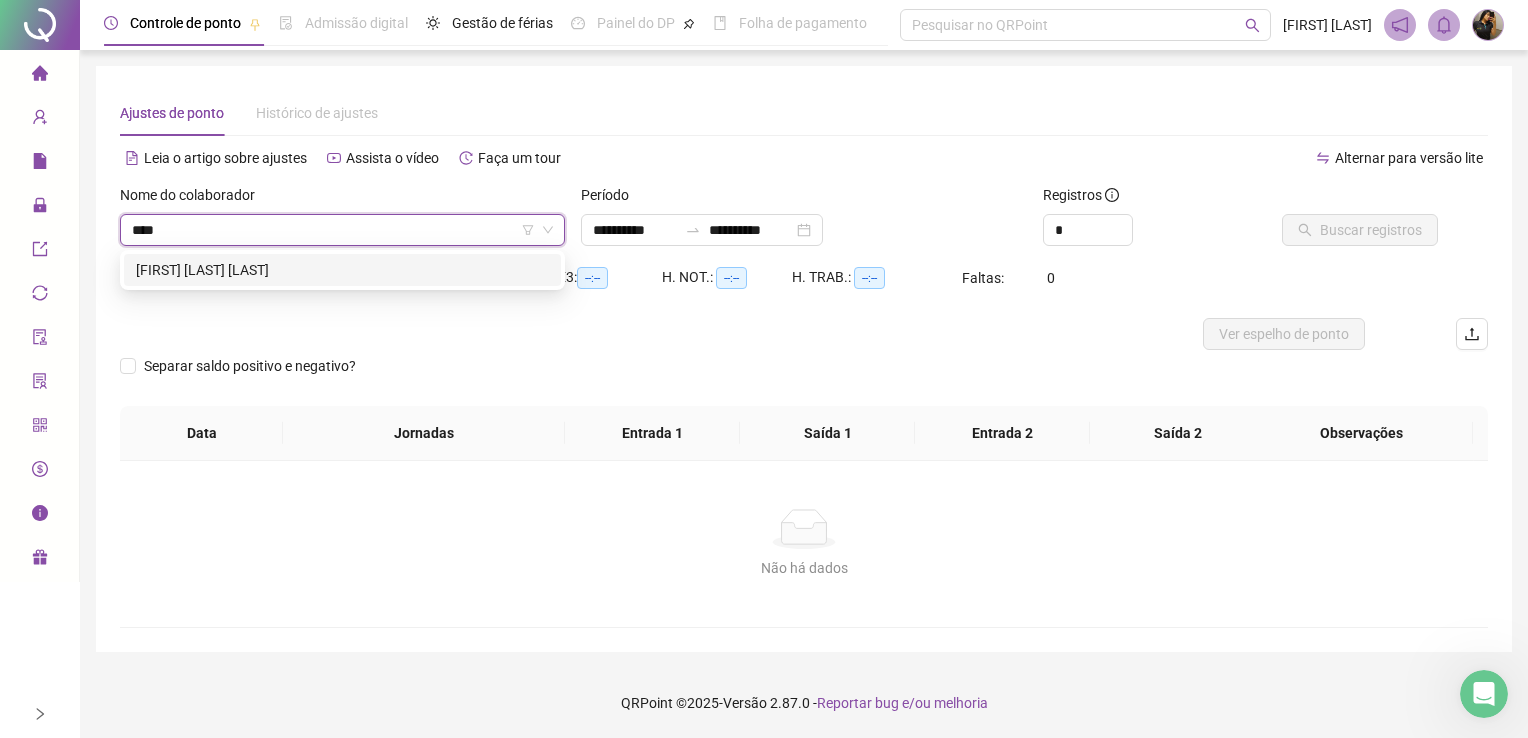 click on "[FIRST] [LAST] [LAST]" at bounding box center [342, 270] 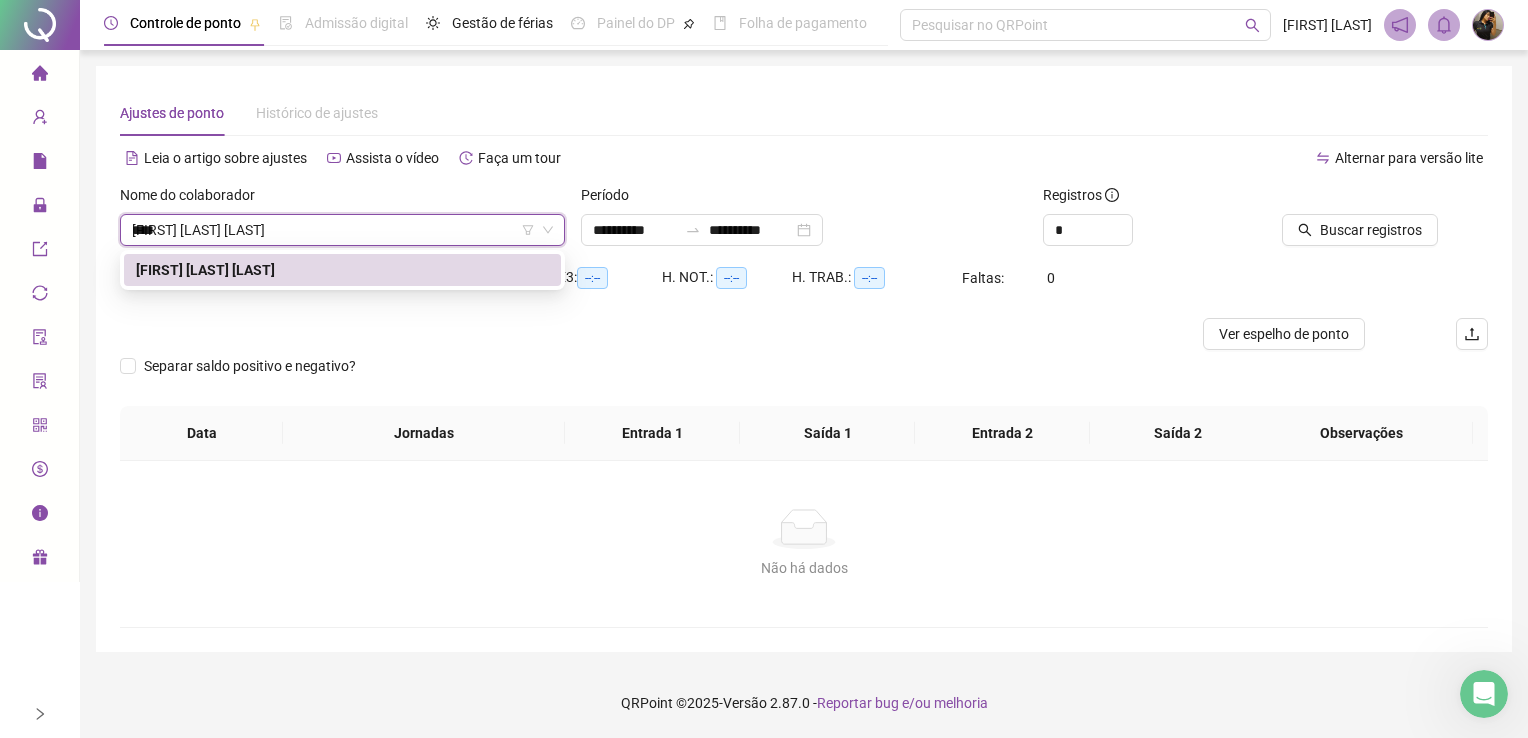 type 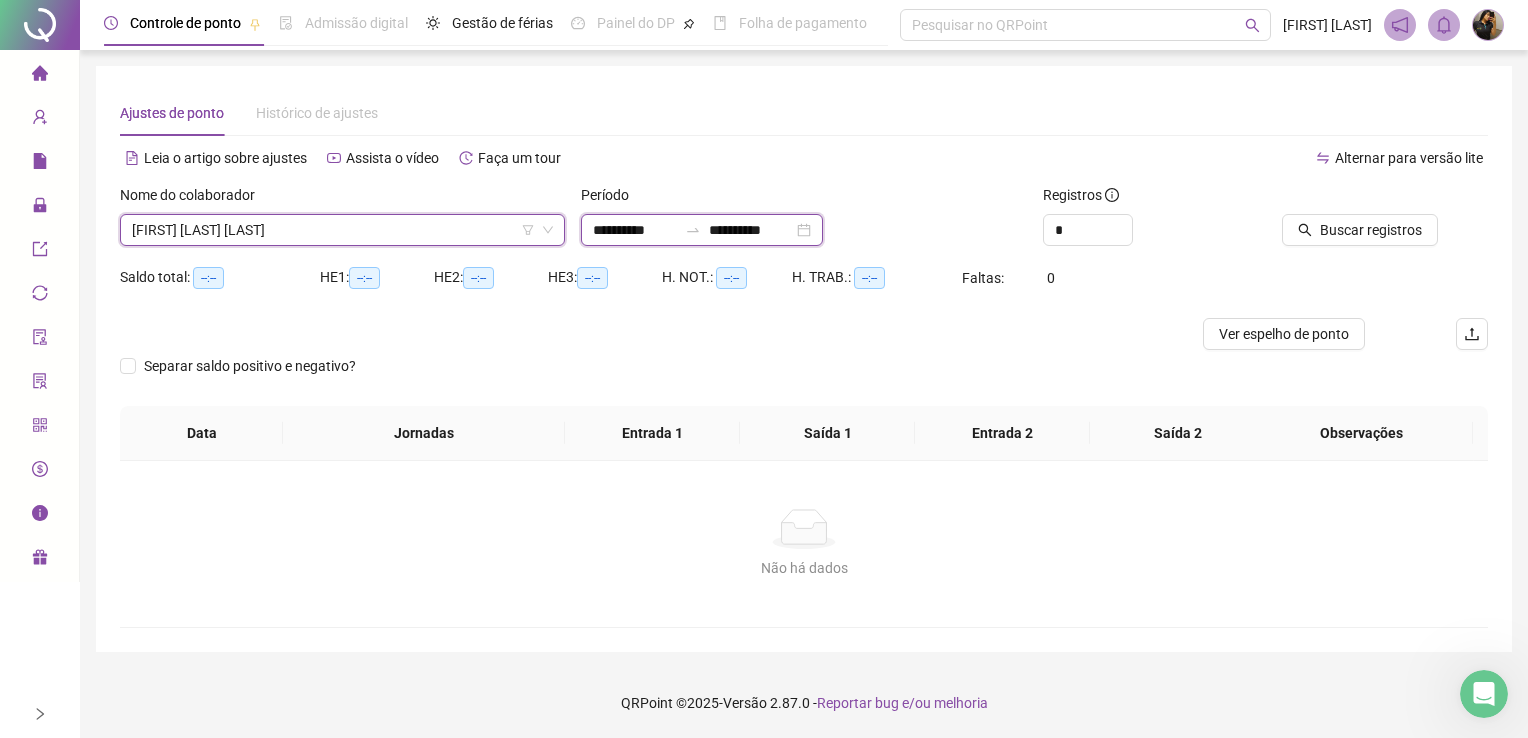 click on "**********" at bounding box center (635, 230) 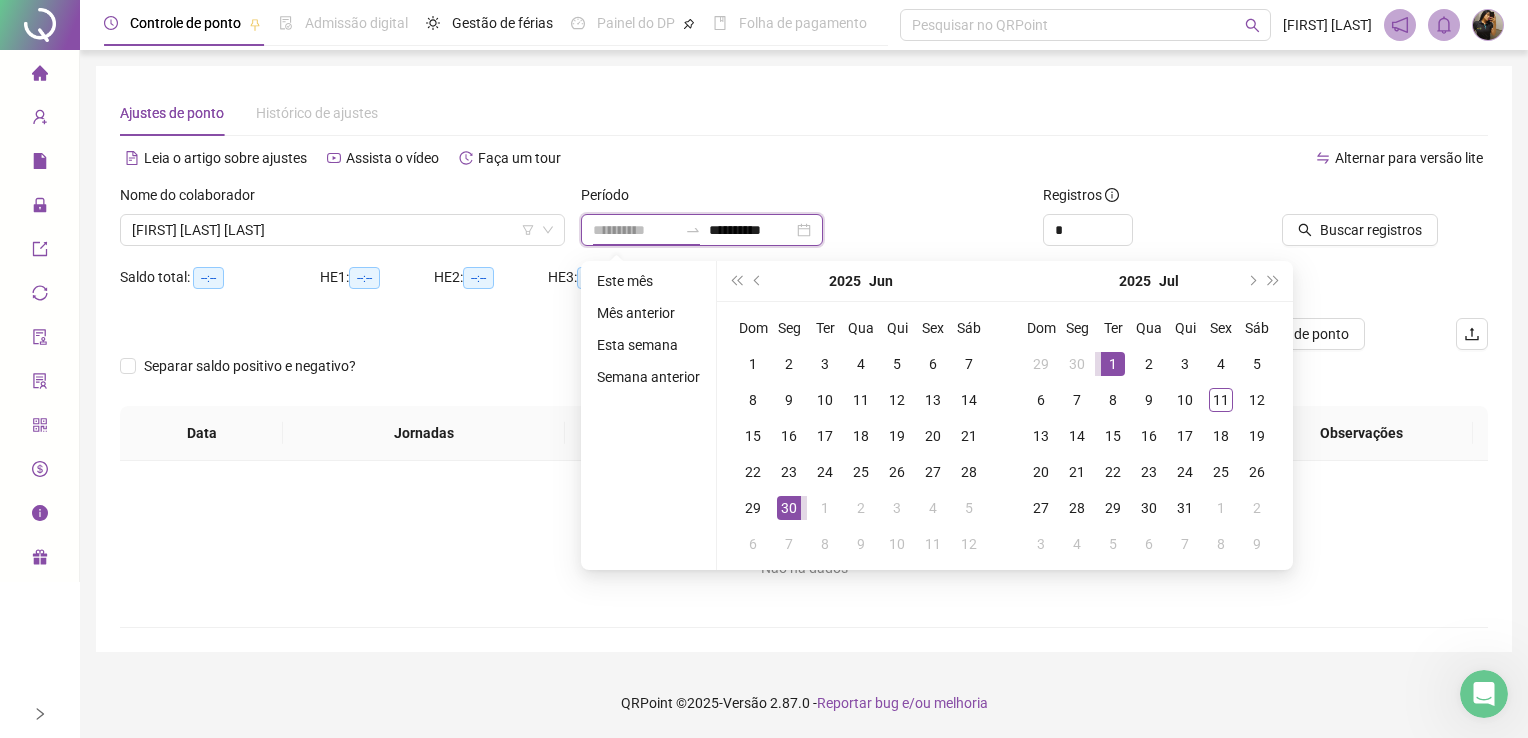 type on "**********" 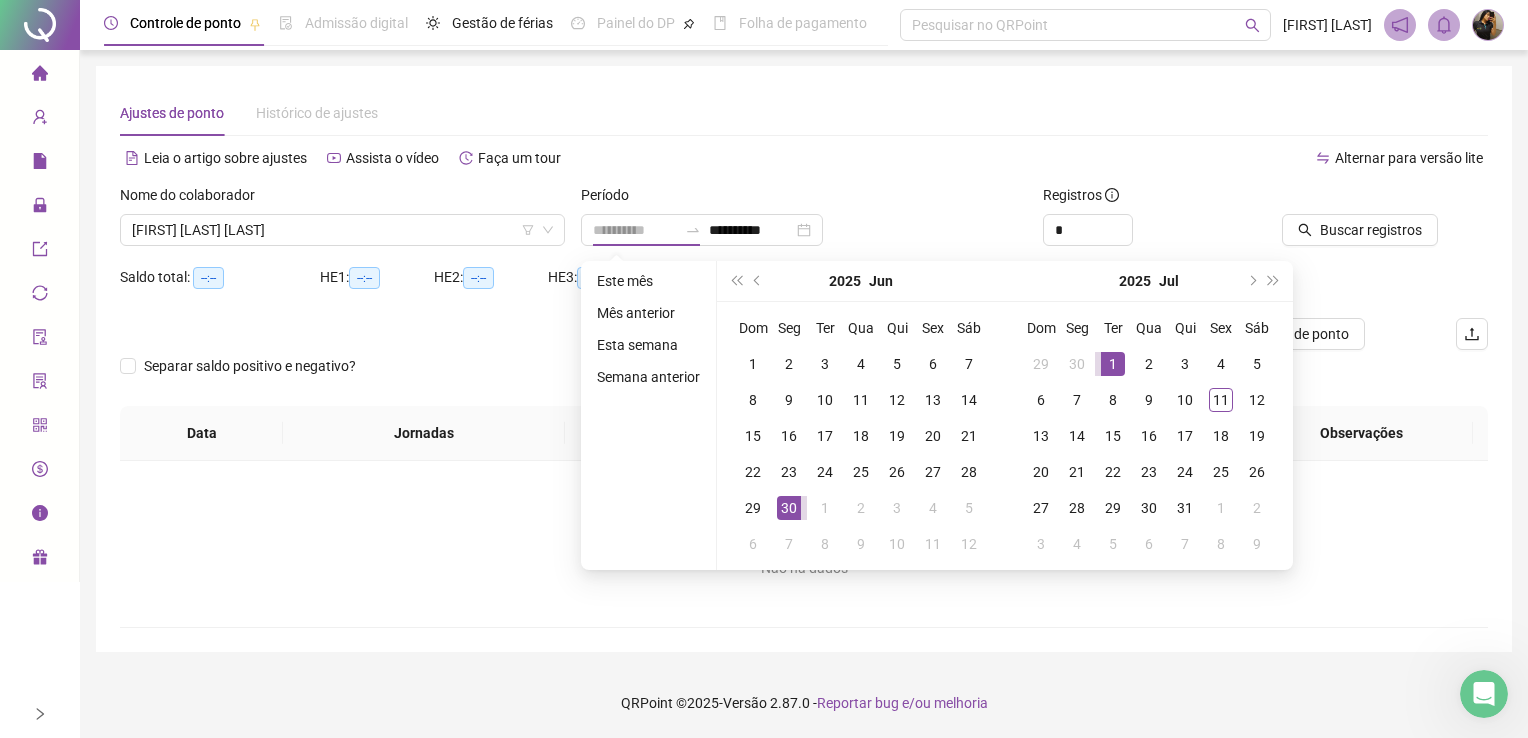click on "1" at bounding box center (1113, 364) 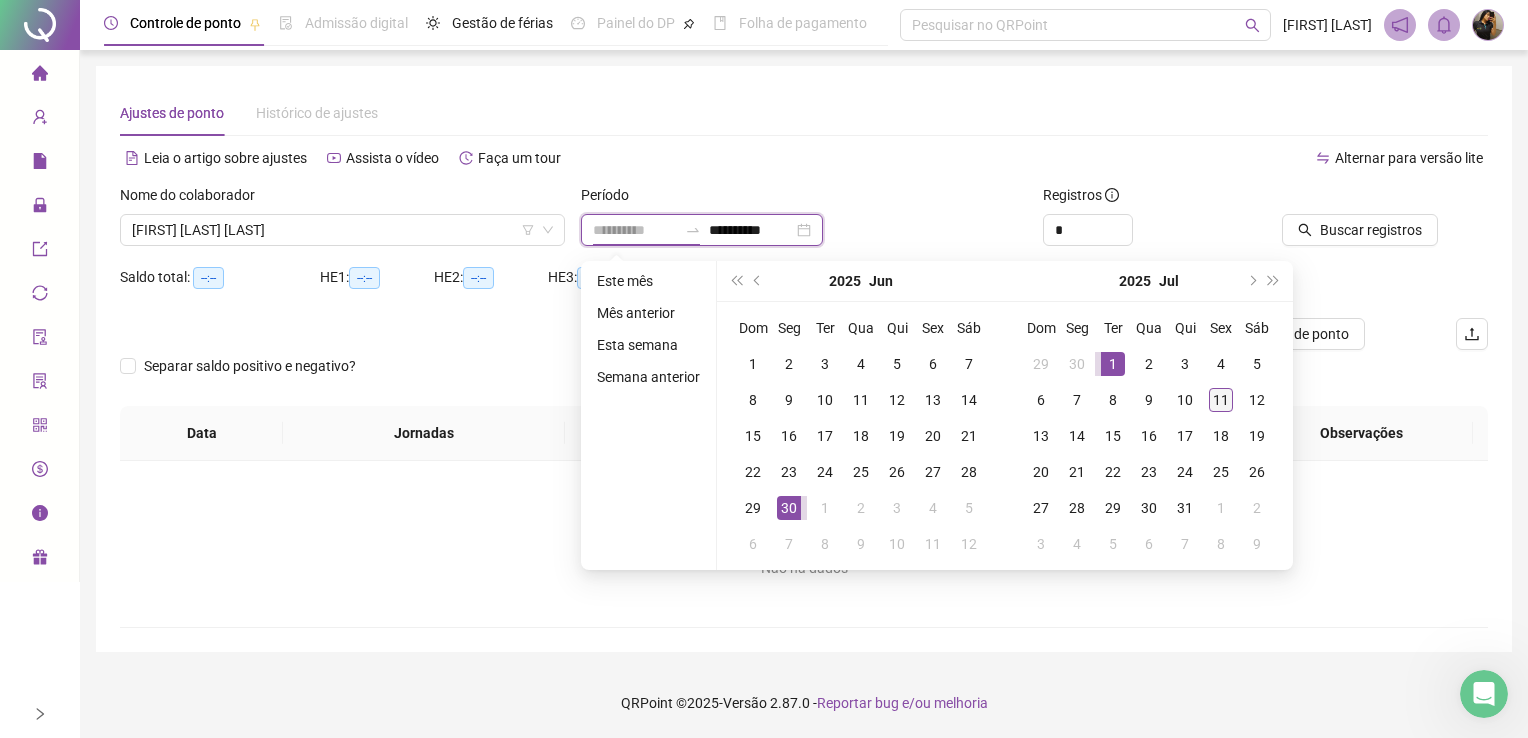 type on "**********" 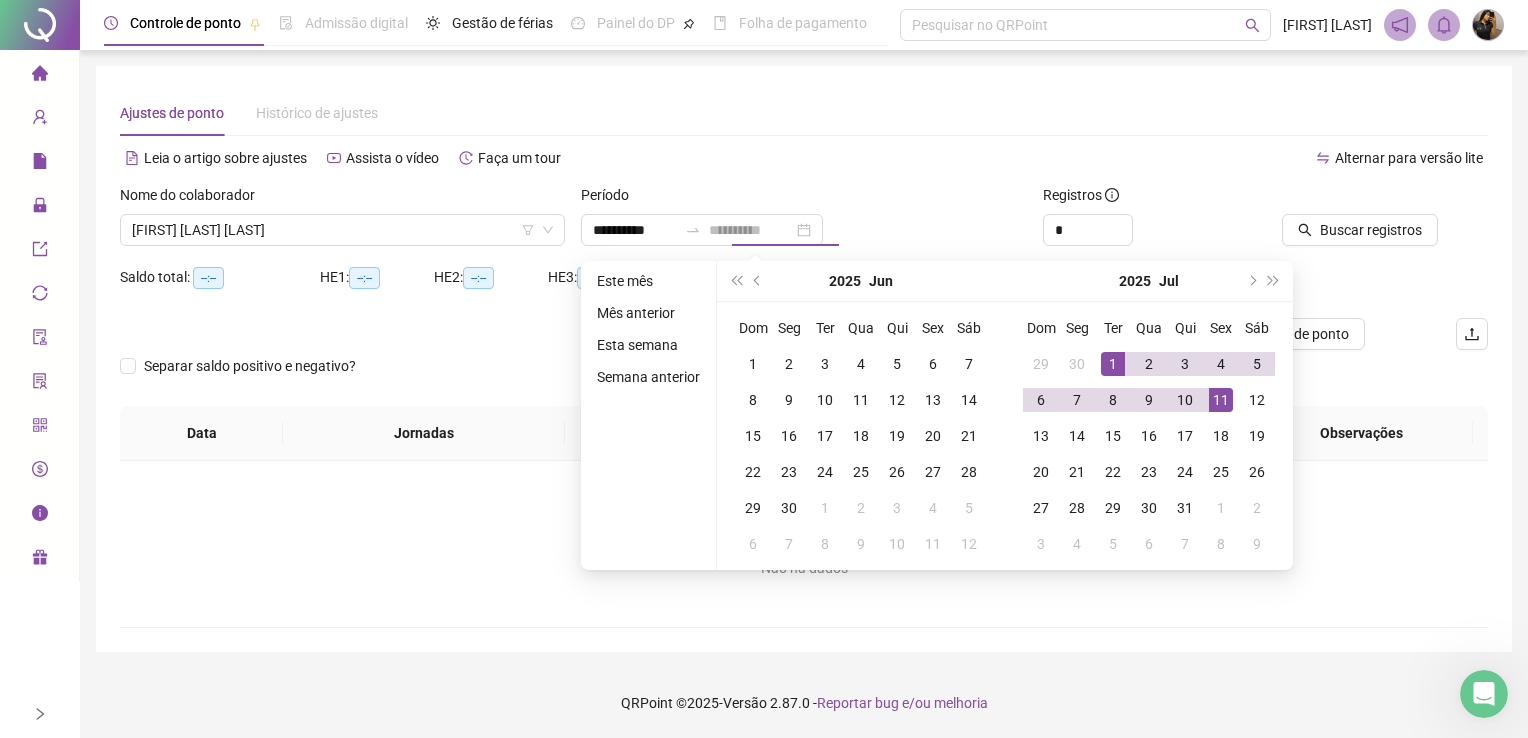 click on "11" at bounding box center [1221, 400] 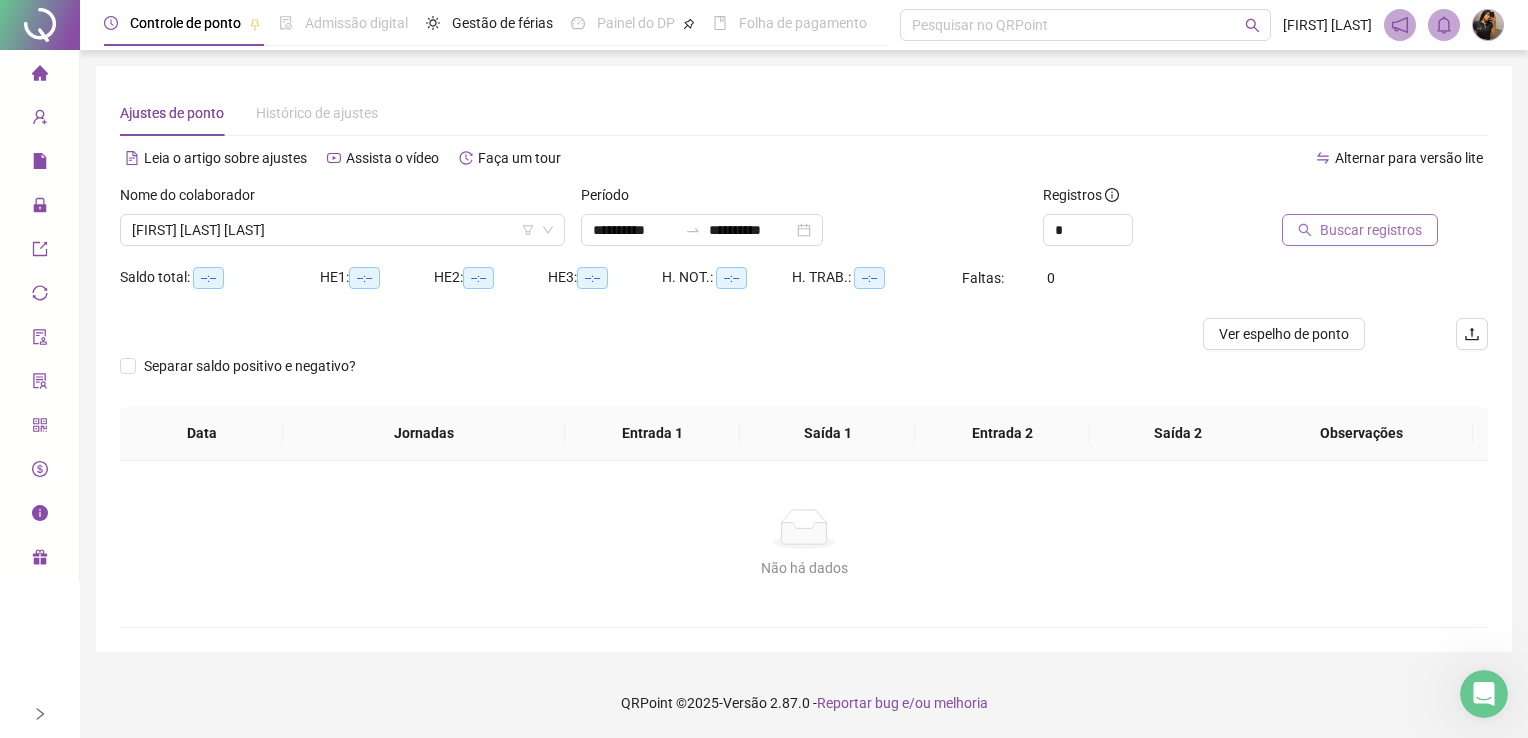 click on "Buscar registros" at bounding box center (1360, 230) 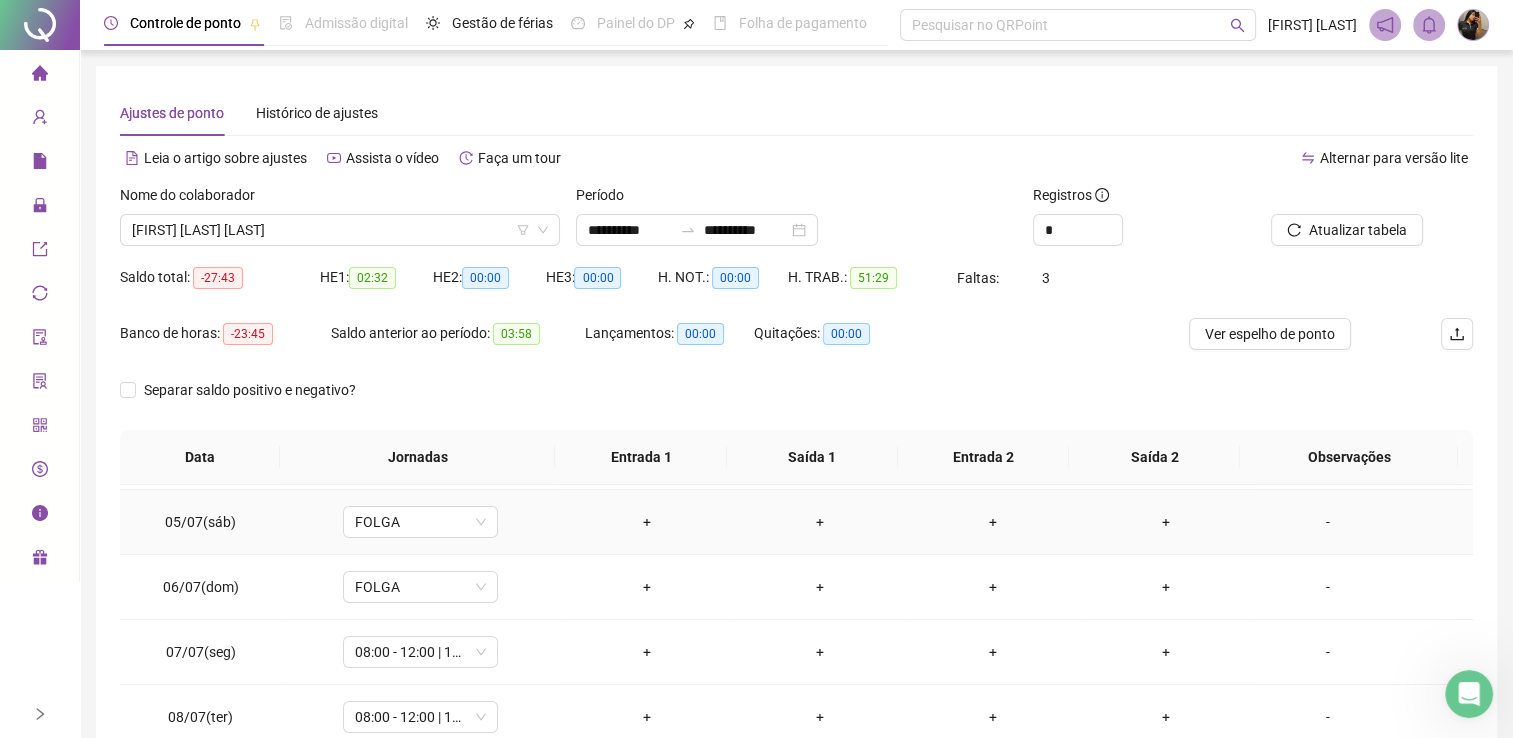 scroll, scrollTop: 285, scrollLeft: 0, axis: vertical 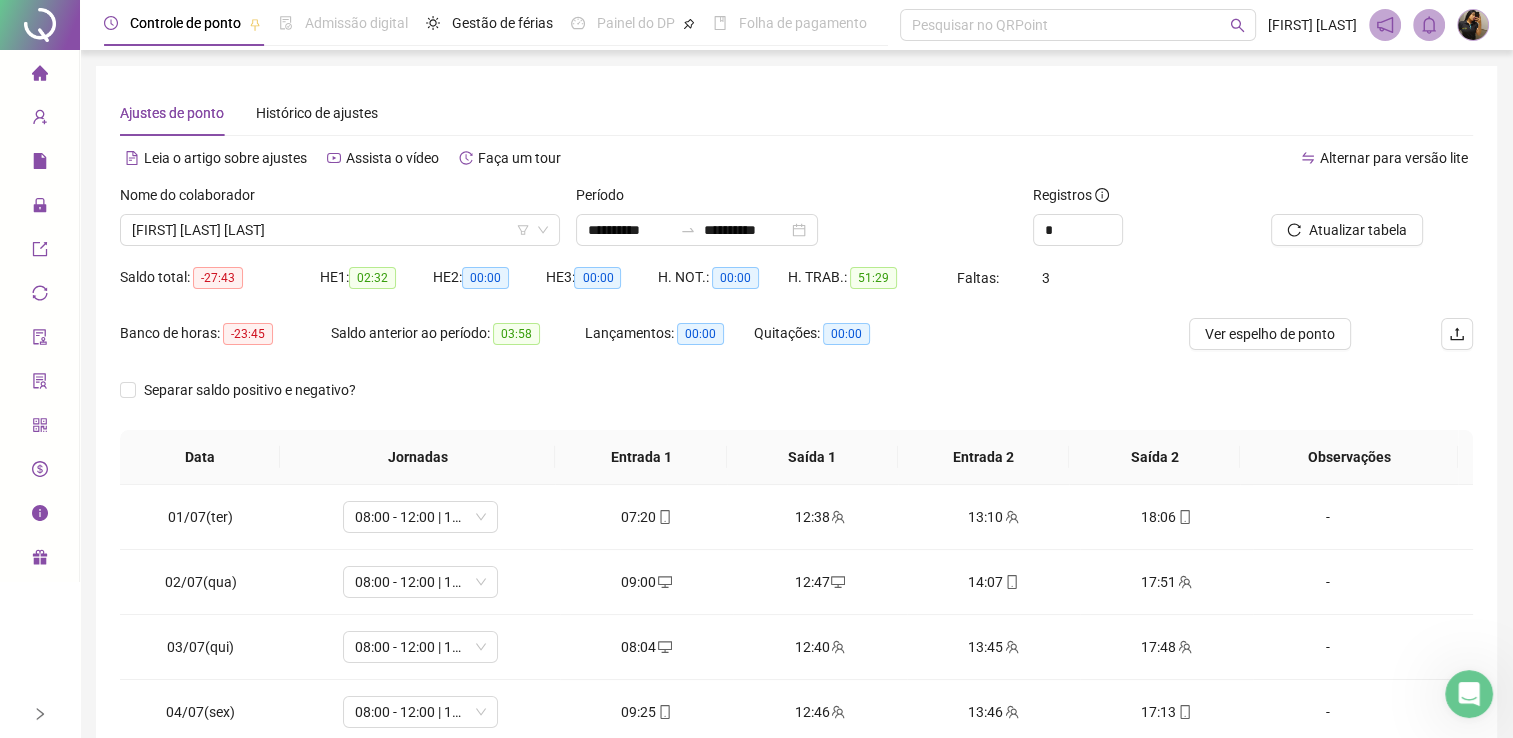 click on "Separar saldo positivo e negativo?" at bounding box center [796, 402] 